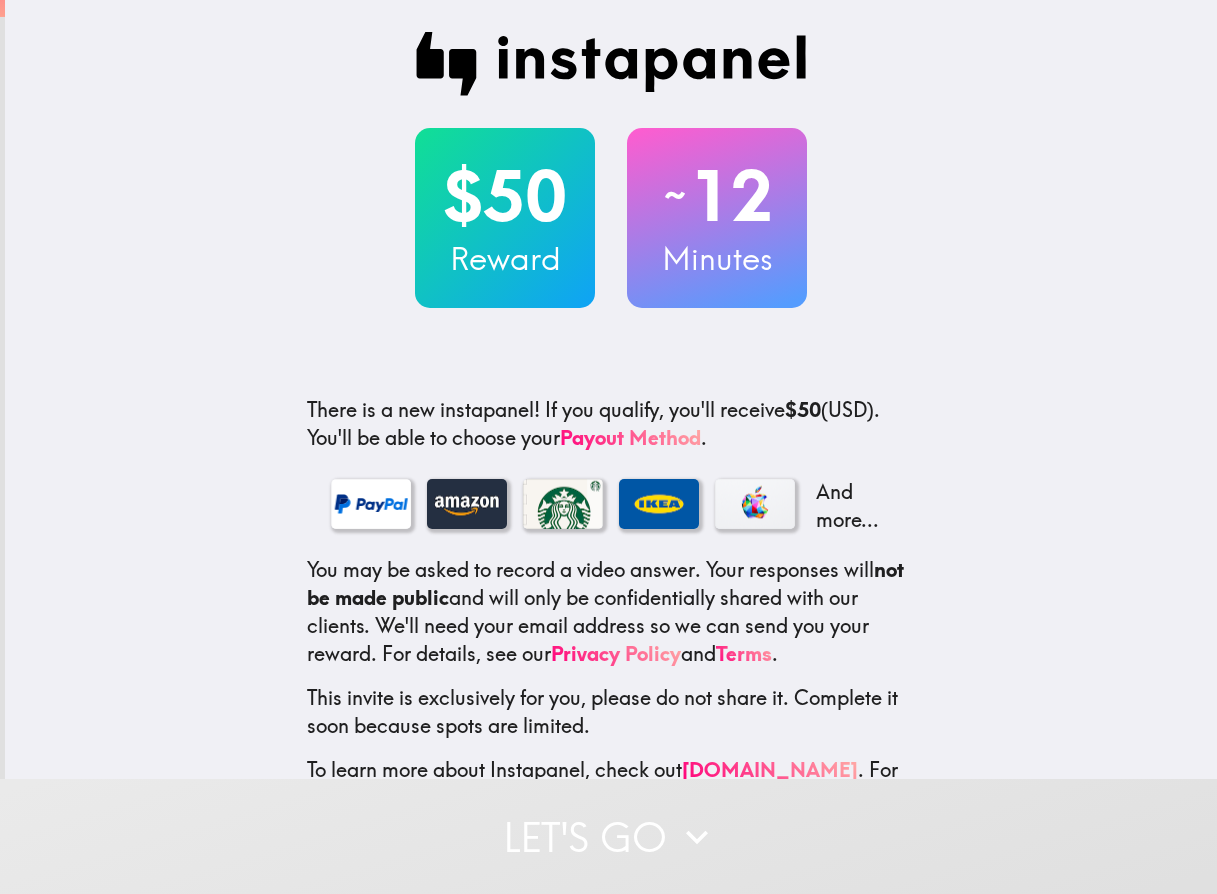 scroll, scrollTop: 0, scrollLeft: 0, axis: both 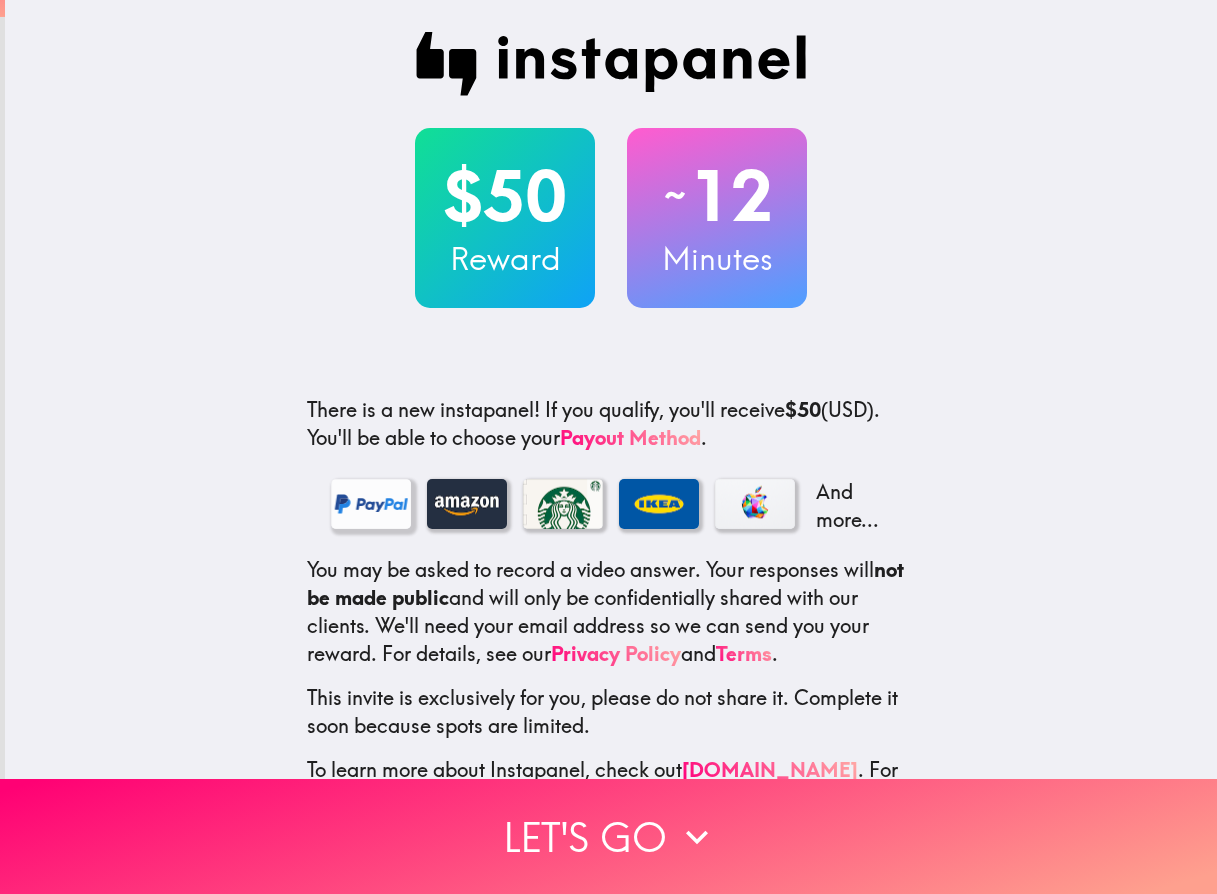 click at bounding box center (371, 504) 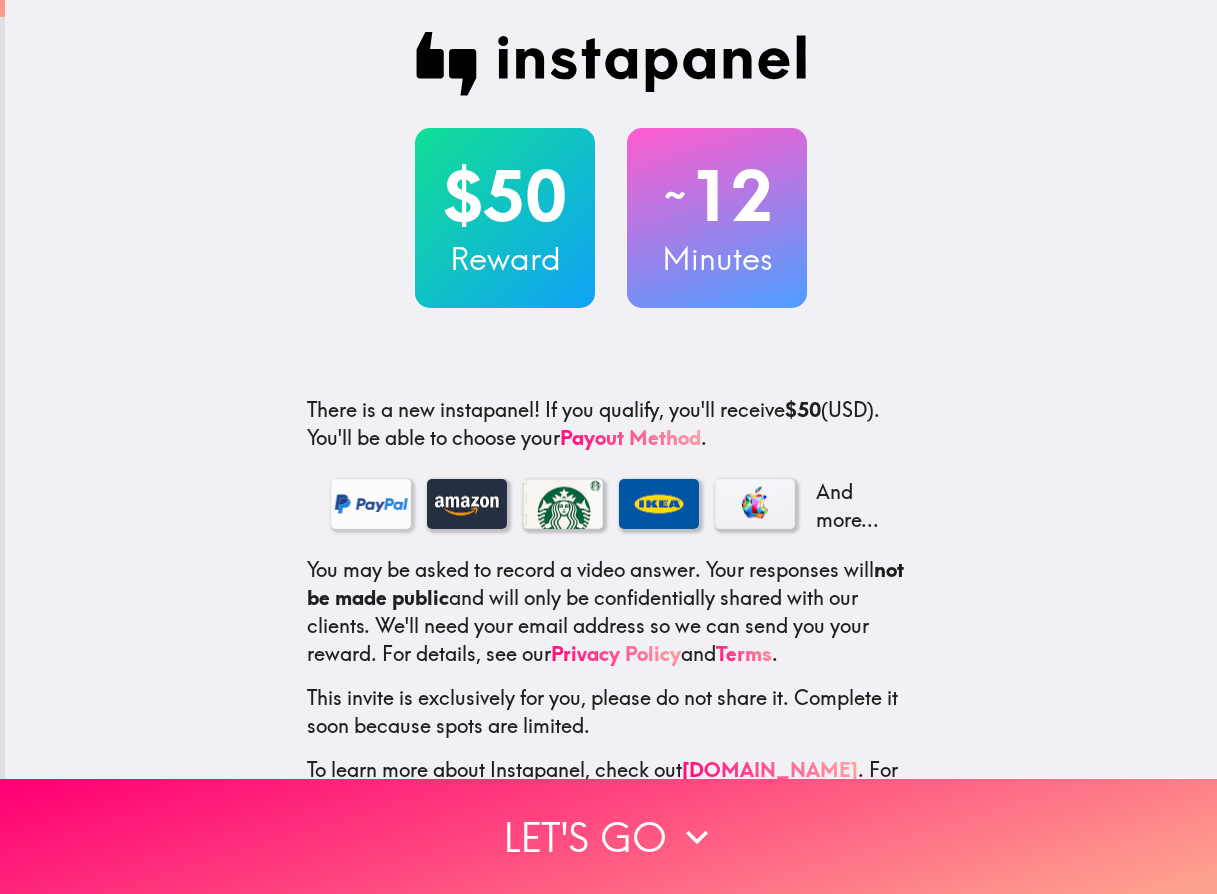 scroll, scrollTop: 80, scrollLeft: 0, axis: vertical 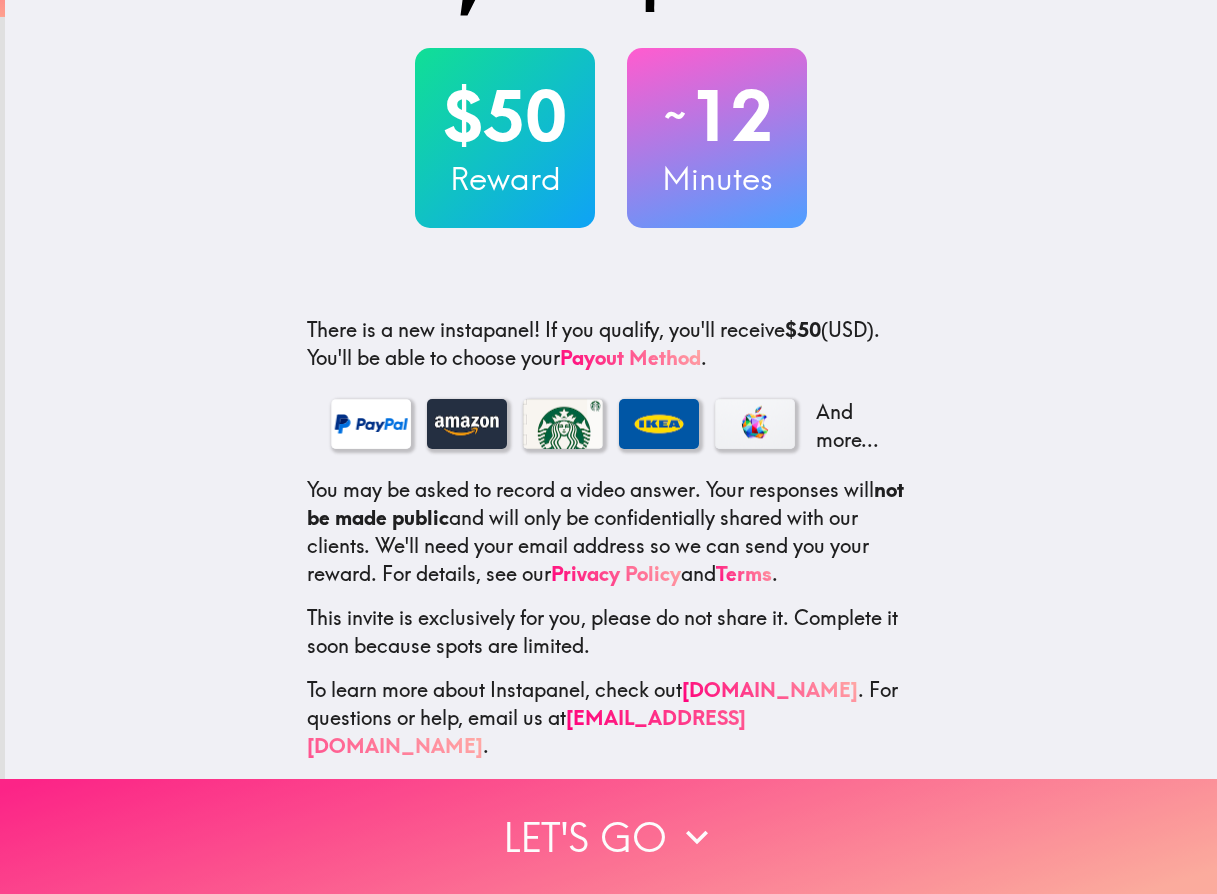 click on "Let's go" at bounding box center [608, 836] 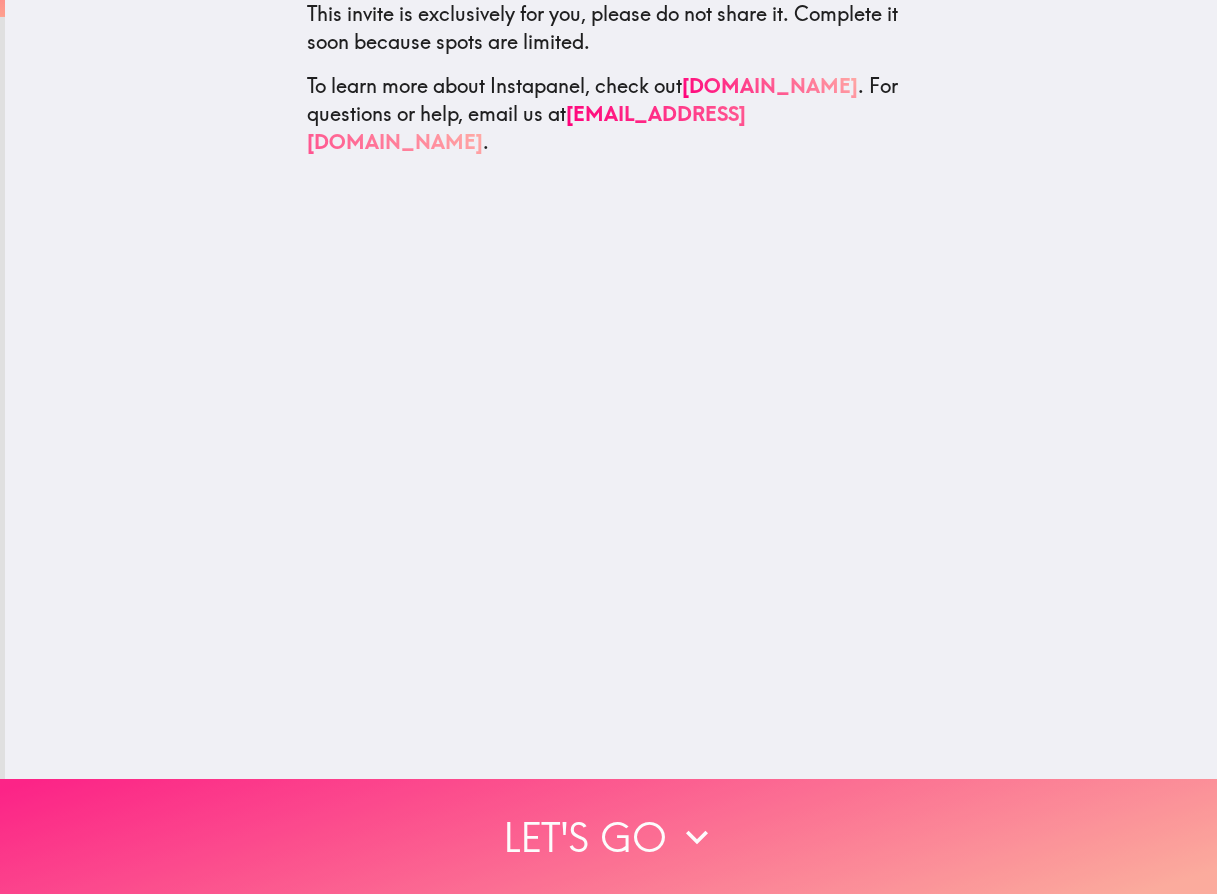 scroll, scrollTop: 0, scrollLeft: 0, axis: both 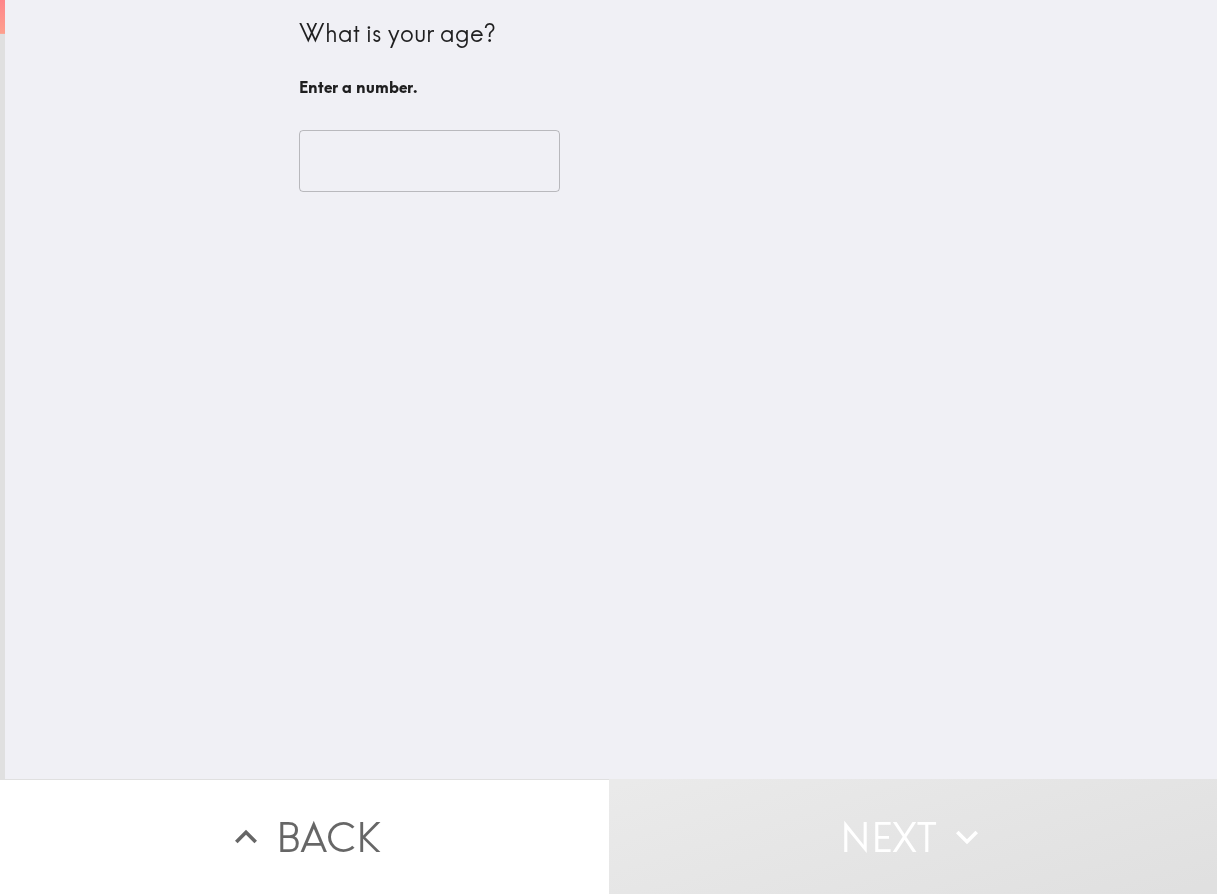 click at bounding box center [429, 161] 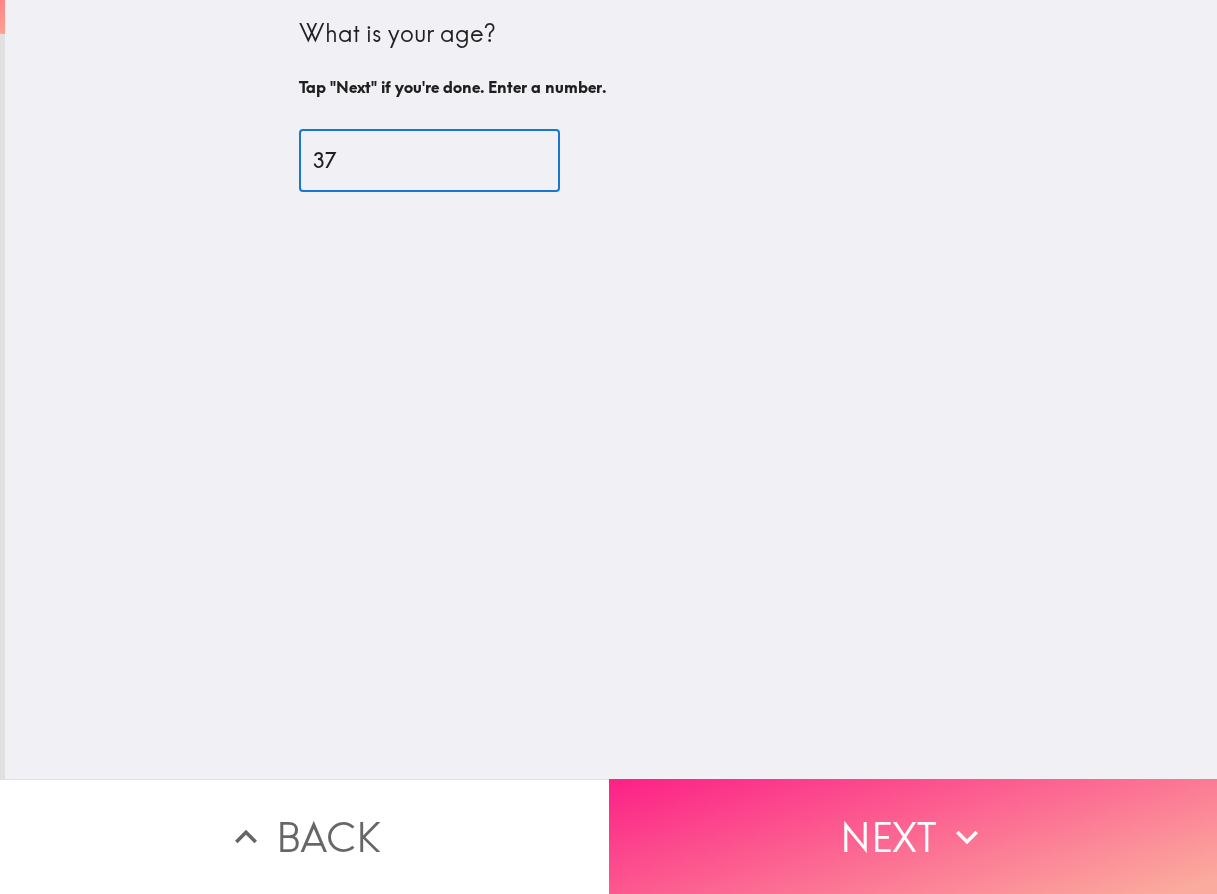type on "37" 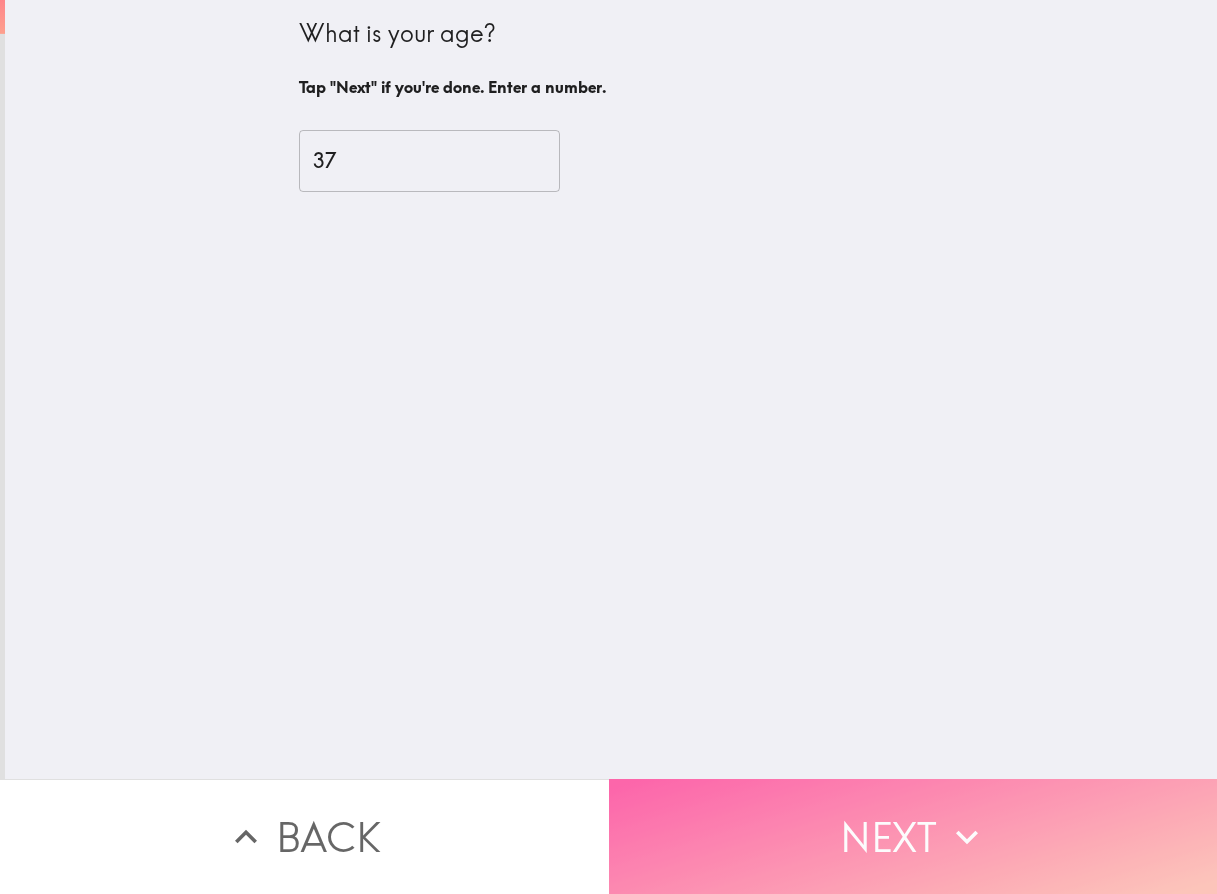 click on "Next" at bounding box center (913, 836) 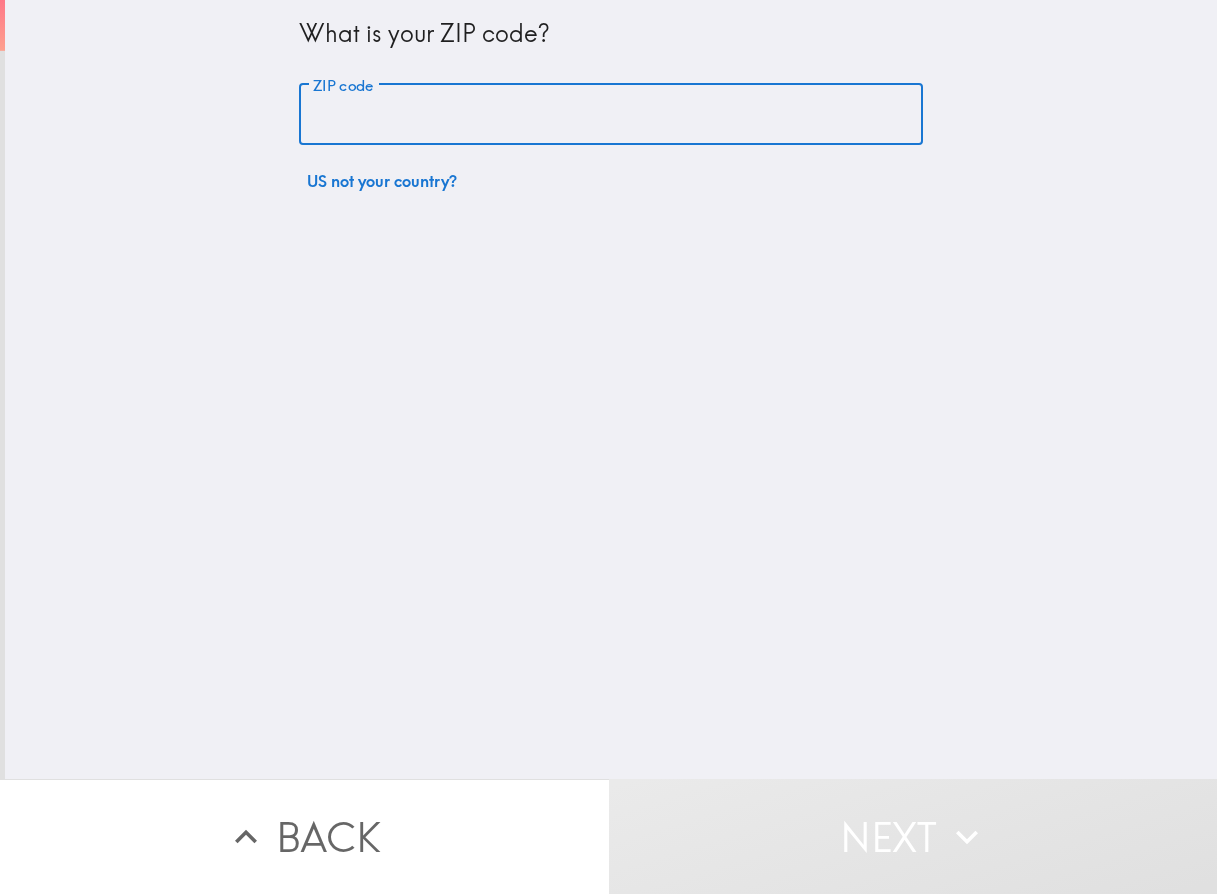 click on "ZIP code" at bounding box center [611, 115] 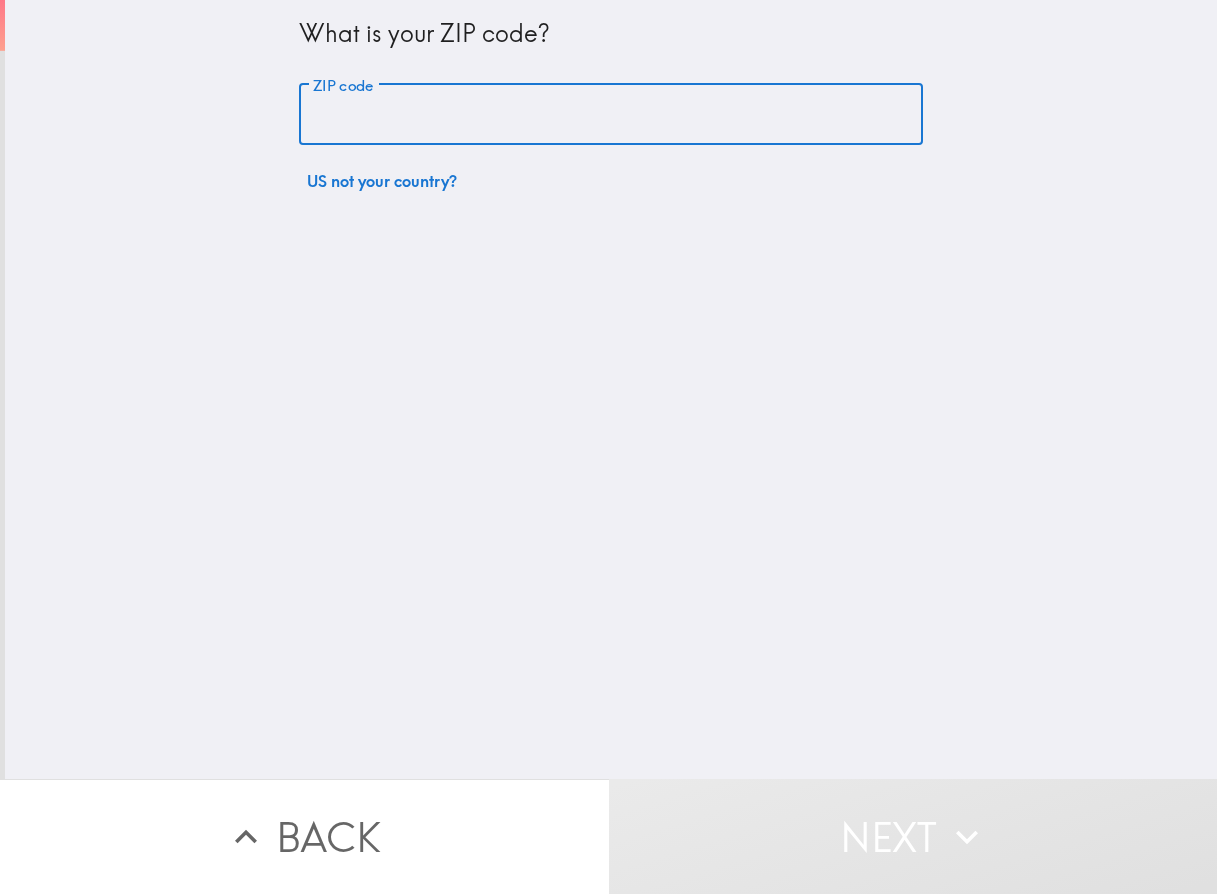 type on "11212" 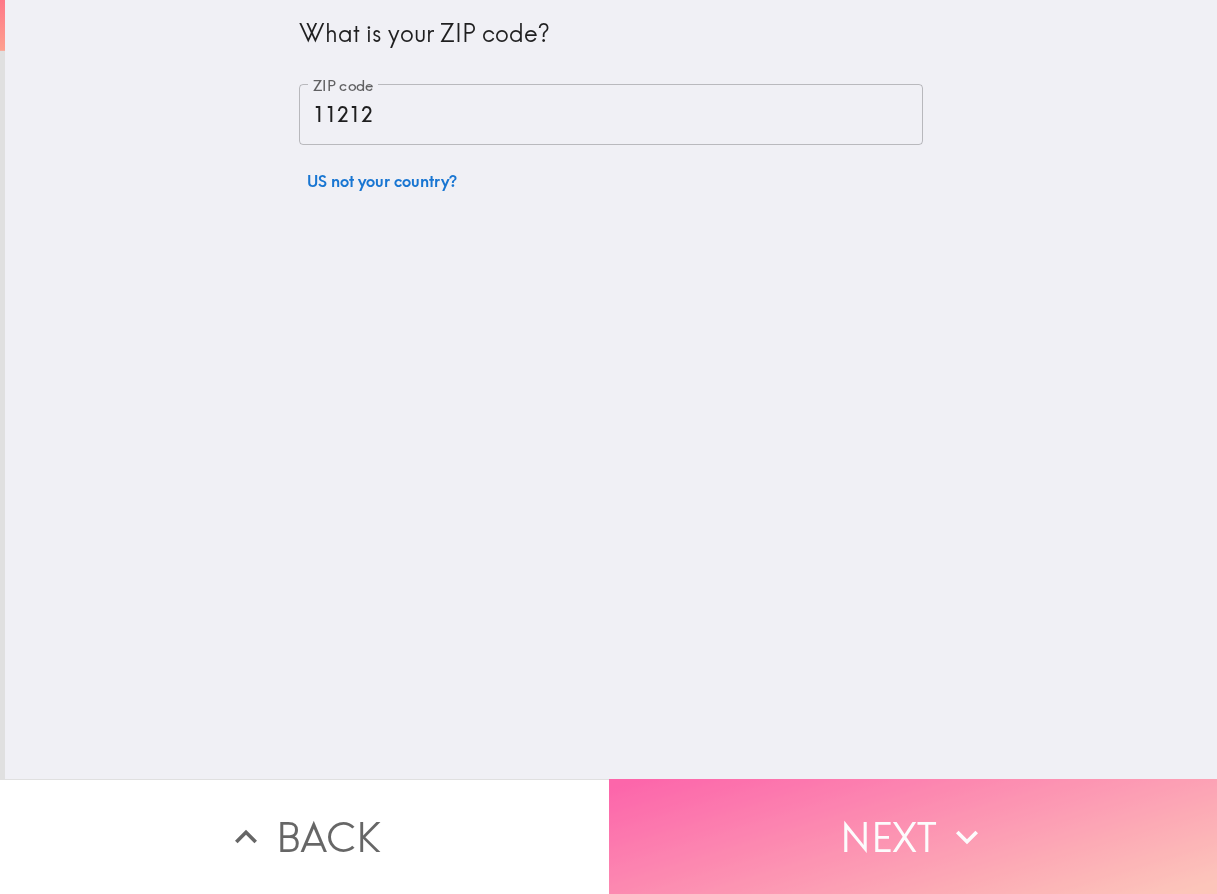click on "Next" at bounding box center (913, 836) 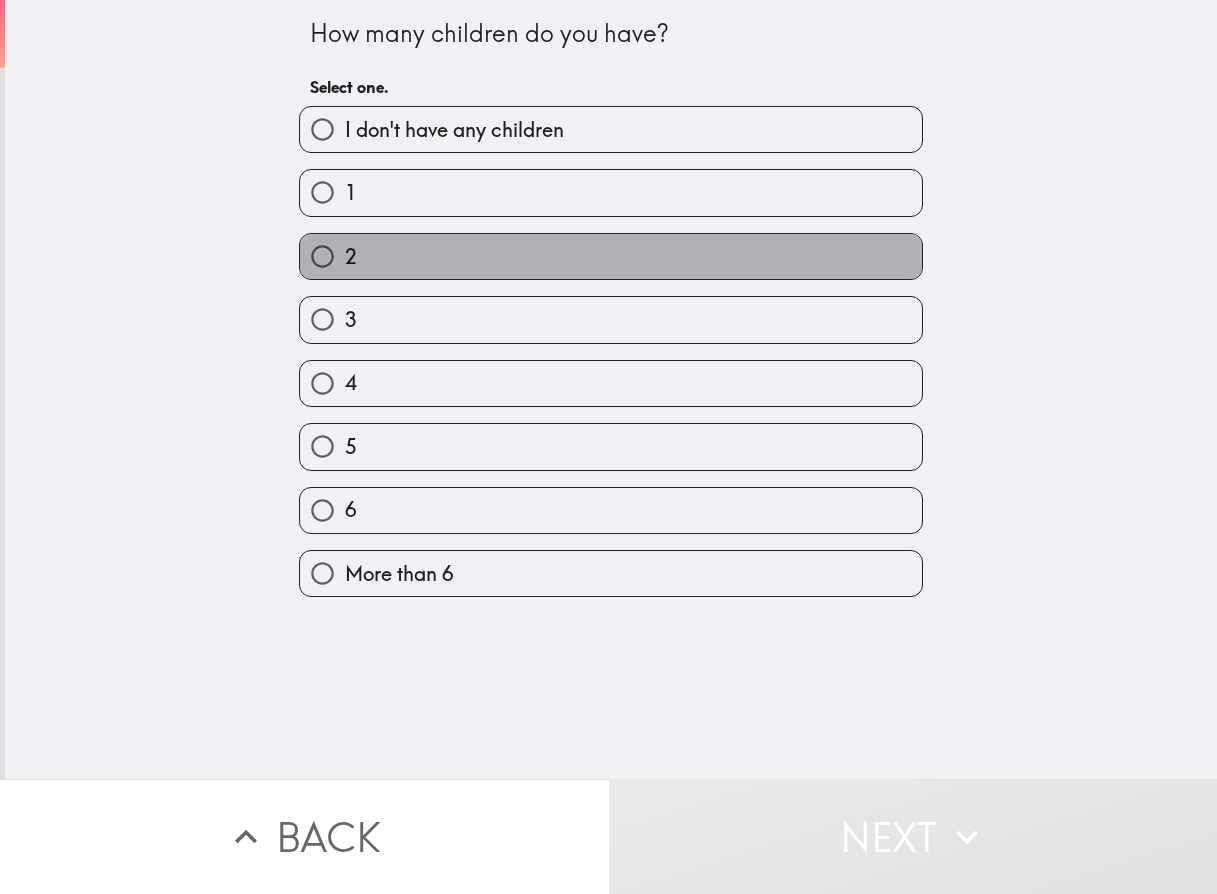 click on "2" at bounding box center [611, 256] 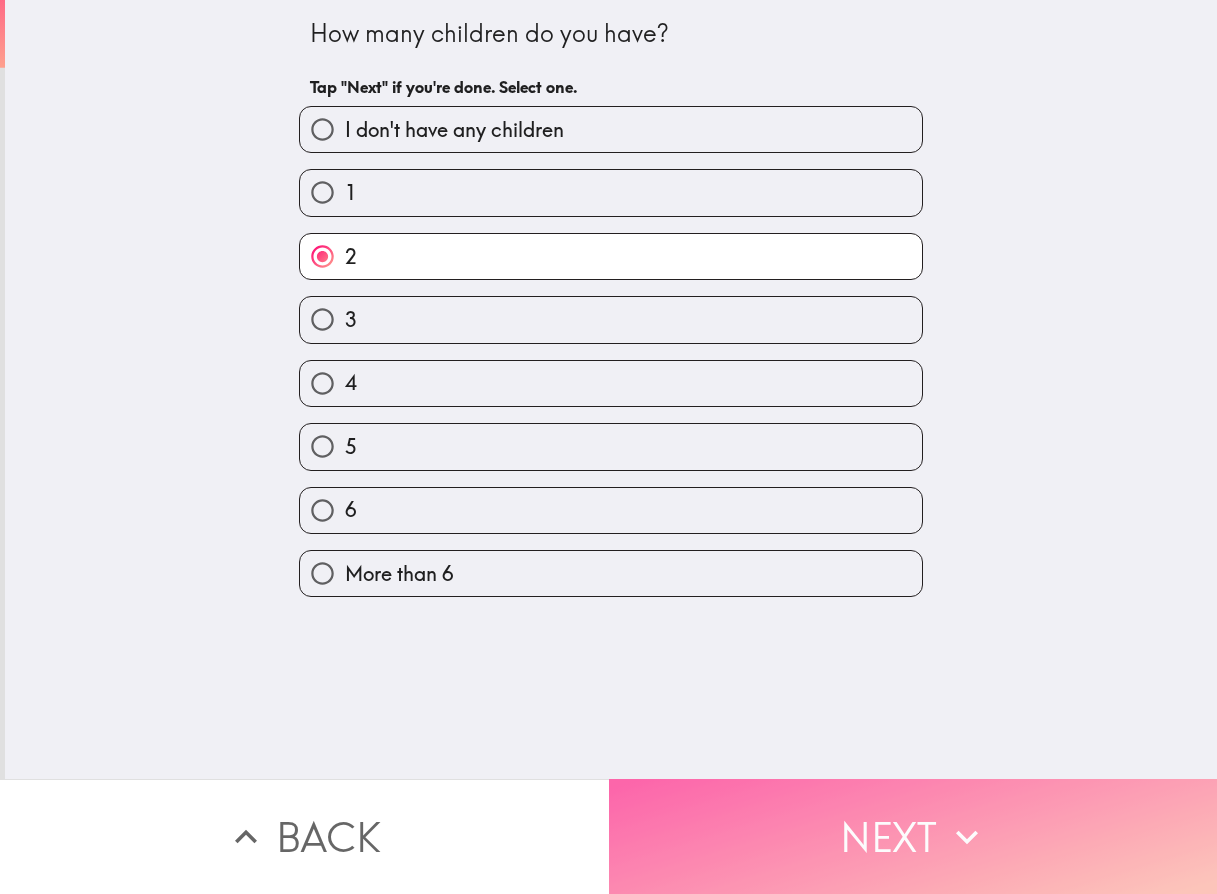 click on "Next" at bounding box center (913, 836) 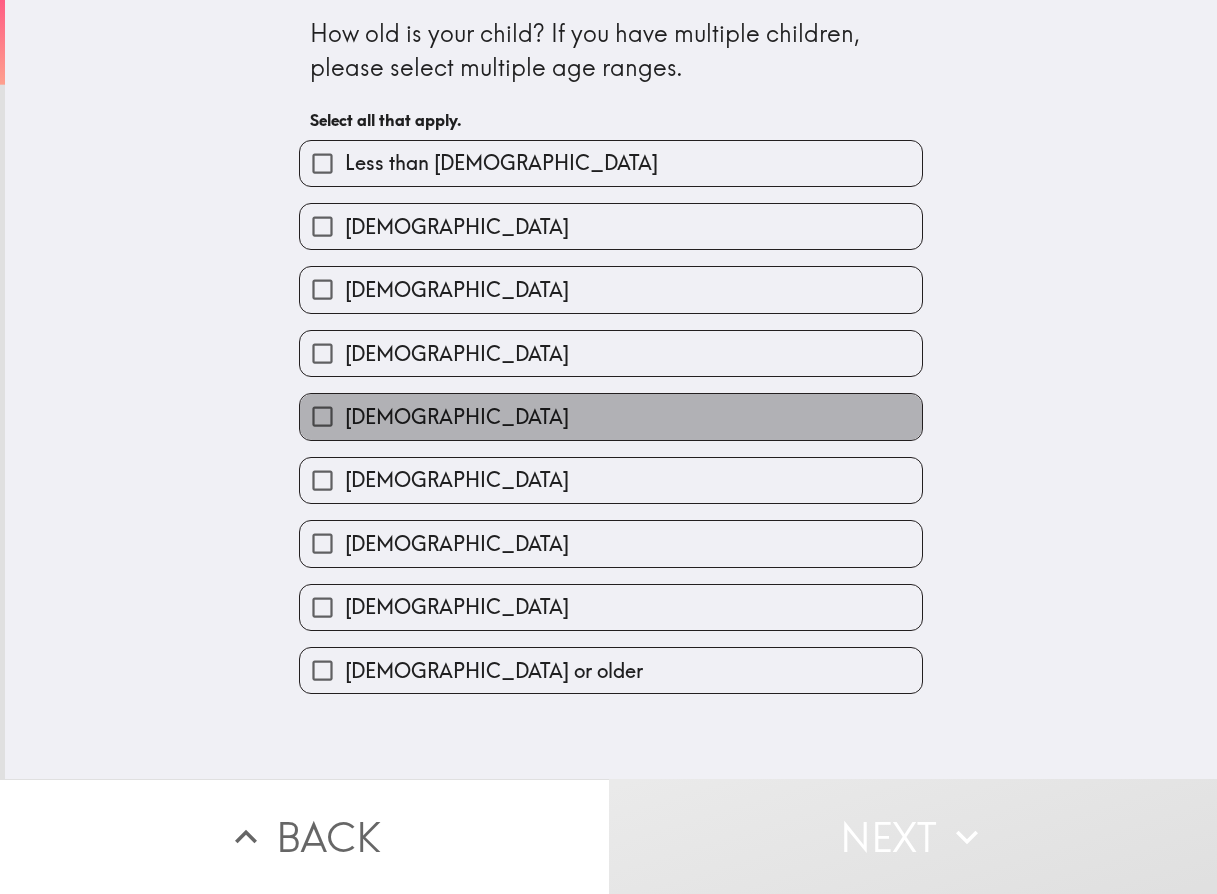 click on "[DEMOGRAPHIC_DATA]" at bounding box center [457, 417] 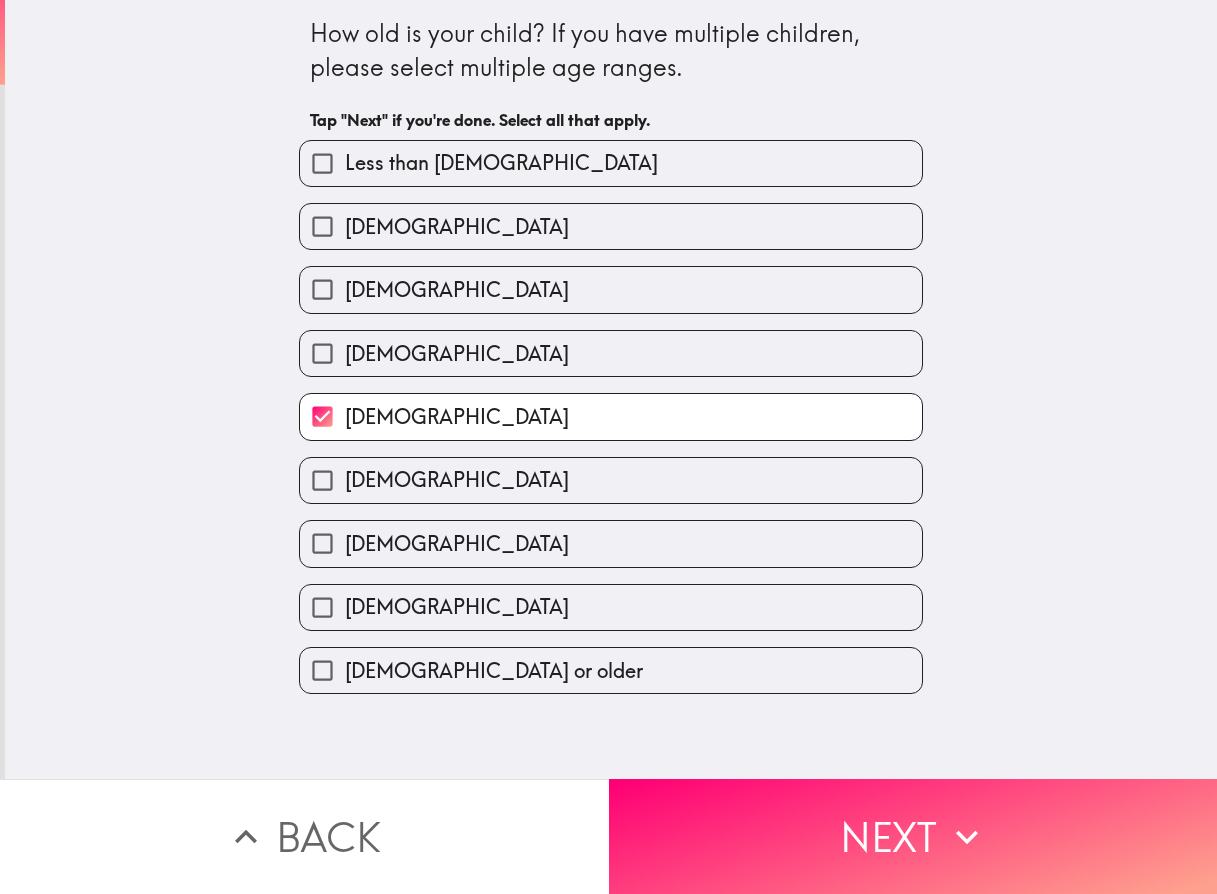 click on "[DEMOGRAPHIC_DATA]" at bounding box center [457, 480] 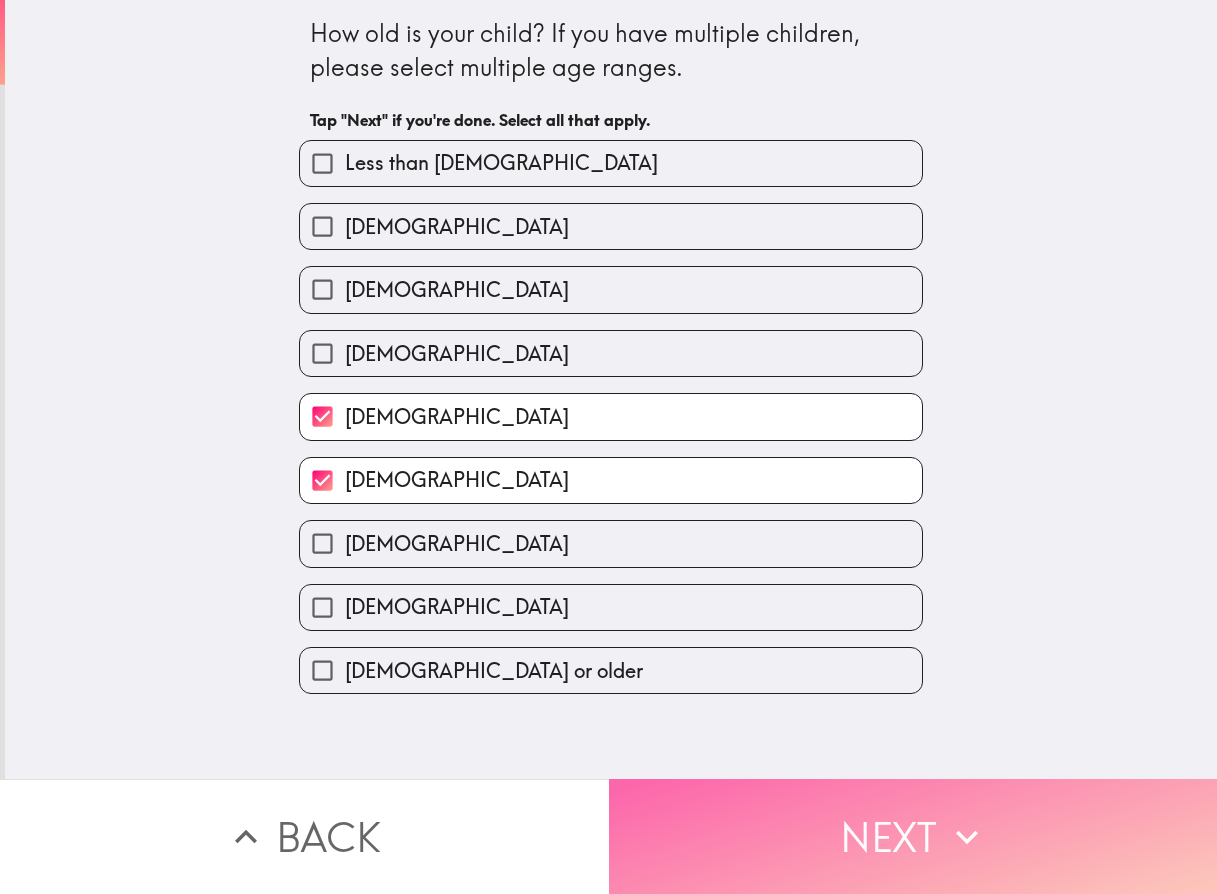 click on "Next" at bounding box center [913, 836] 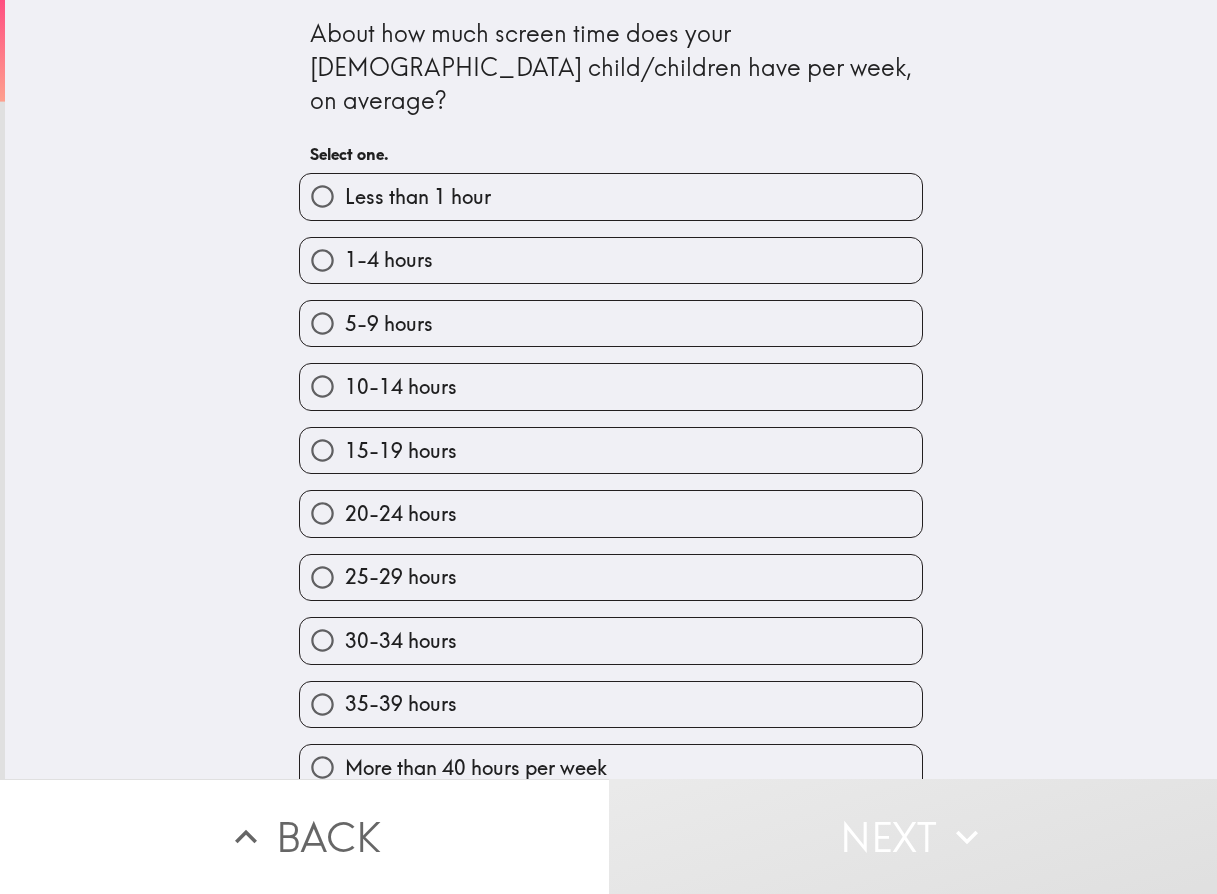 click on "More than 40 hours per week" at bounding box center [611, 767] 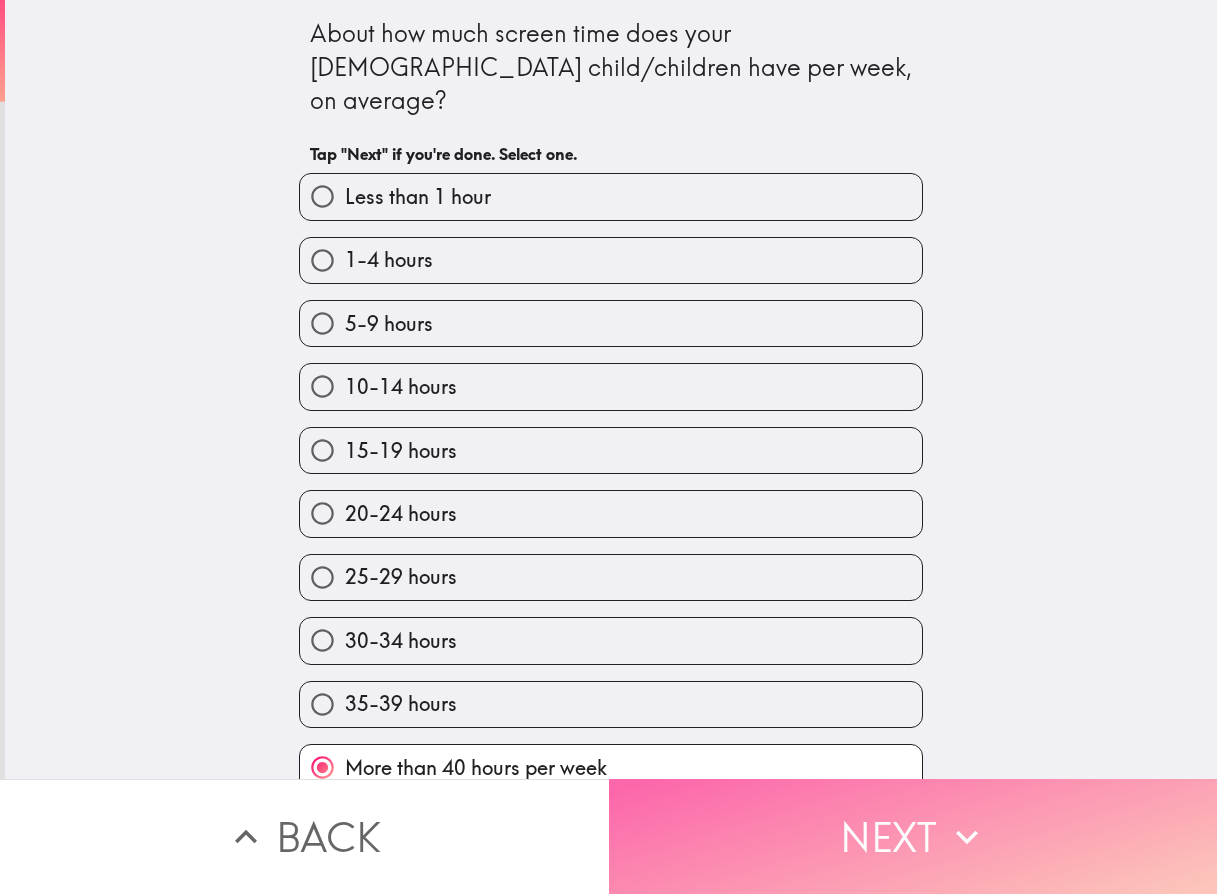 click on "Next" at bounding box center [913, 836] 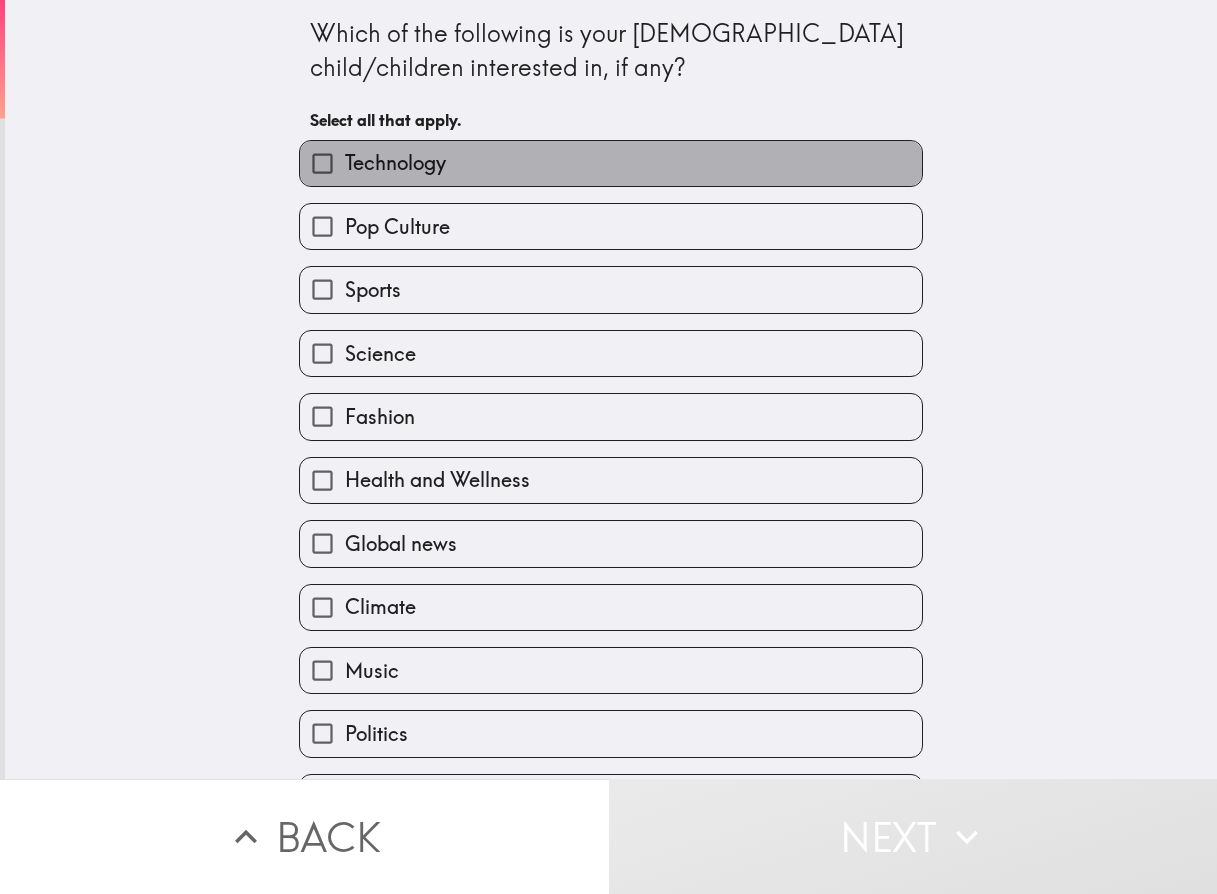 click on "Technology" at bounding box center (611, 163) 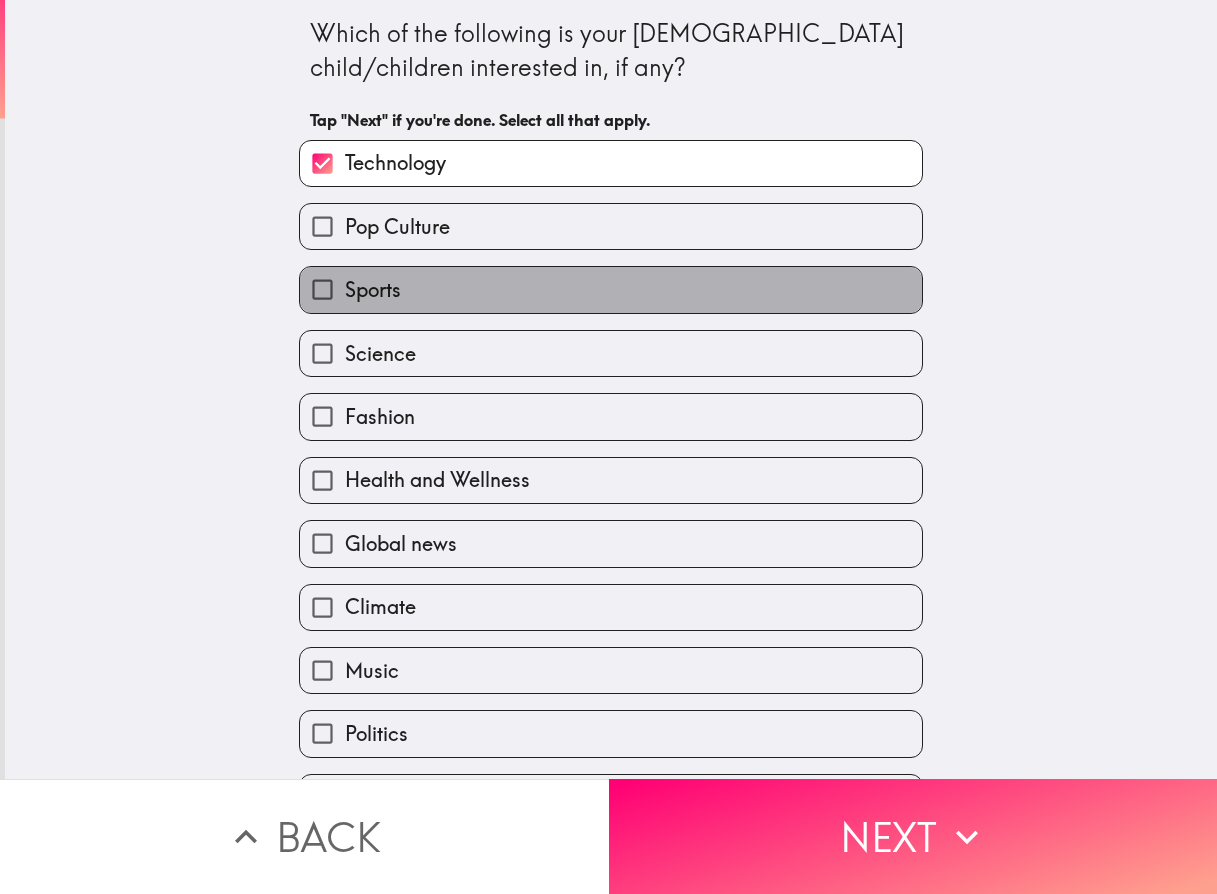 click on "Sports" at bounding box center (611, 289) 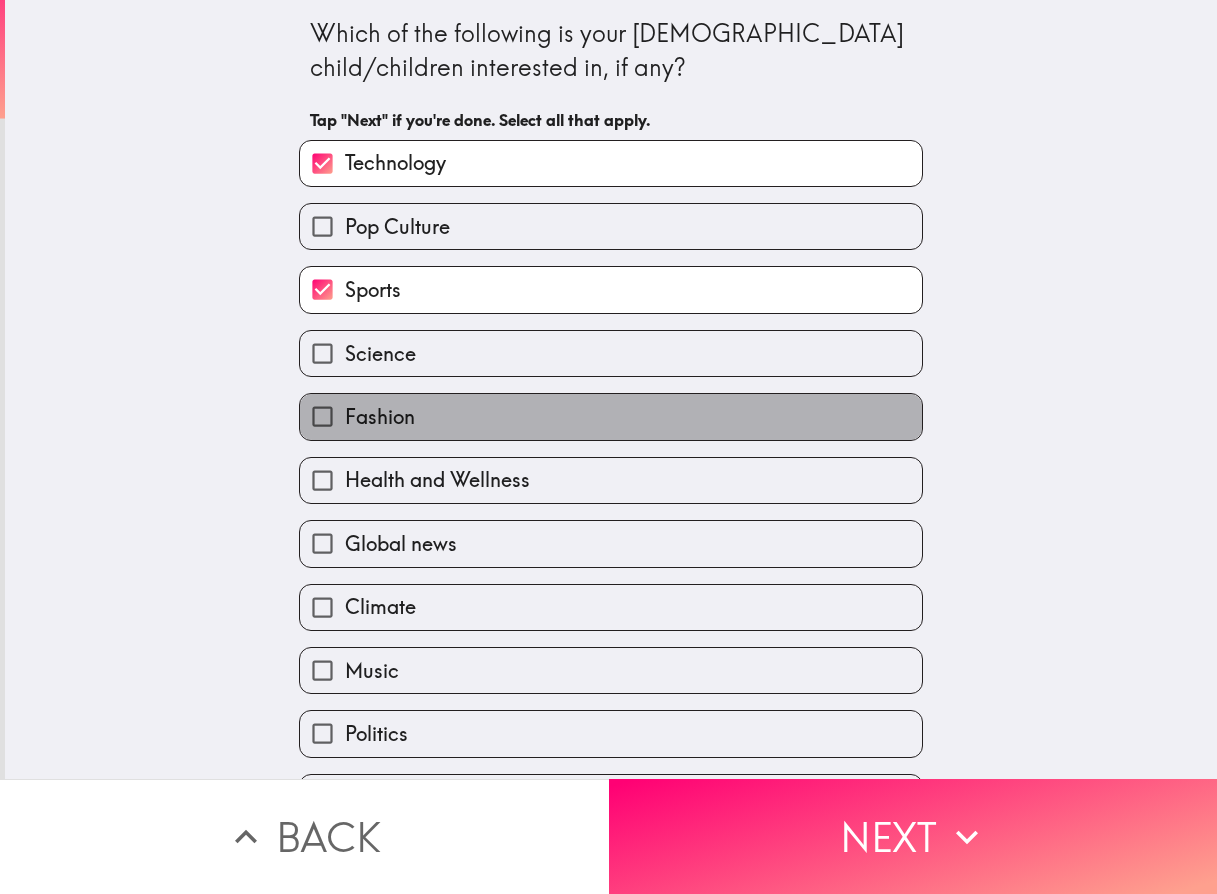 click on "Fashion" at bounding box center [611, 416] 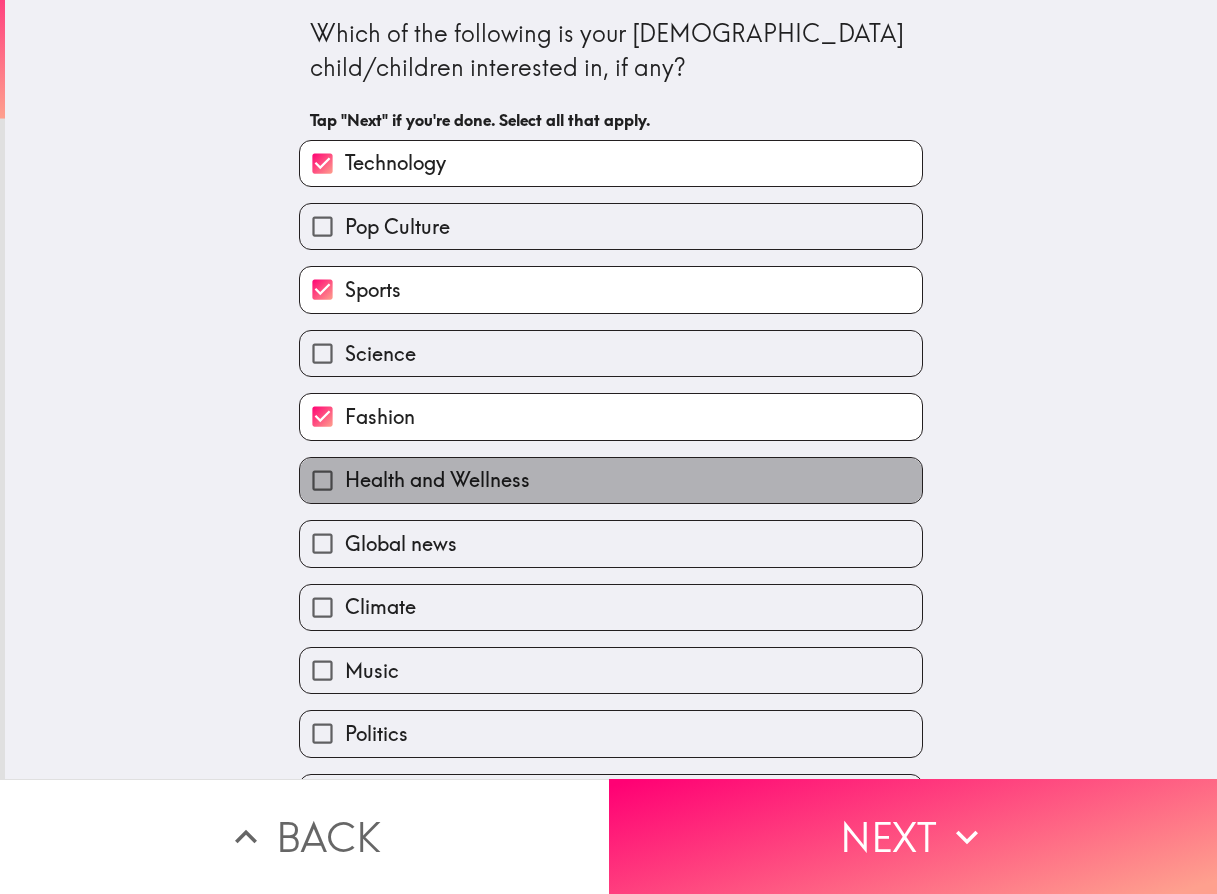 click on "Health and Wellness" at bounding box center (437, 480) 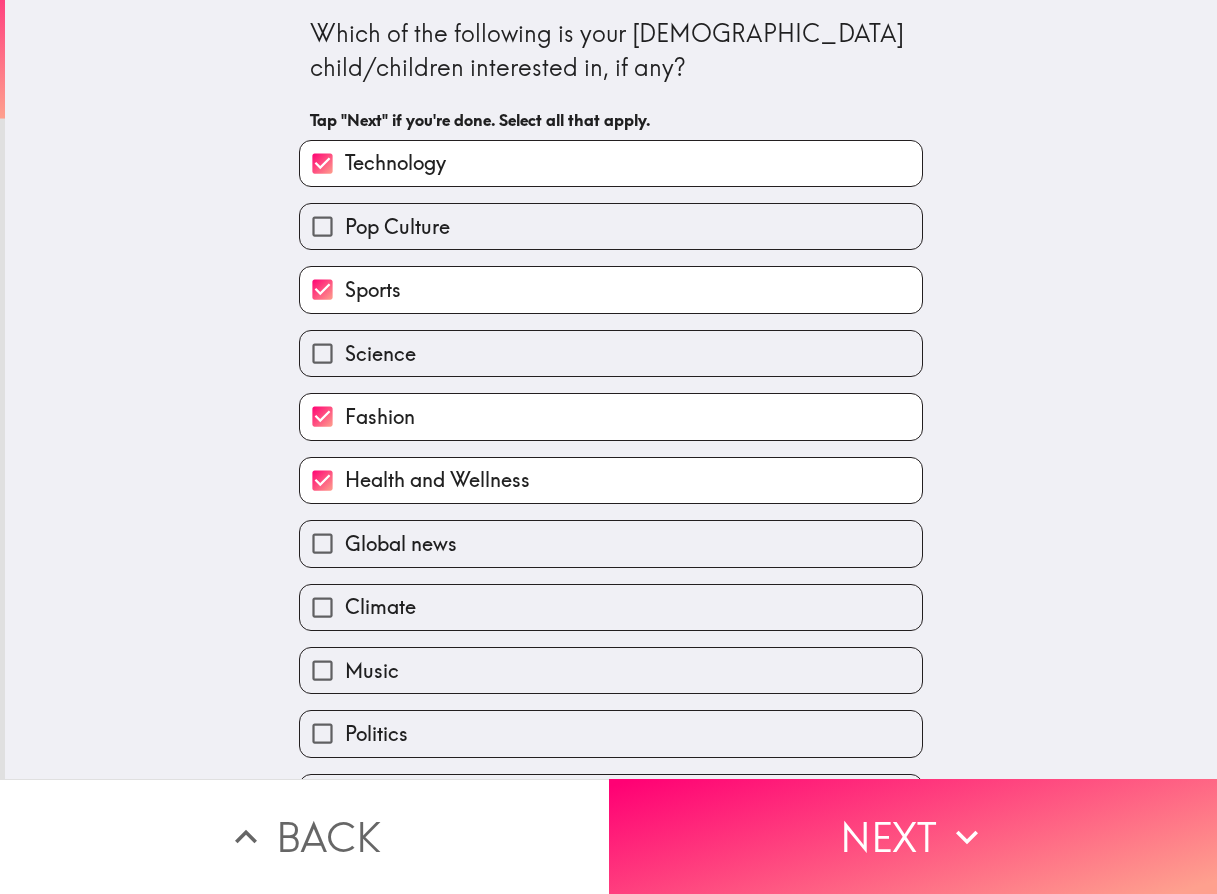 scroll, scrollTop: 184, scrollLeft: 0, axis: vertical 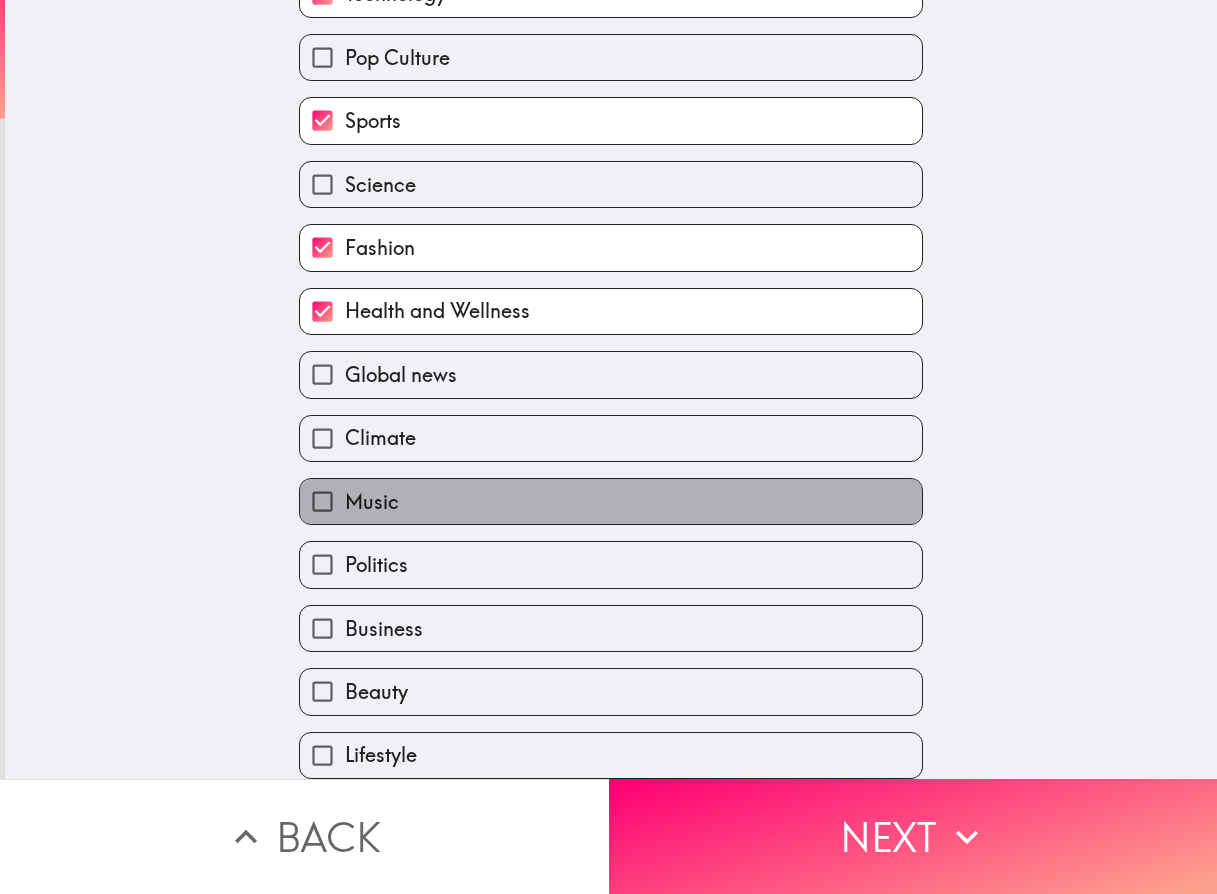 click on "Music" at bounding box center (611, 501) 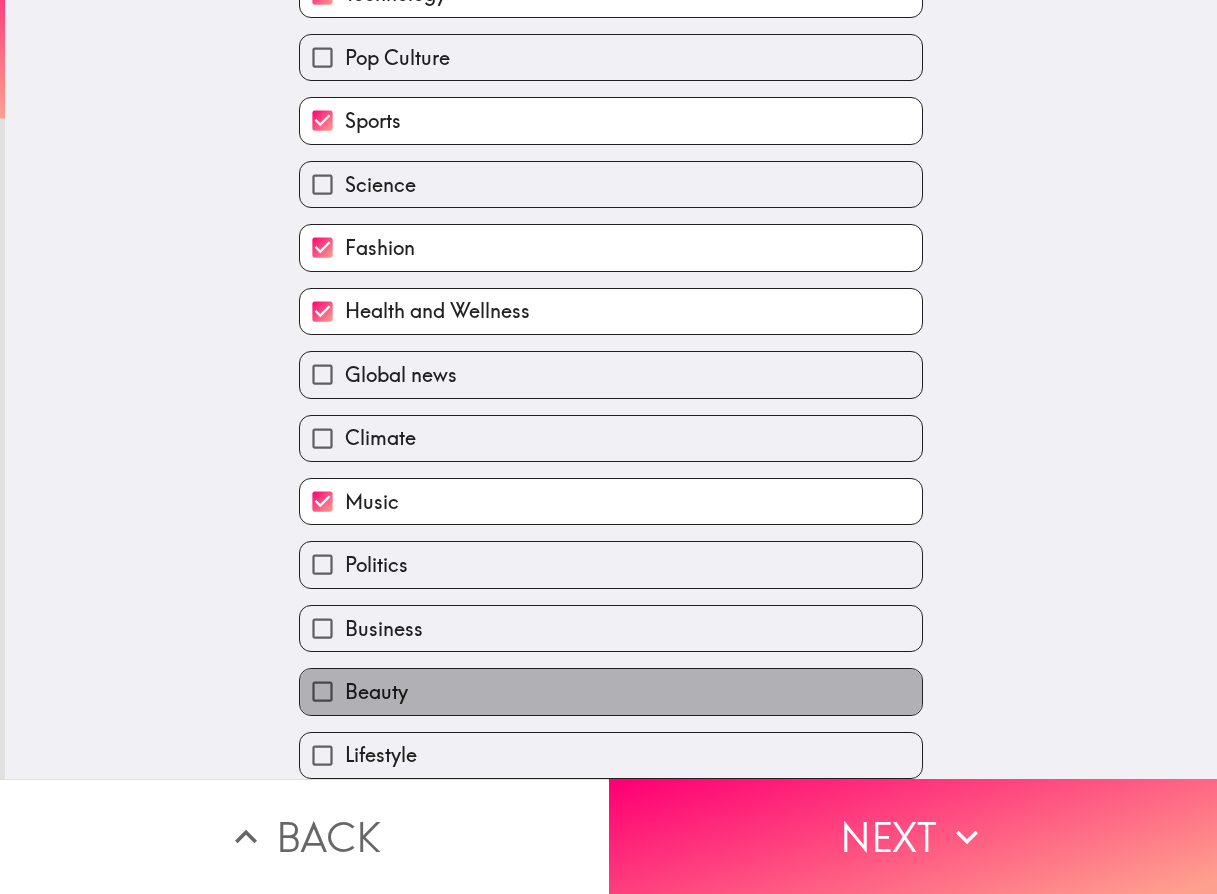 click on "Beauty" at bounding box center (611, 691) 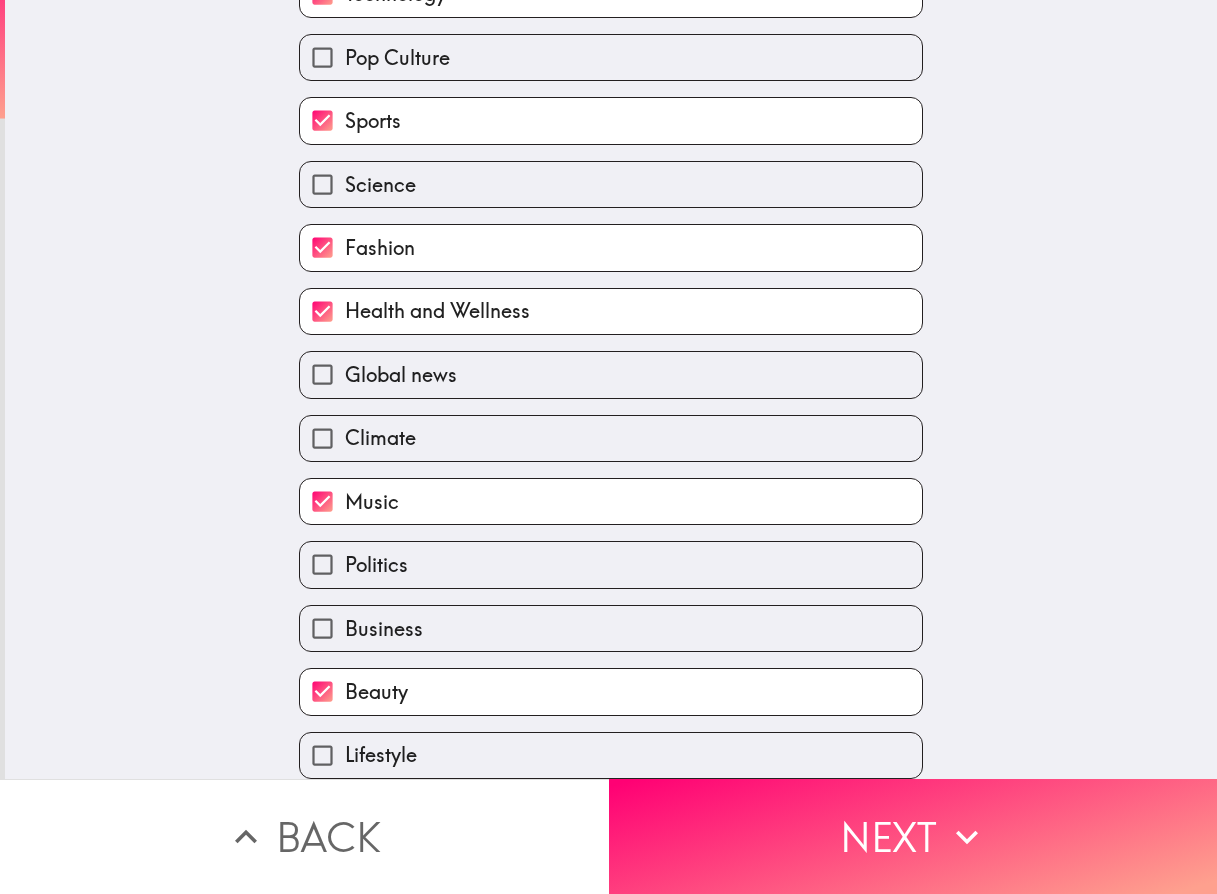 click on "Next" at bounding box center [913, 836] 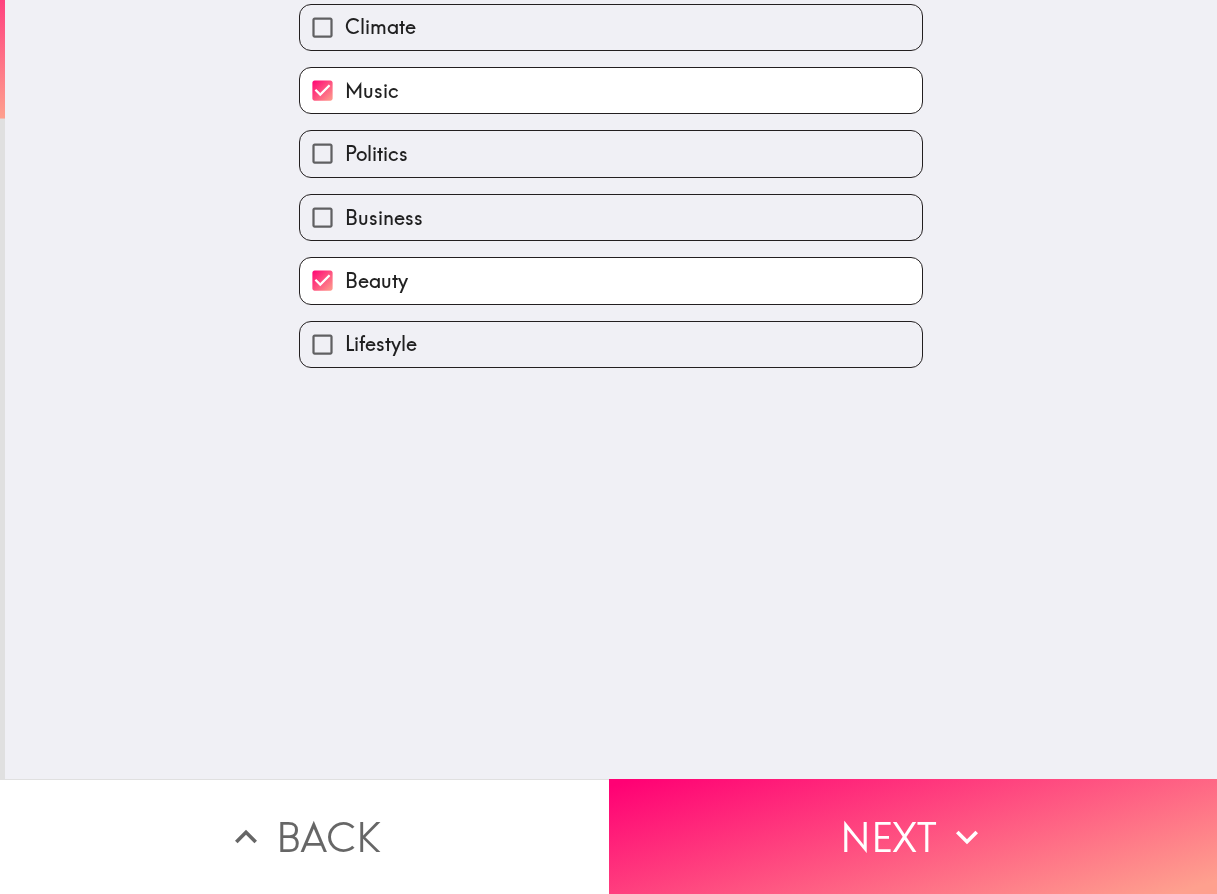 scroll, scrollTop: 0, scrollLeft: 0, axis: both 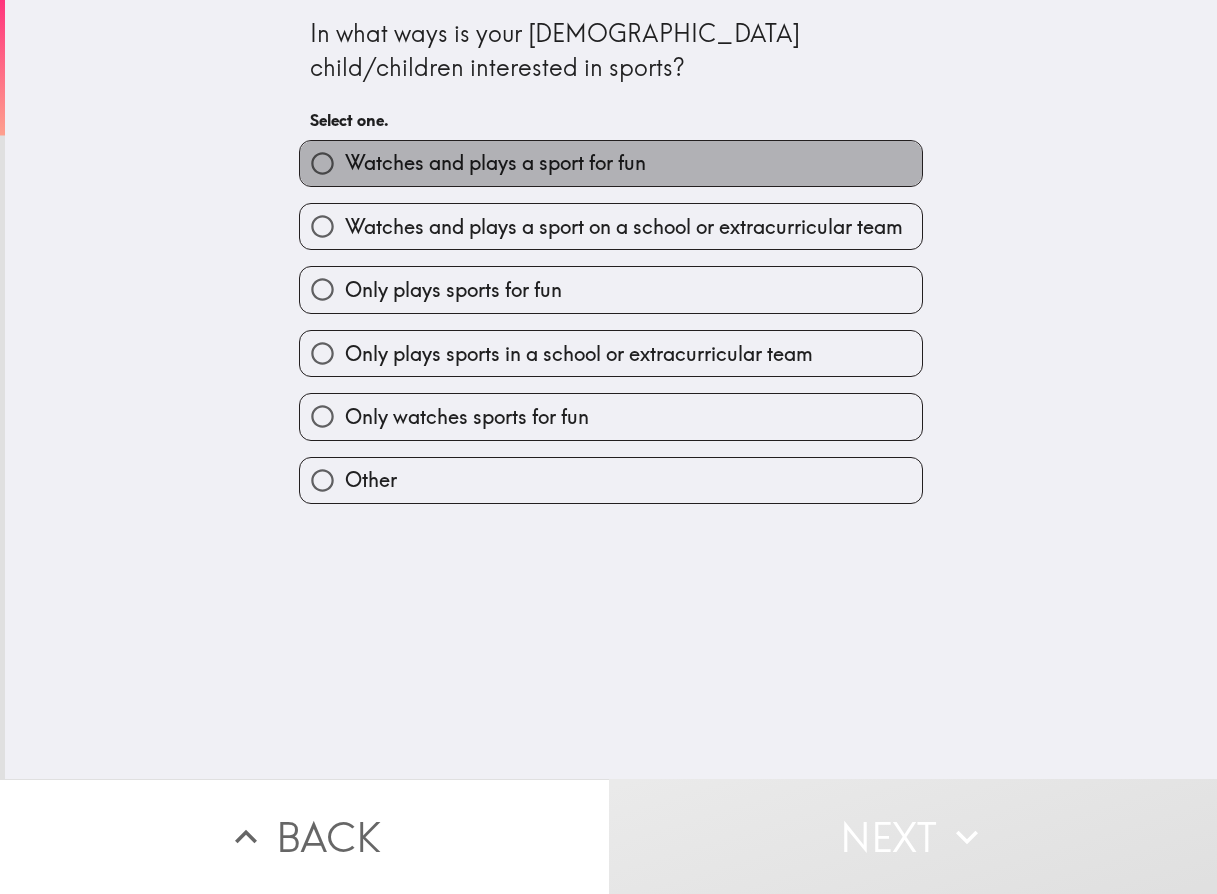 click on "Watches and plays a sport for fun" at bounding box center [495, 163] 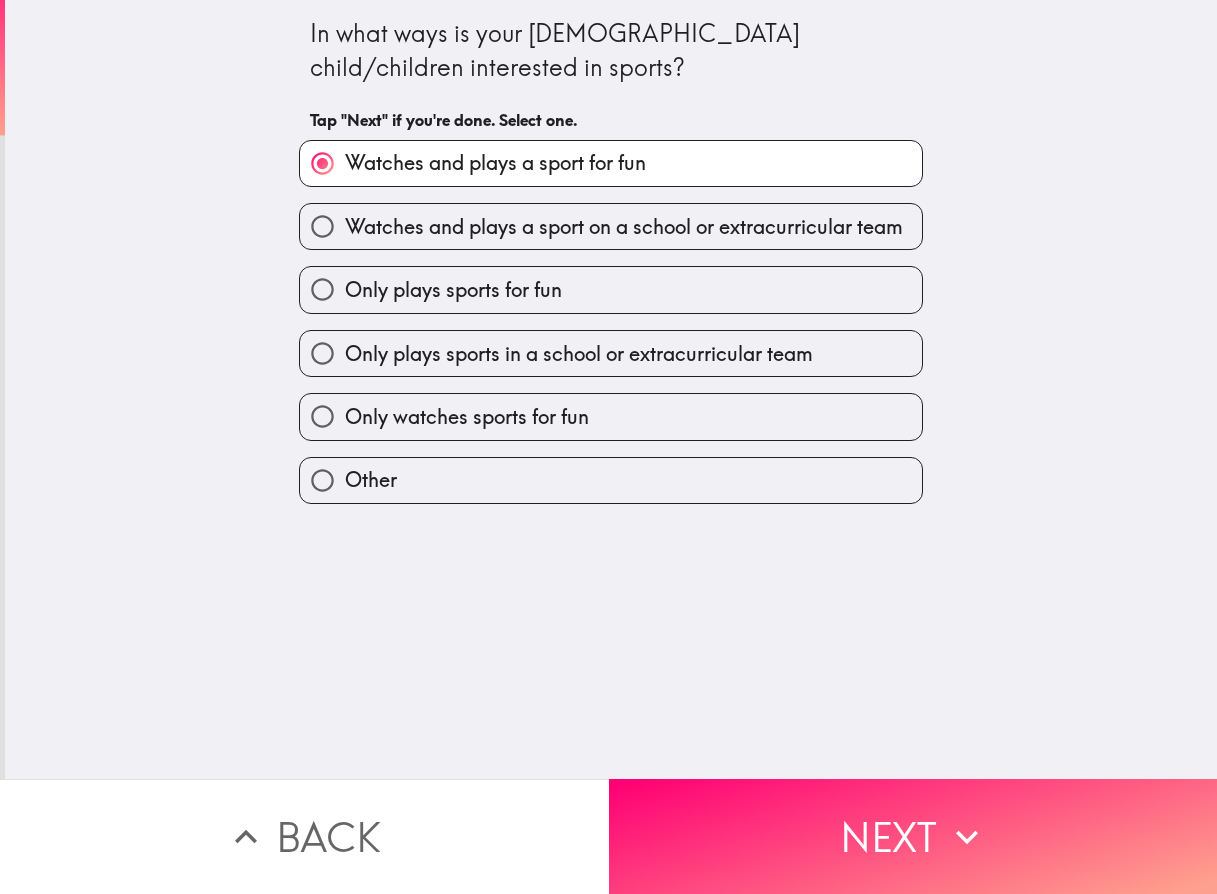 click on "Next" at bounding box center (913, 836) 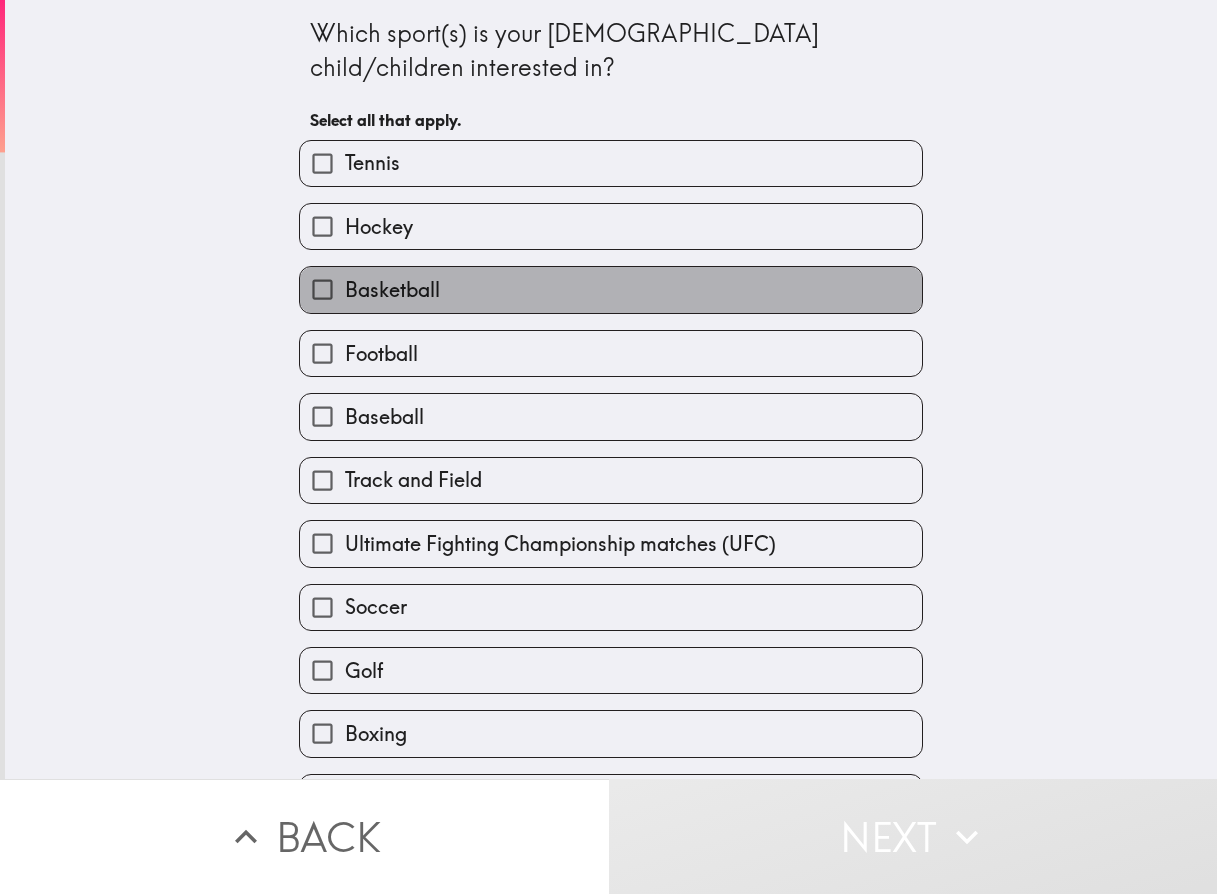 click on "Basketball" at bounding box center (611, 289) 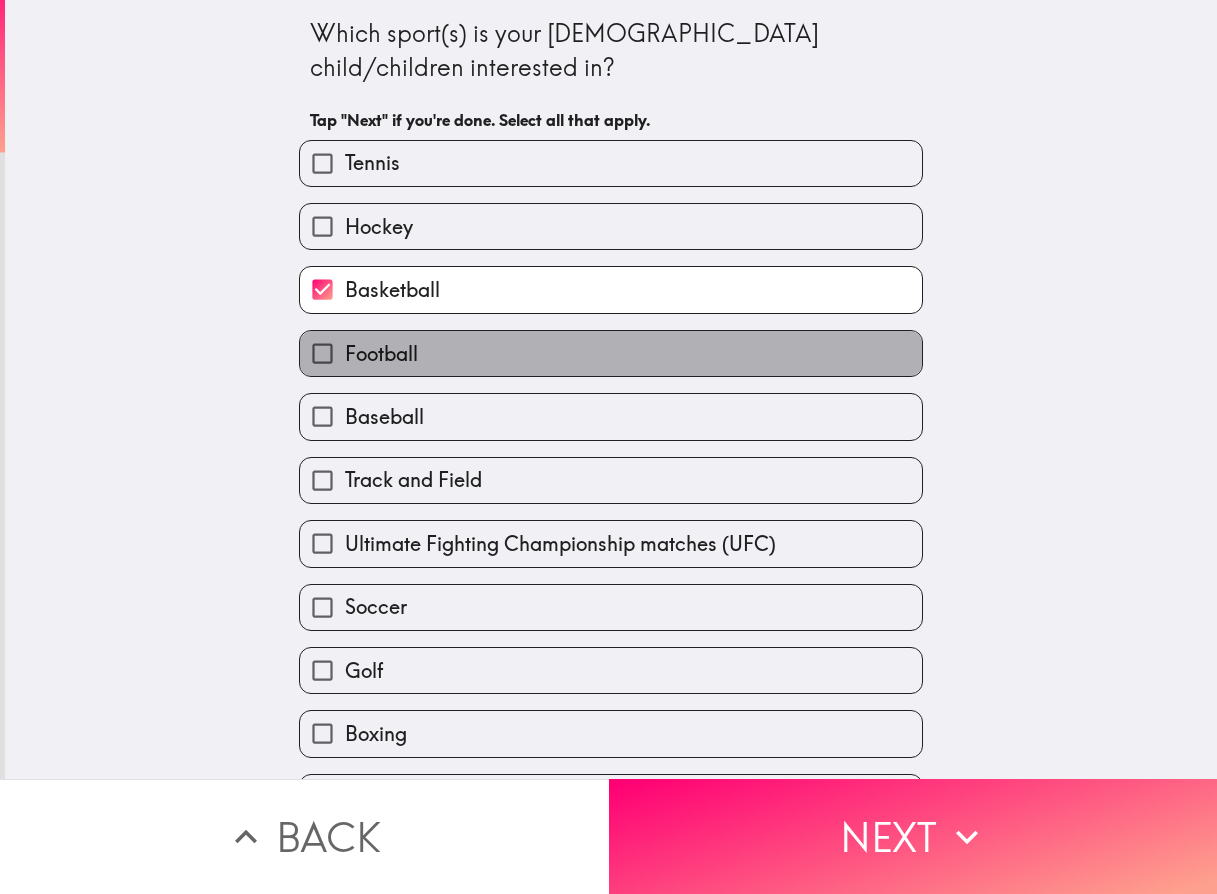 click on "Football" at bounding box center [611, 353] 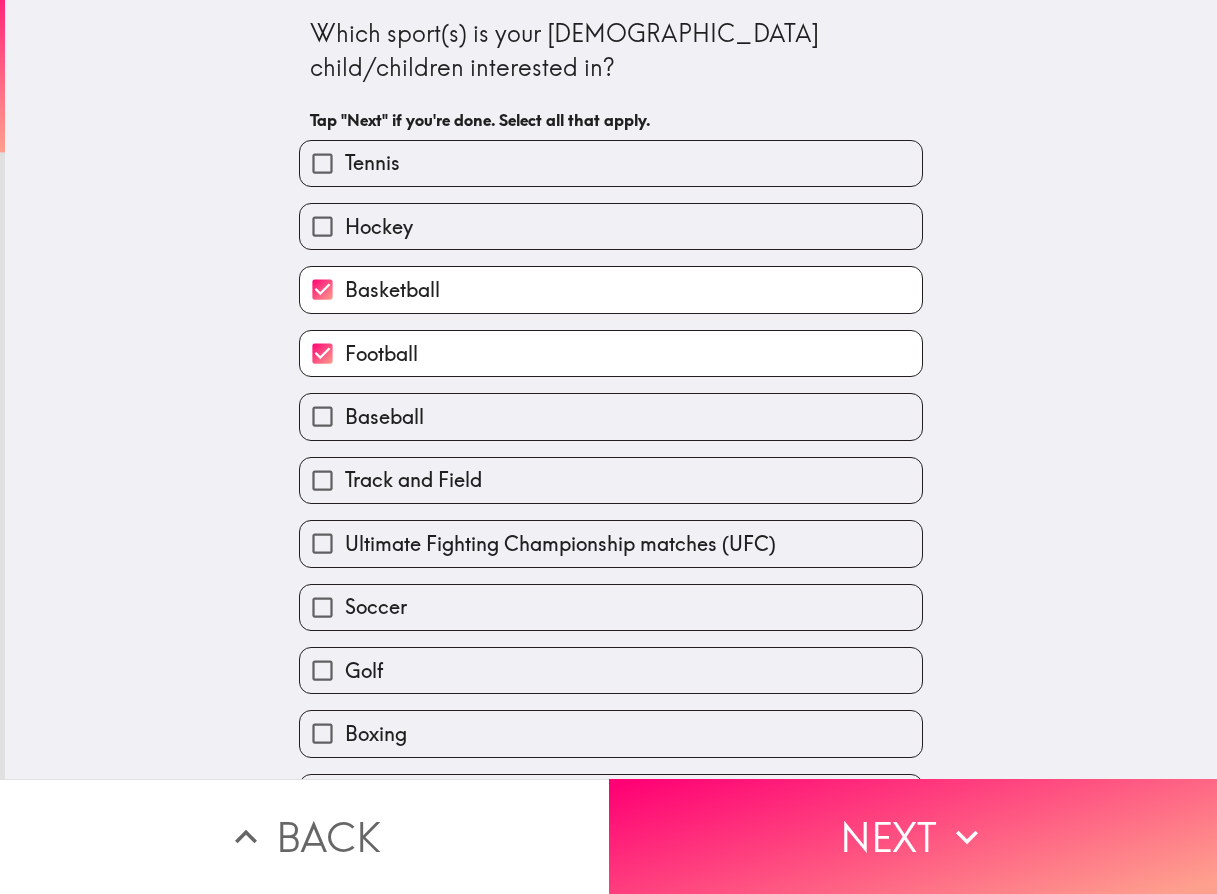 scroll, scrollTop: 57, scrollLeft: 0, axis: vertical 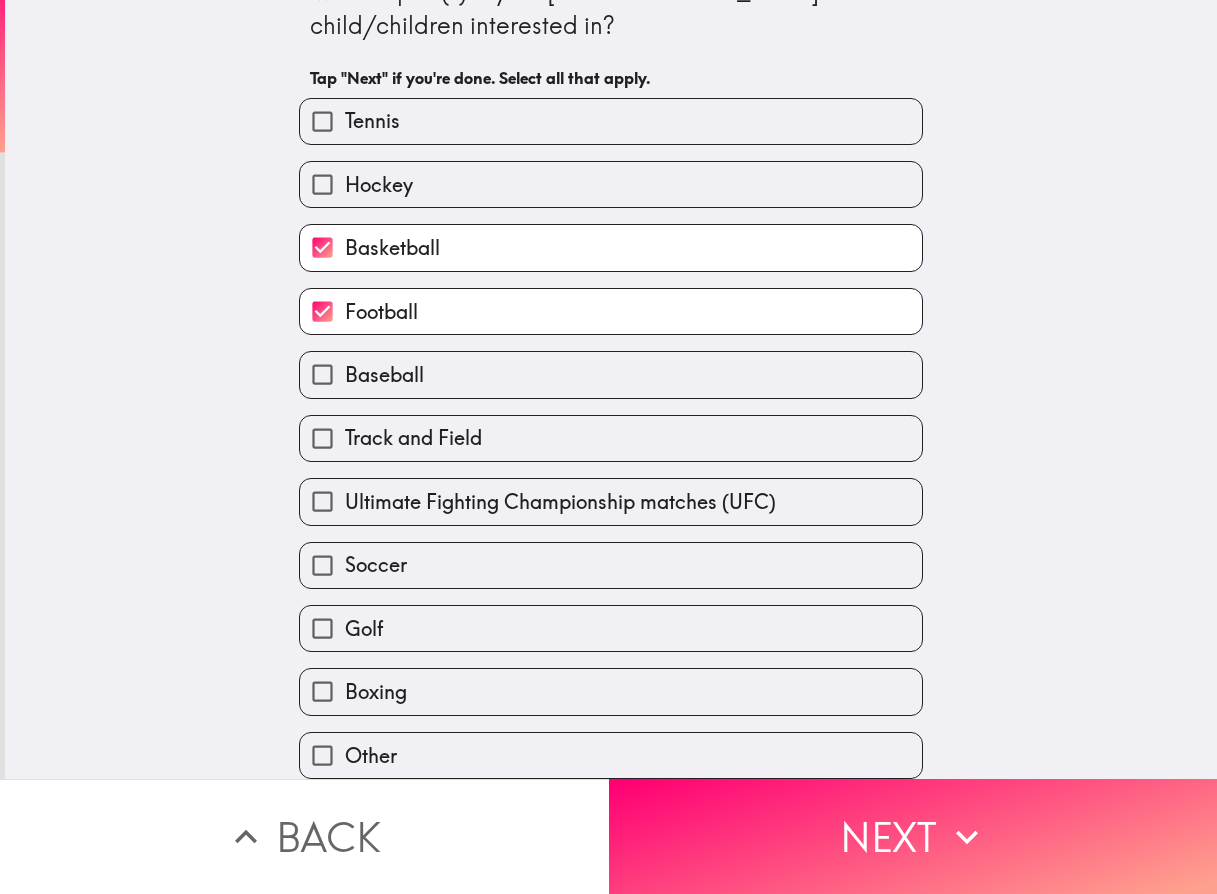 click on "Soccer" at bounding box center [611, 565] 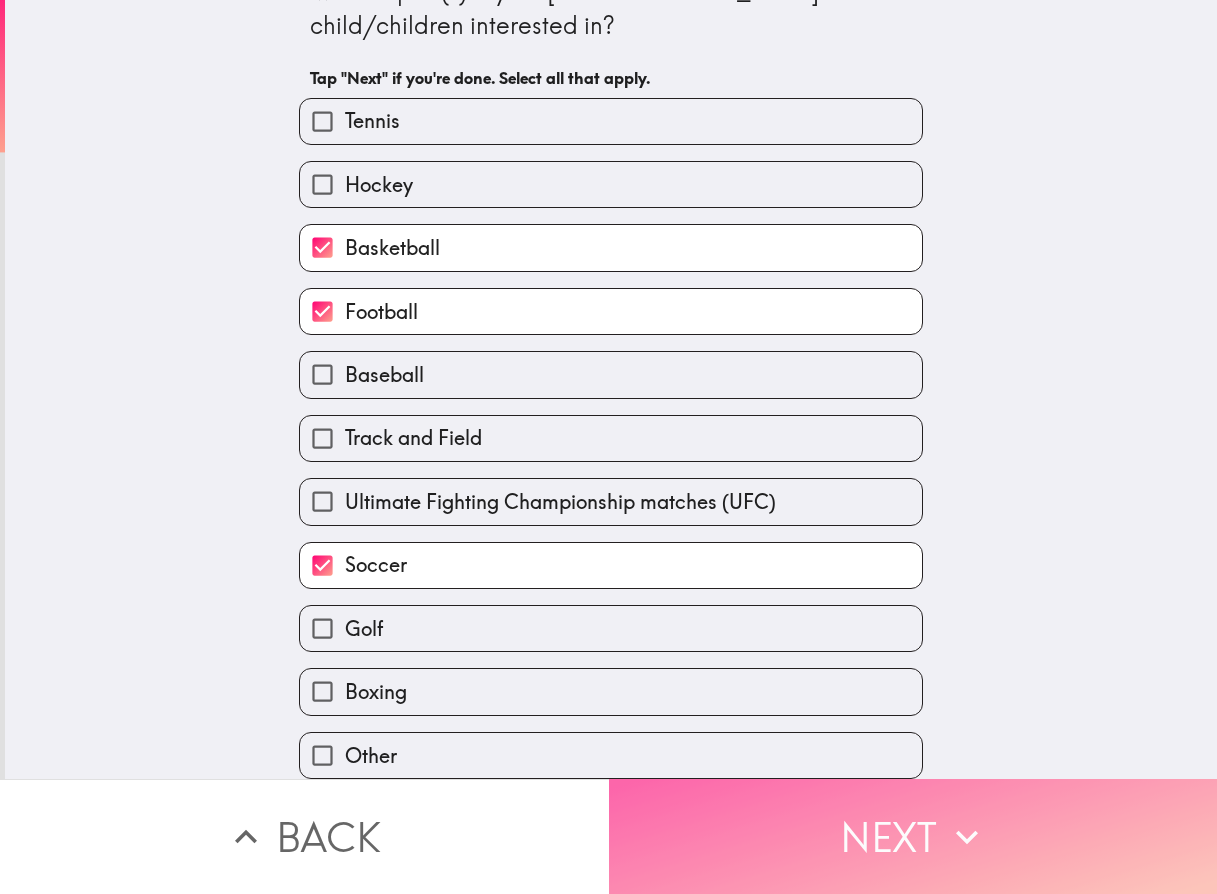 click on "Next" at bounding box center [913, 836] 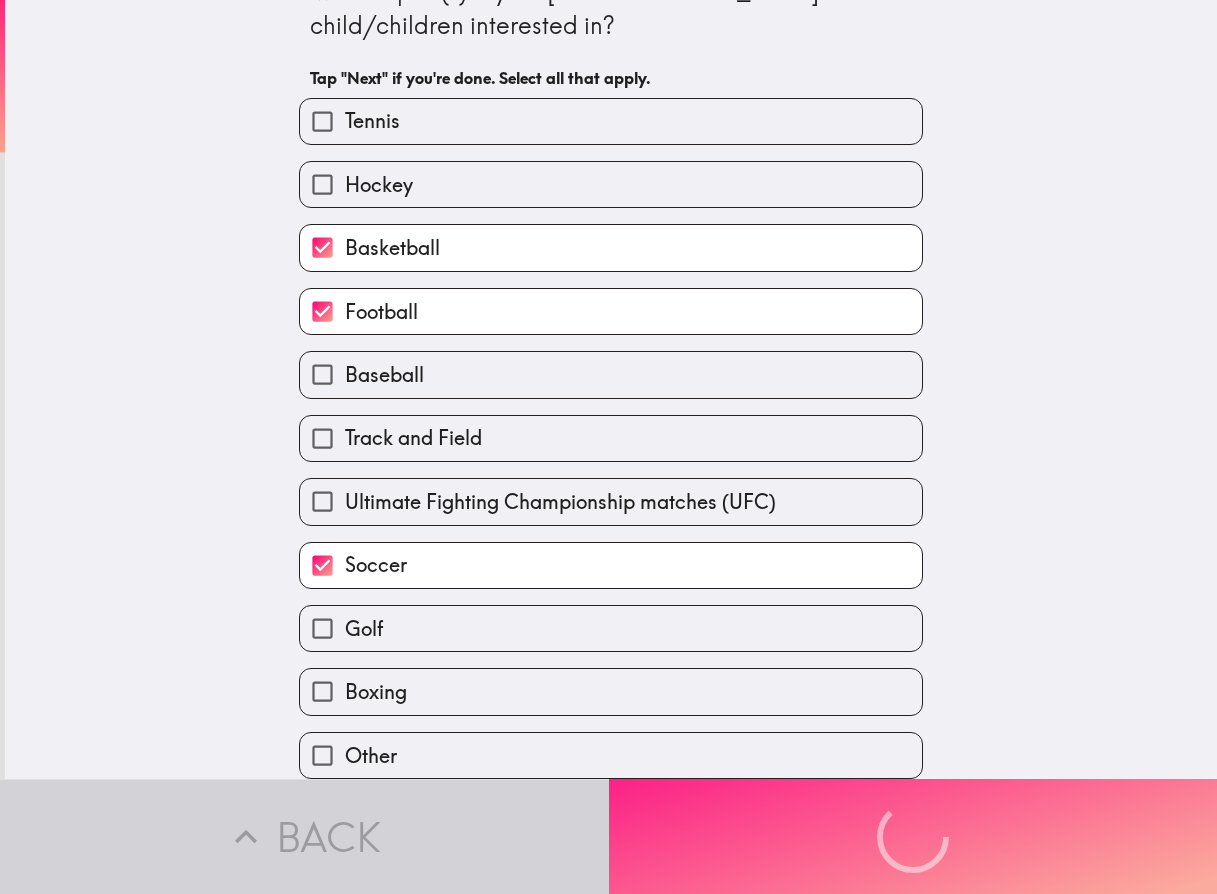 scroll, scrollTop: 0, scrollLeft: 0, axis: both 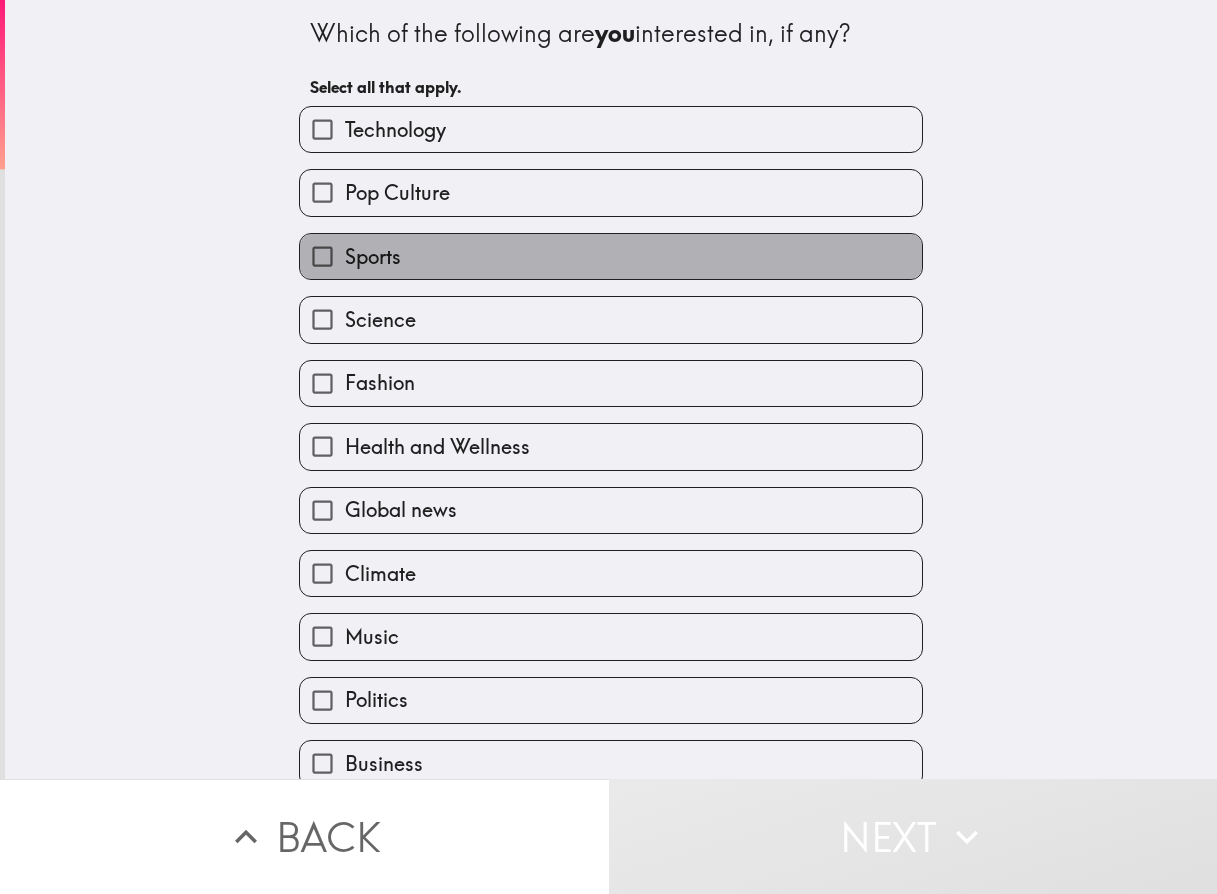click on "Sports" at bounding box center (611, 256) 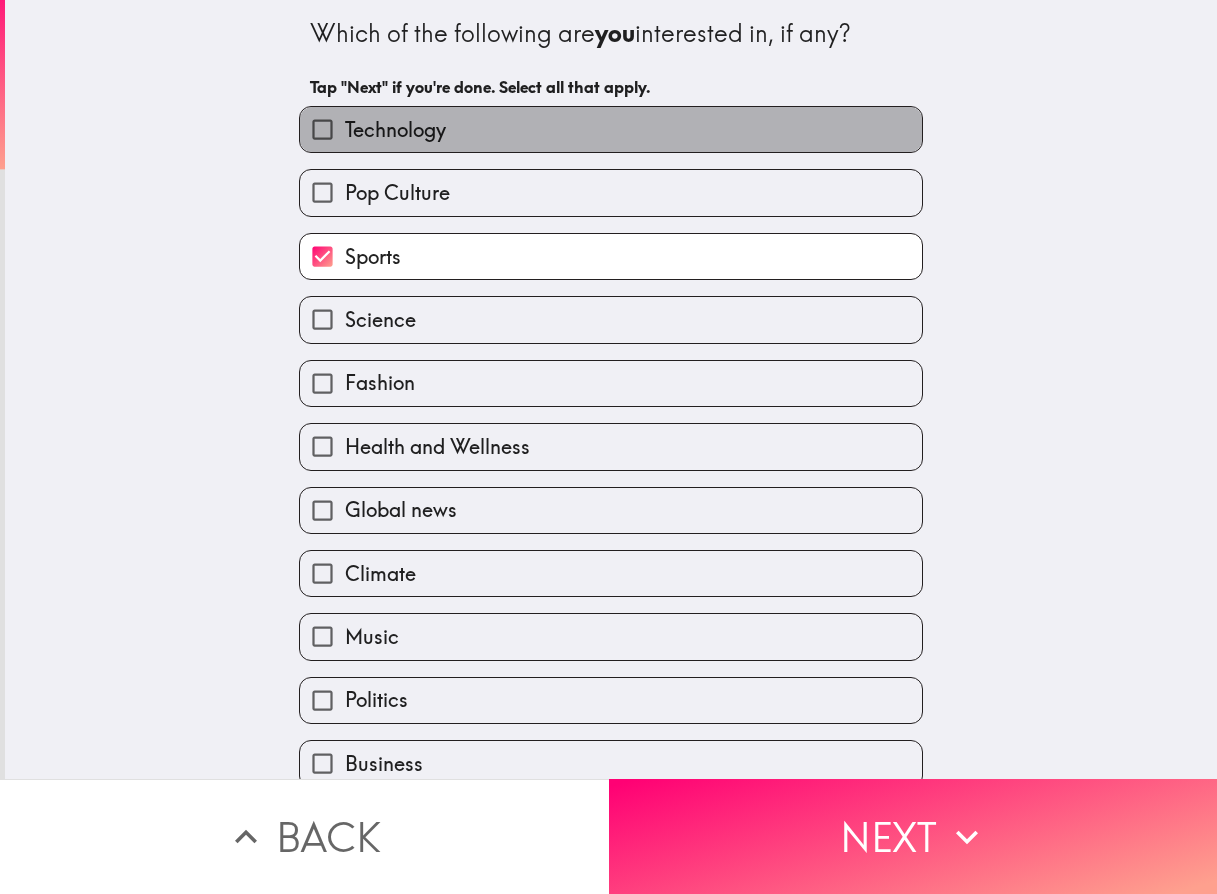 click on "Technology" at bounding box center [611, 129] 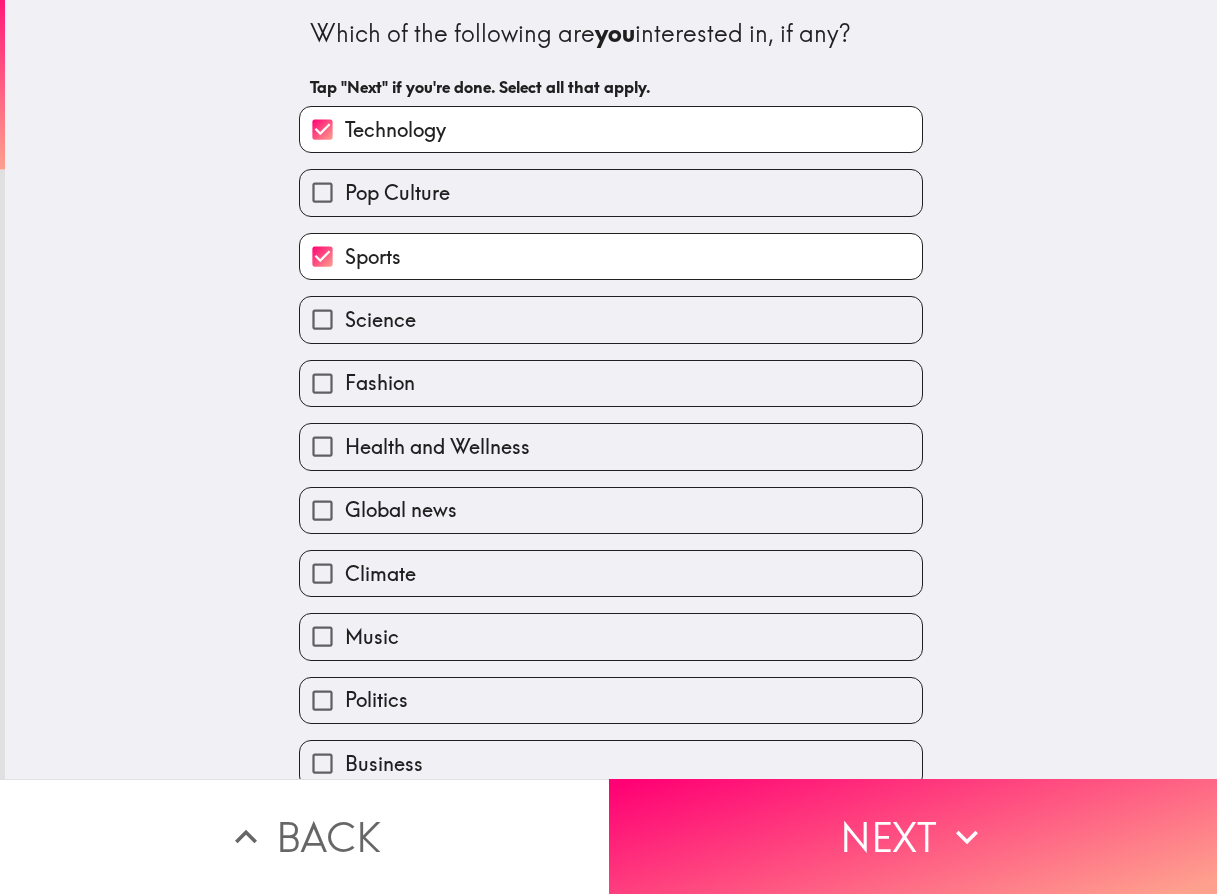 scroll, scrollTop: 100, scrollLeft: 0, axis: vertical 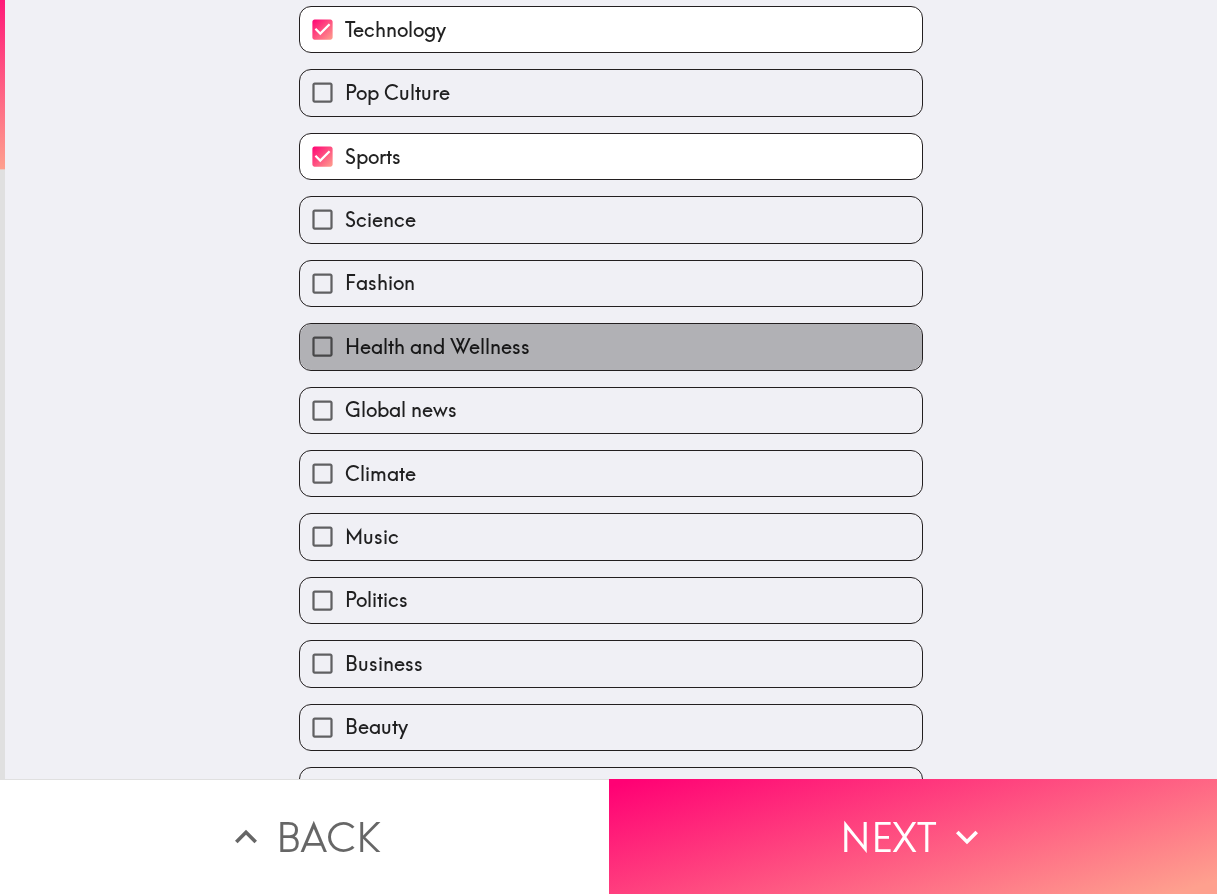 click on "Health and Wellness" at bounding box center (437, 347) 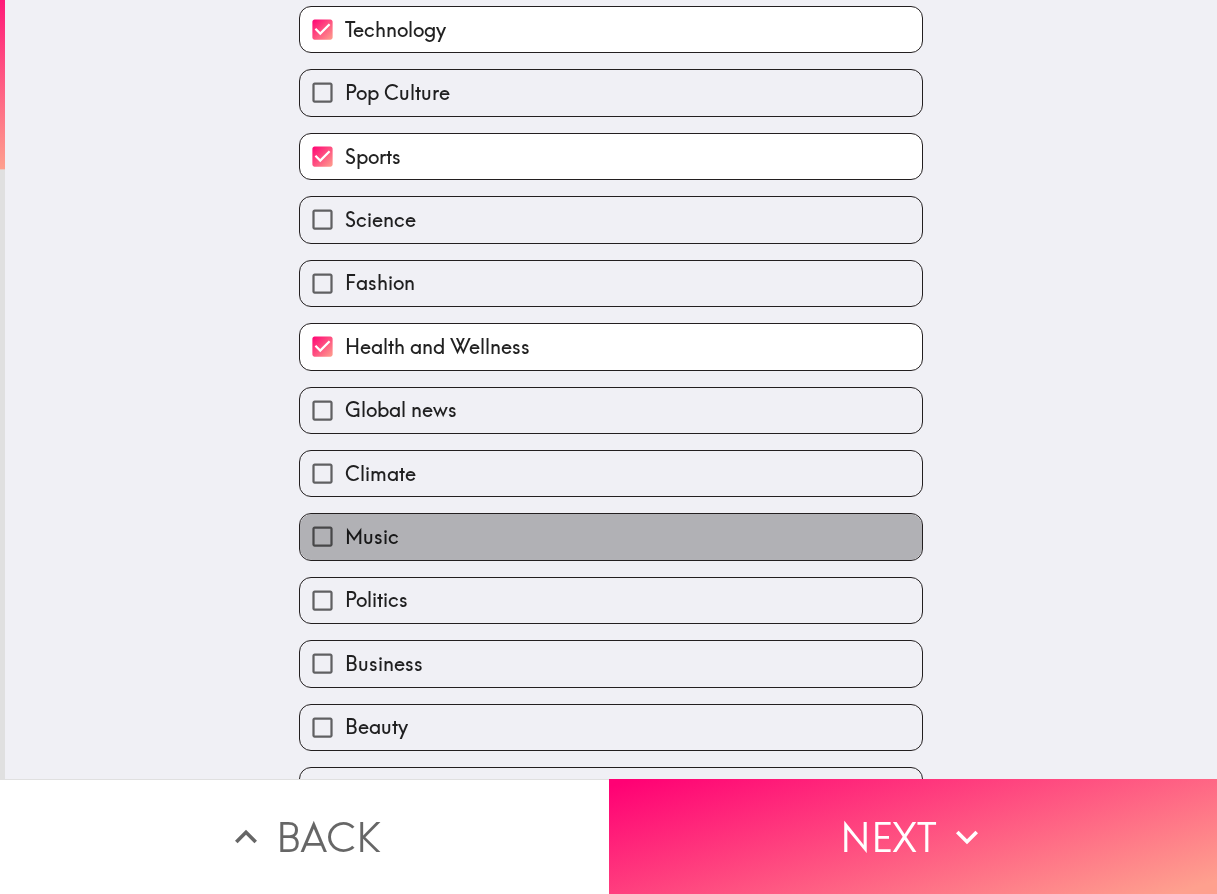 click on "Music" at bounding box center [611, 536] 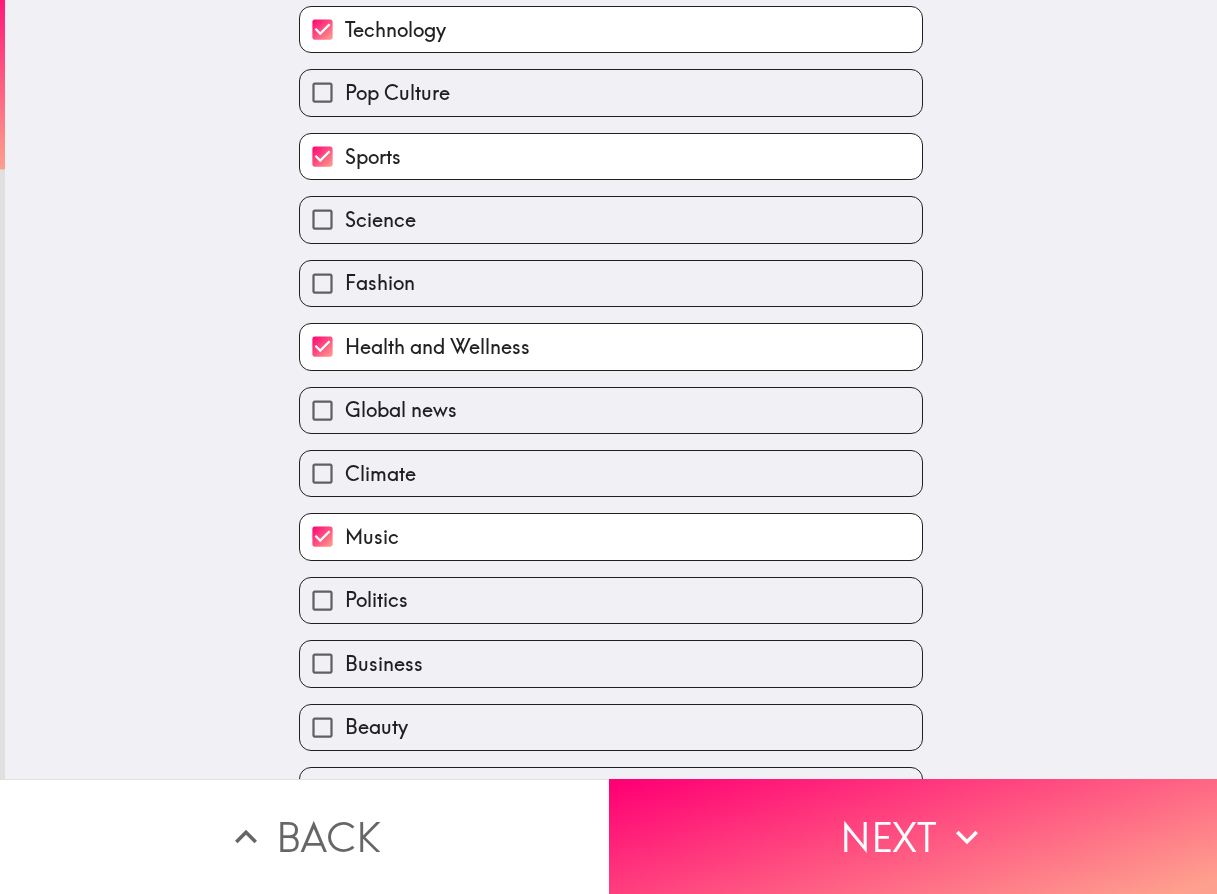 click on "Politics" at bounding box center [611, 600] 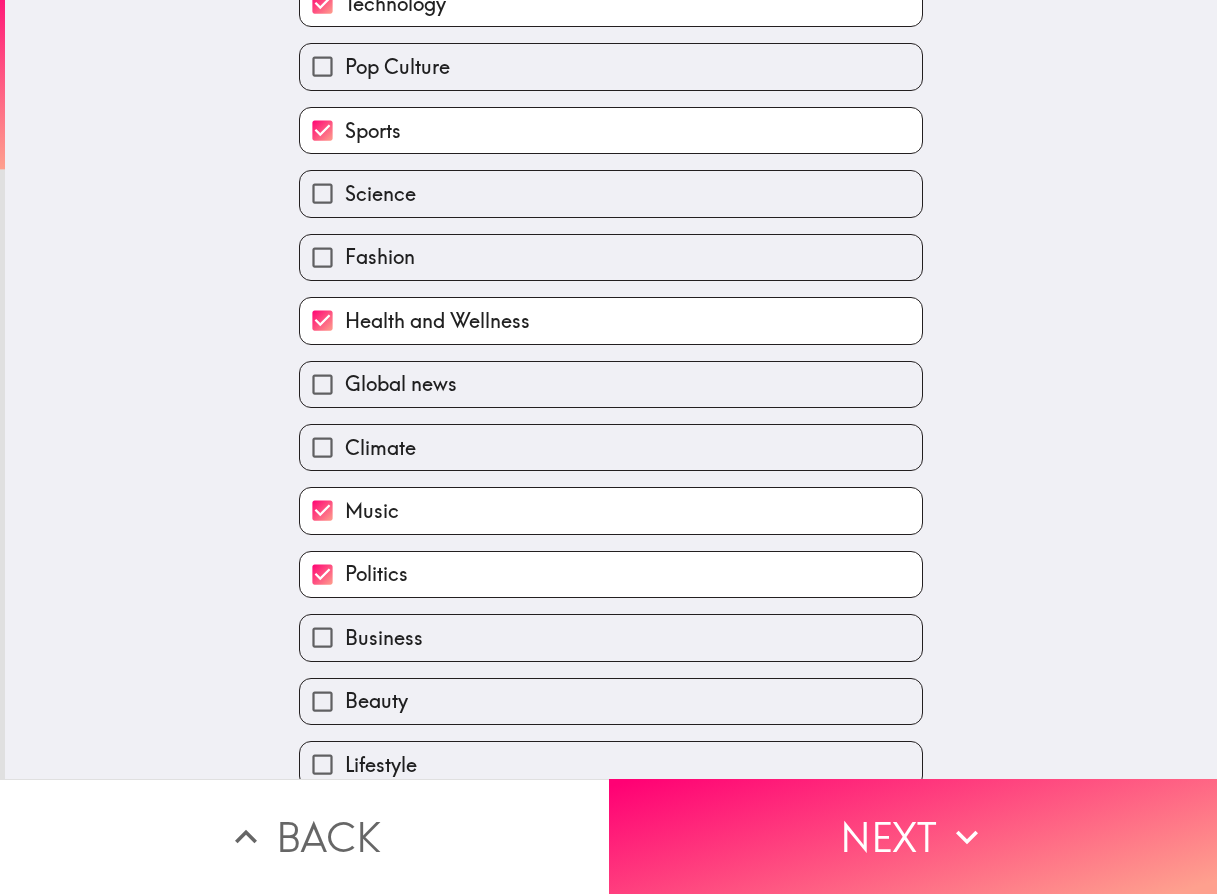 scroll, scrollTop: 150, scrollLeft: 0, axis: vertical 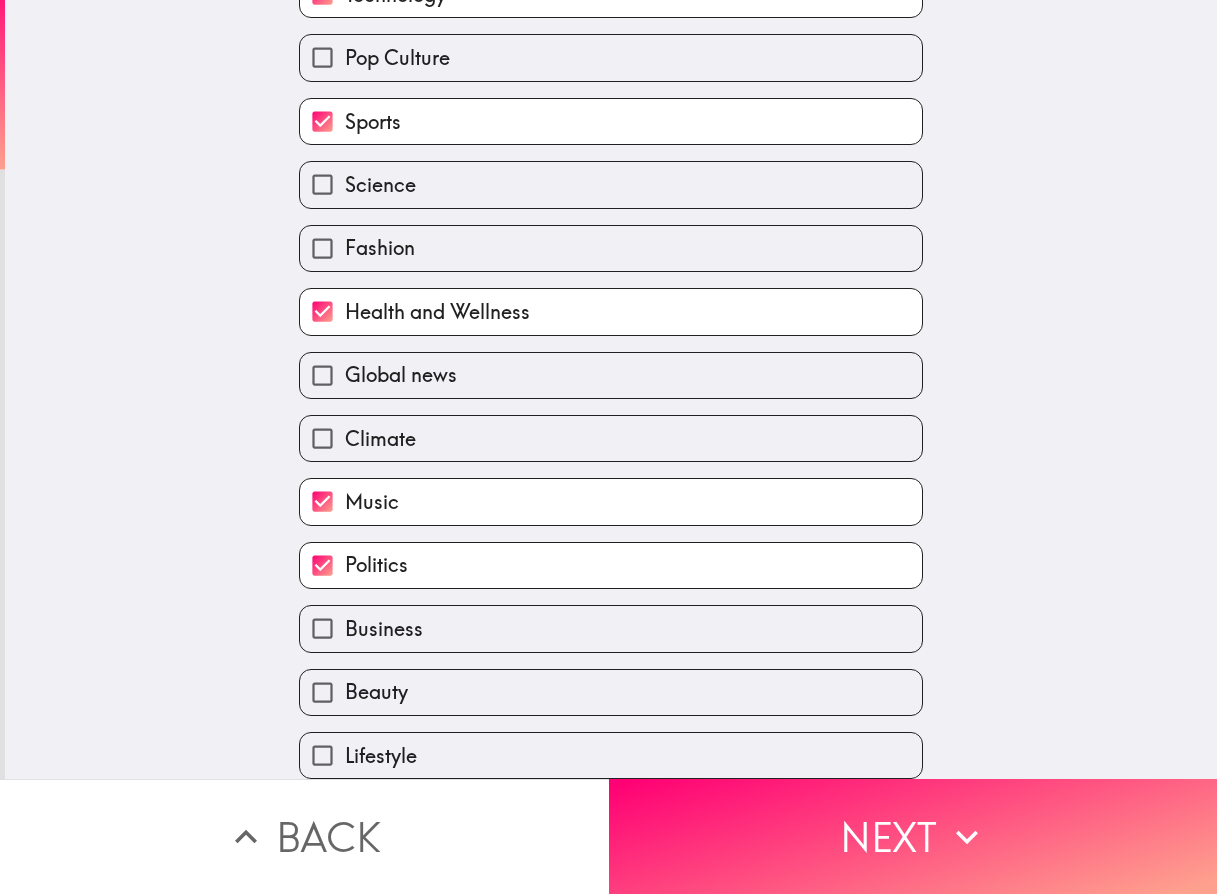 click on "Beauty" at bounding box center [611, 692] 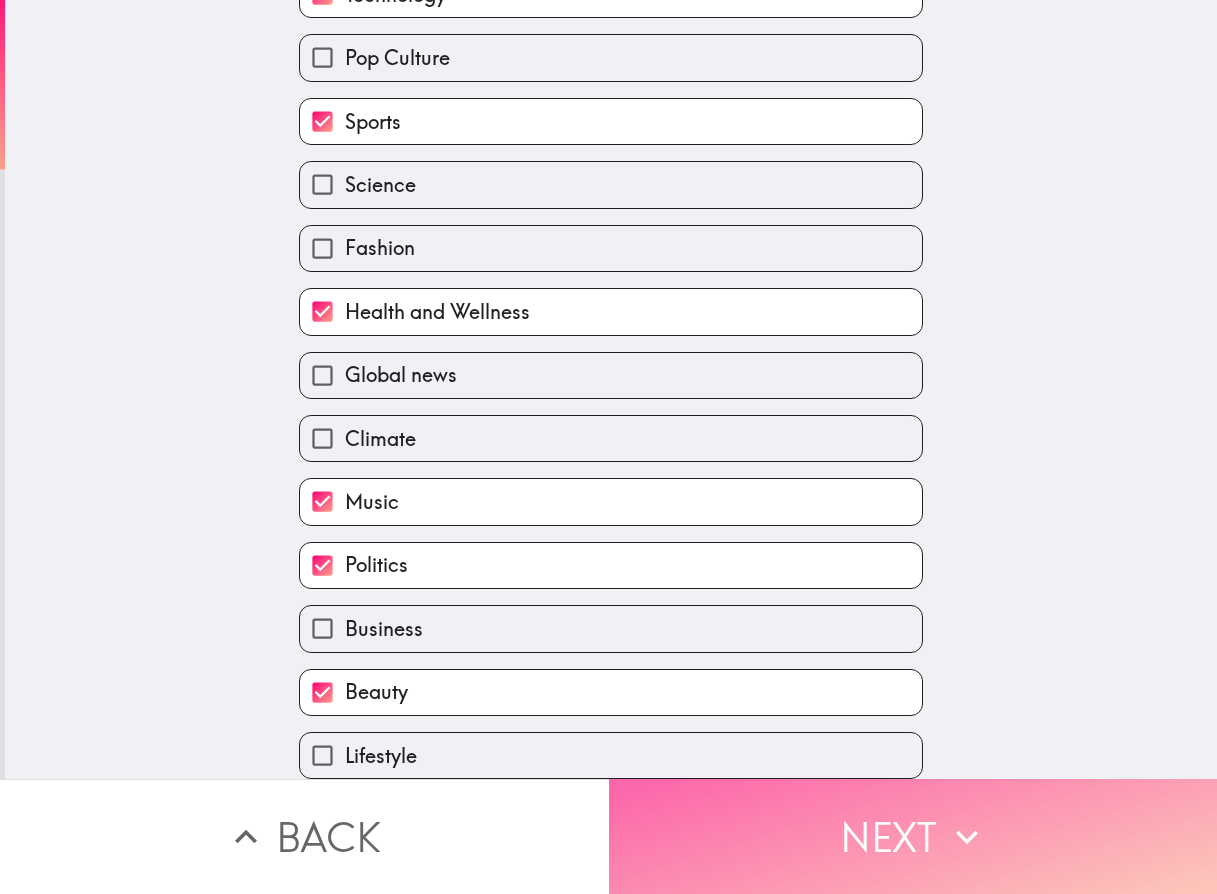 click on "Next" at bounding box center (913, 836) 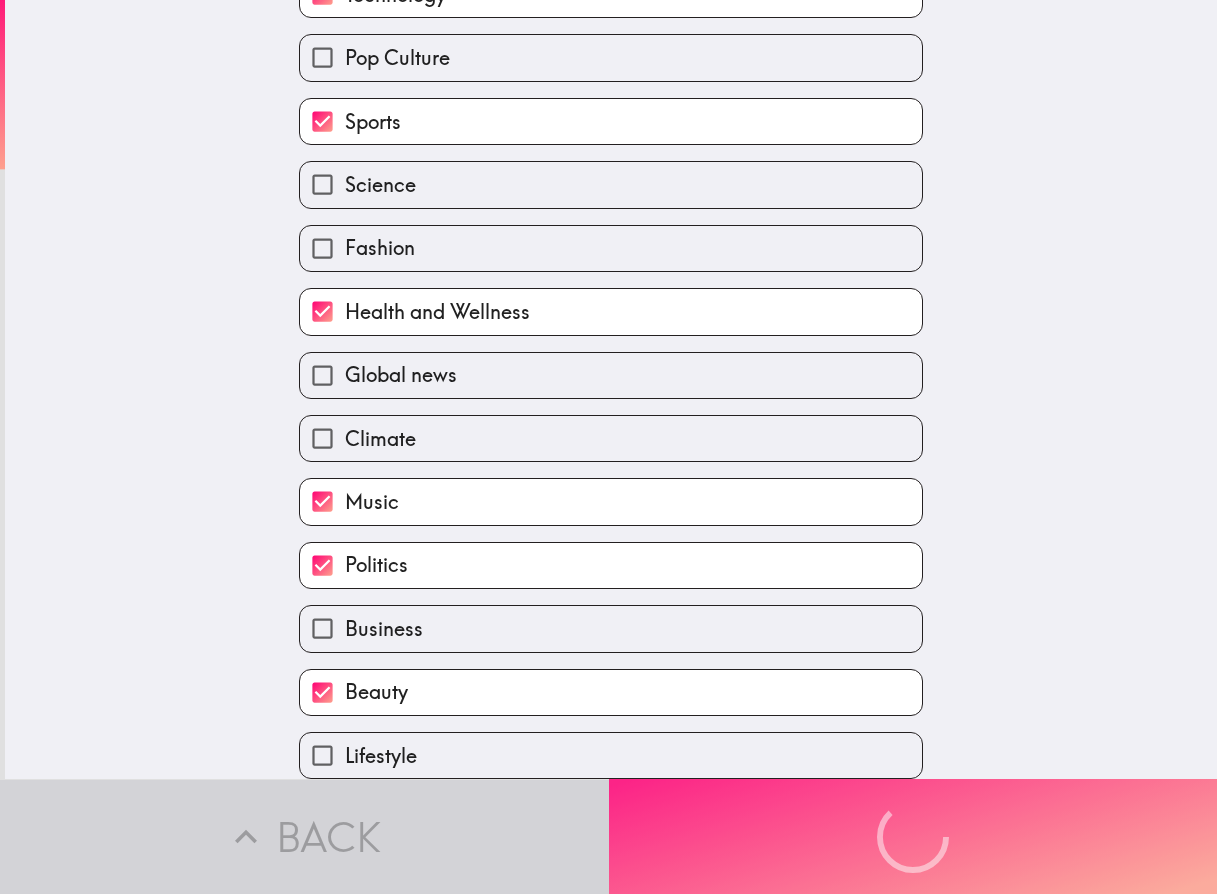 scroll, scrollTop: 0, scrollLeft: 0, axis: both 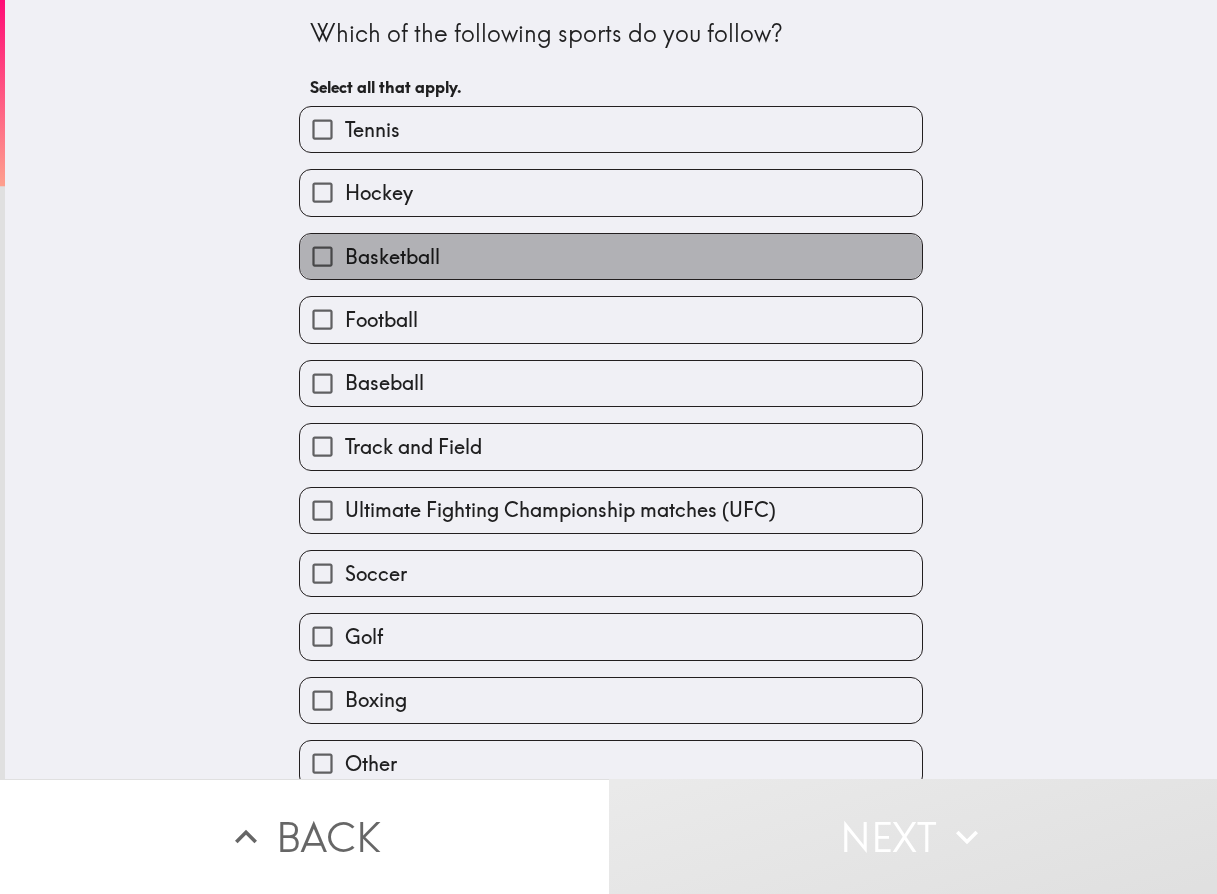 click on "Basketball" at bounding box center (392, 257) 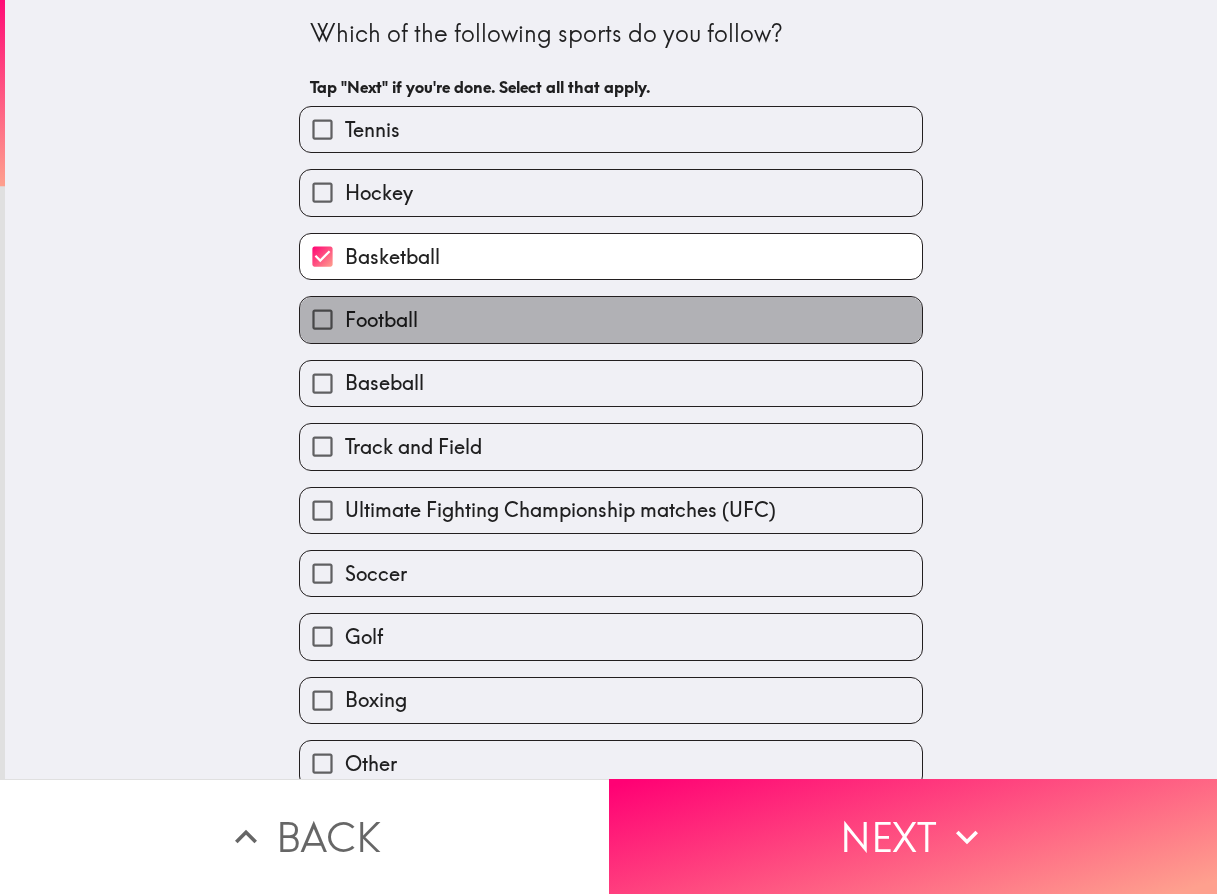 click on "Football" at bounding box center [381, 320] 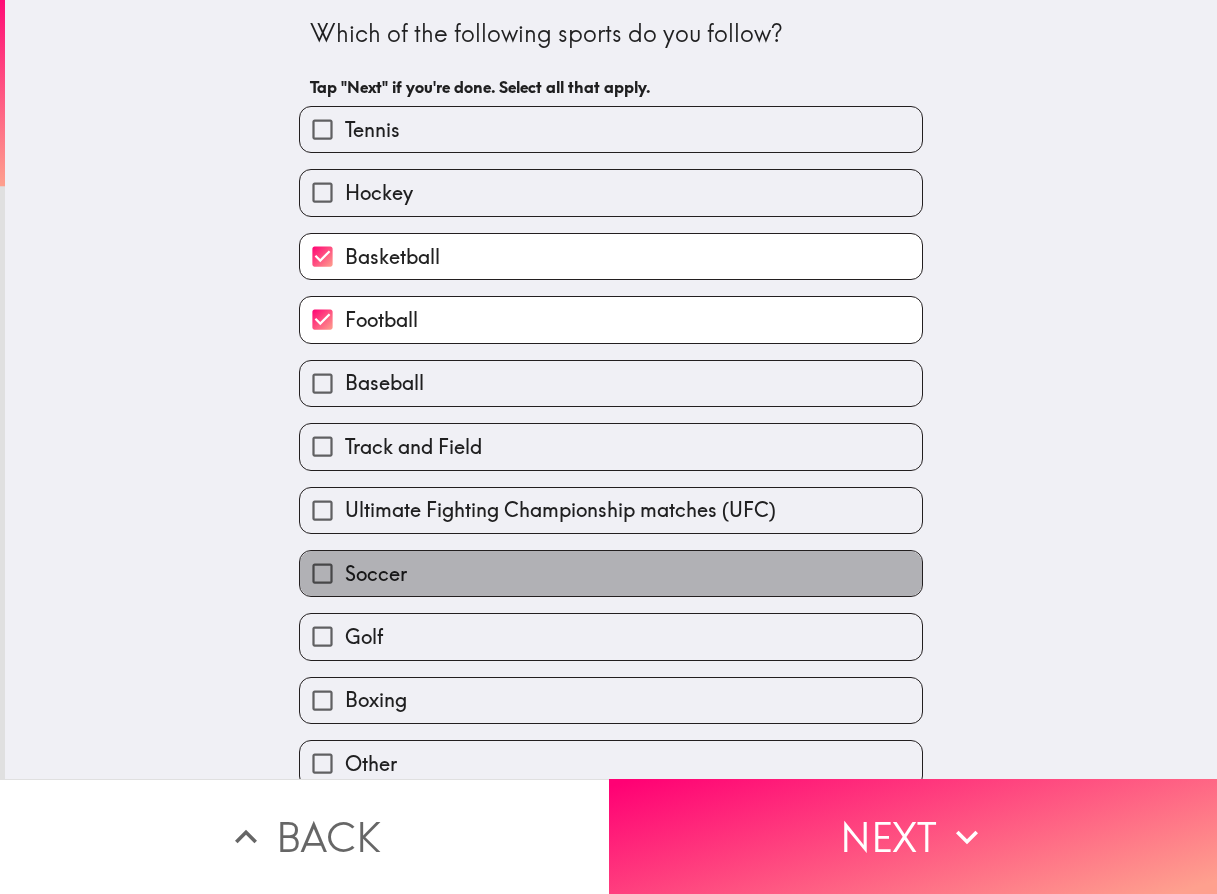 click on "Soccer" at bounding box center [611, 573] 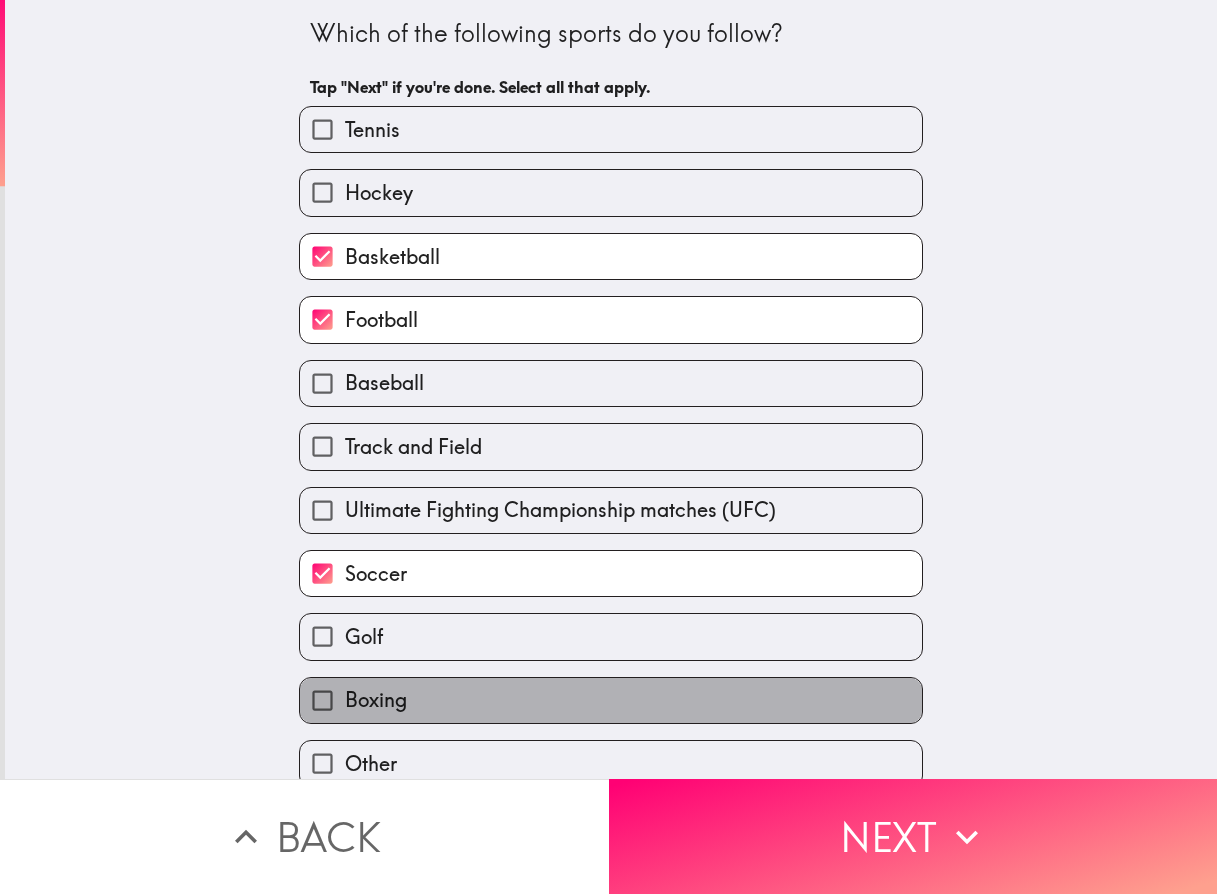 click on "Boxing" at bounding box center [611, 700] 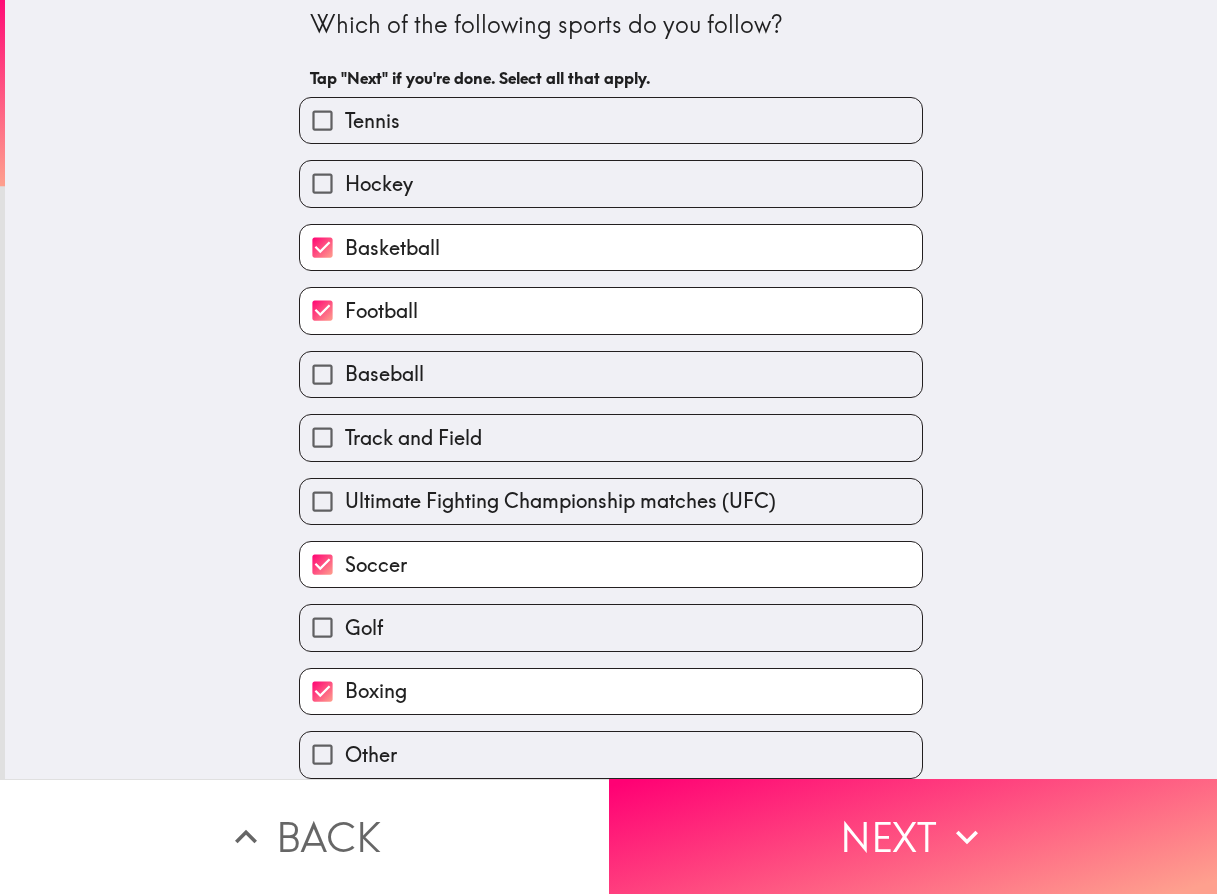 scroll, scrollTop: 24, scrollLeft: 0, axis: vertical 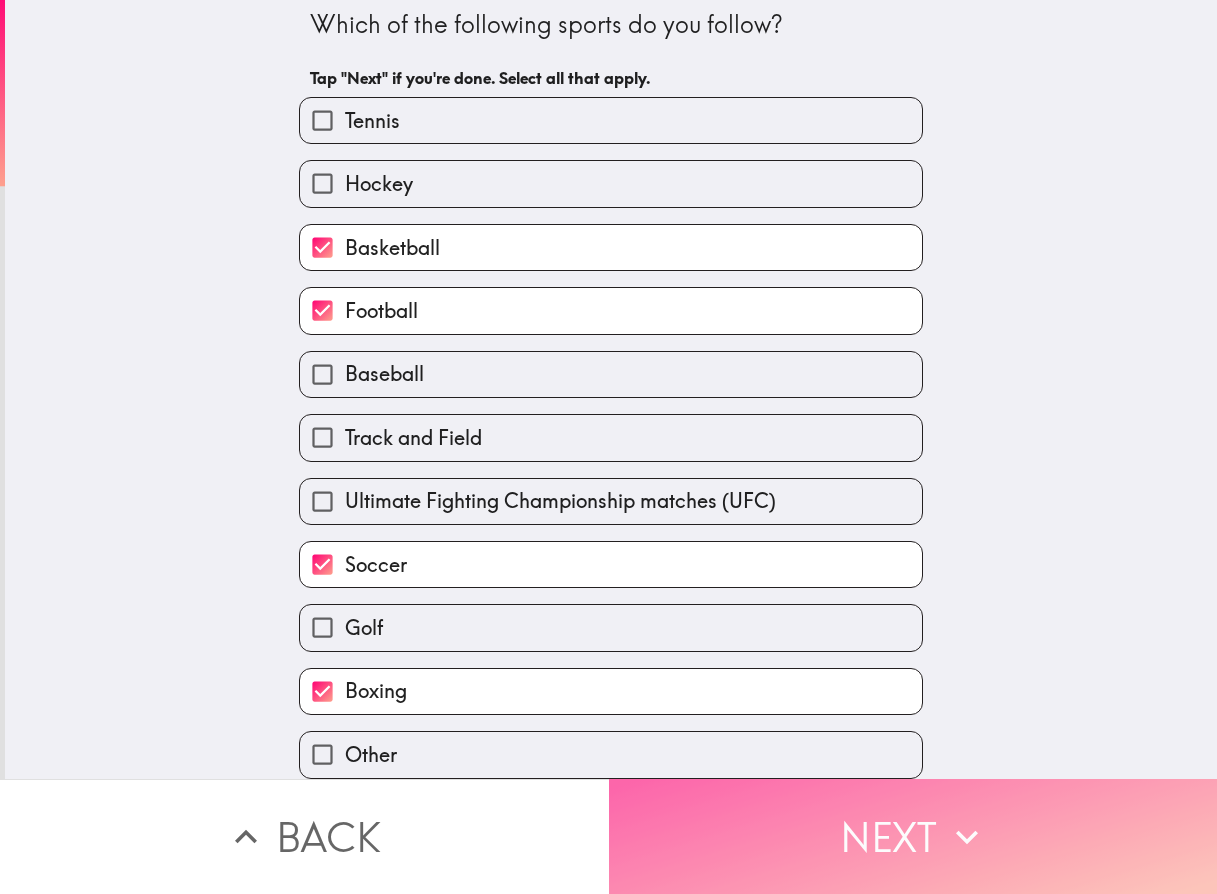 click on "Next" at bounding box center (913, 836) 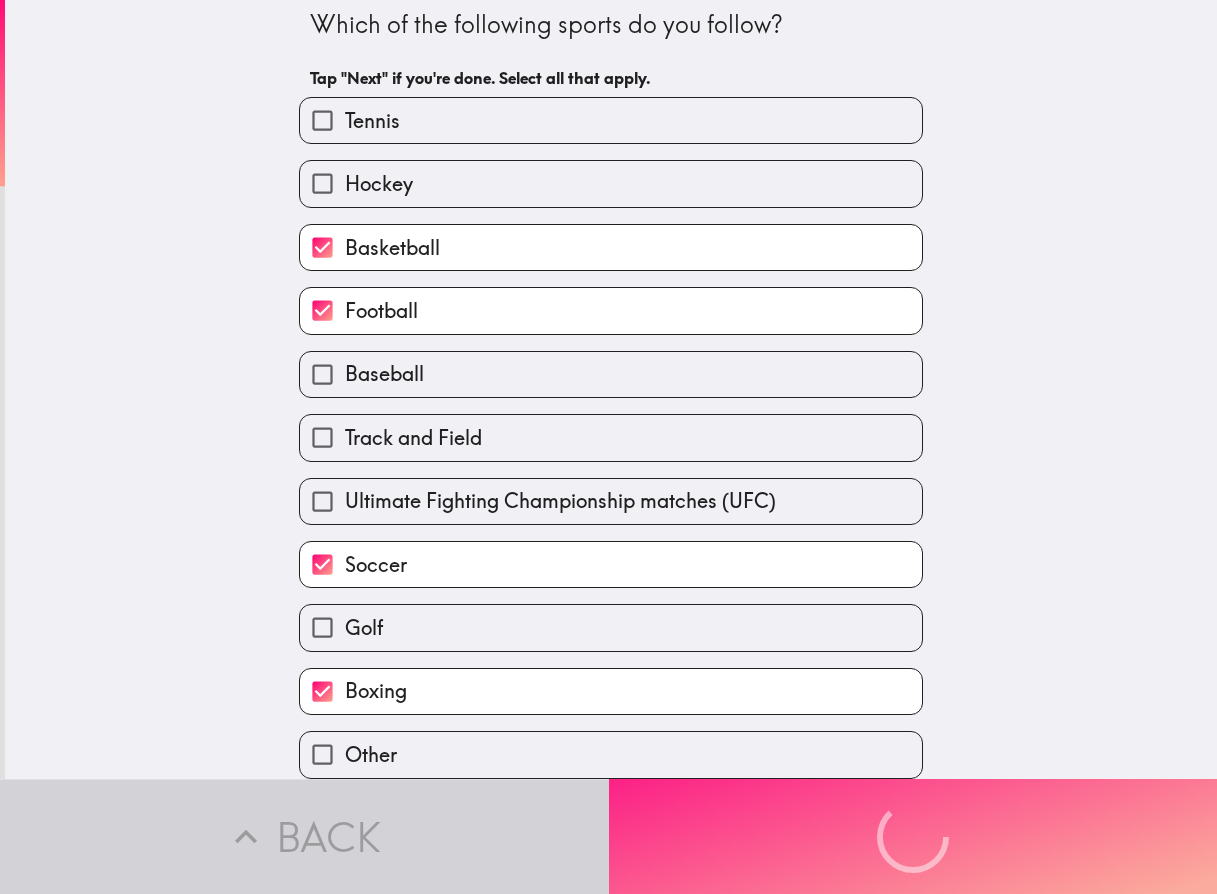 scroll, scrollTop: 0, scrollLeft: 0, axis: both 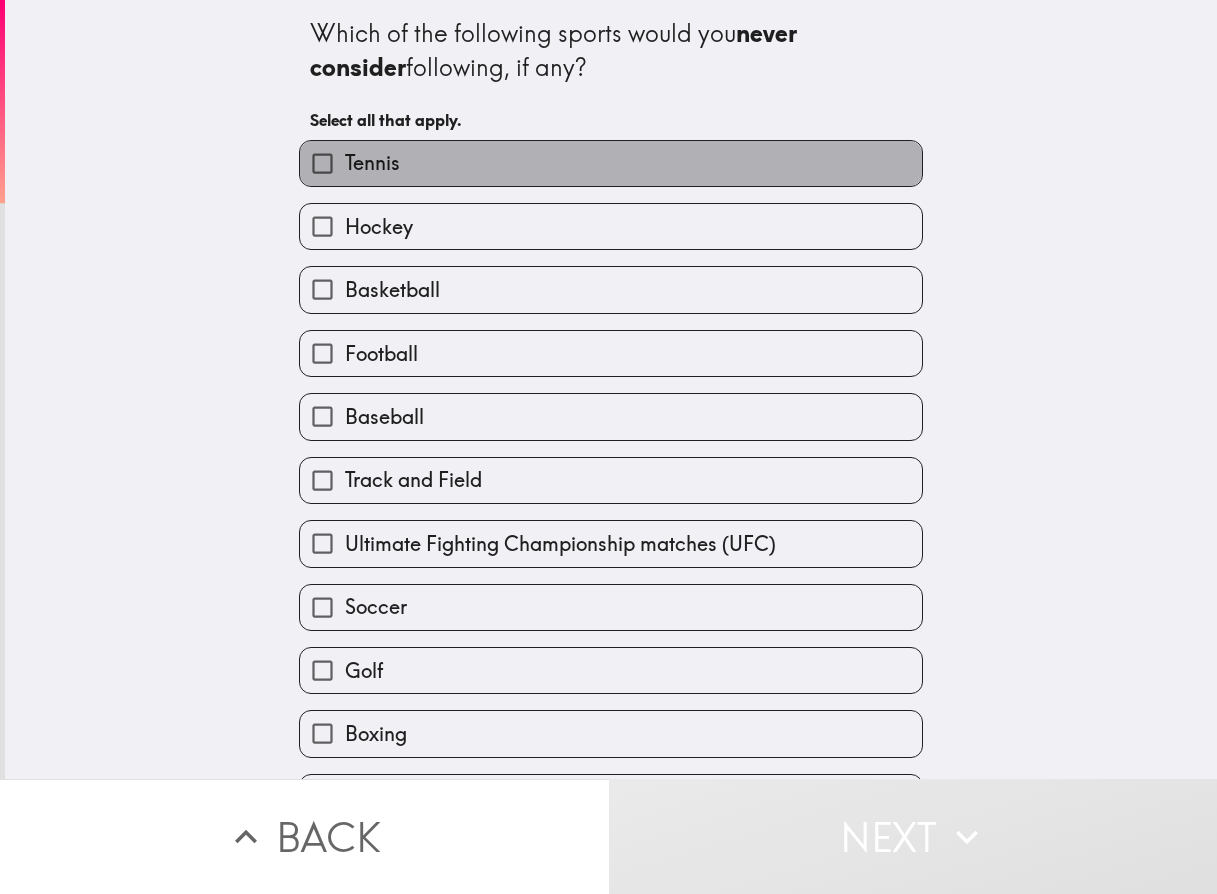 click on "Tennis" at bounding box center [611, 163] 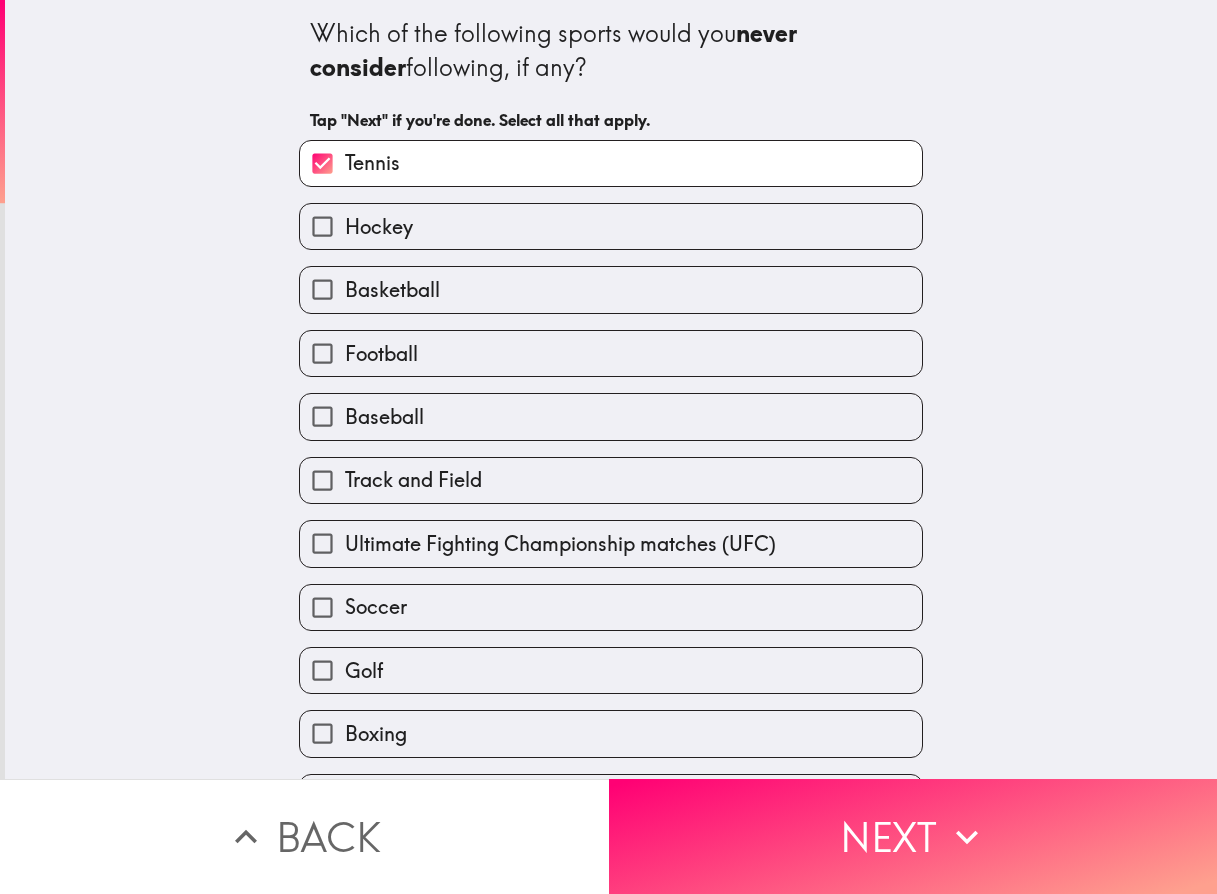 click on "Hockey" at bounding box center [379, 227] 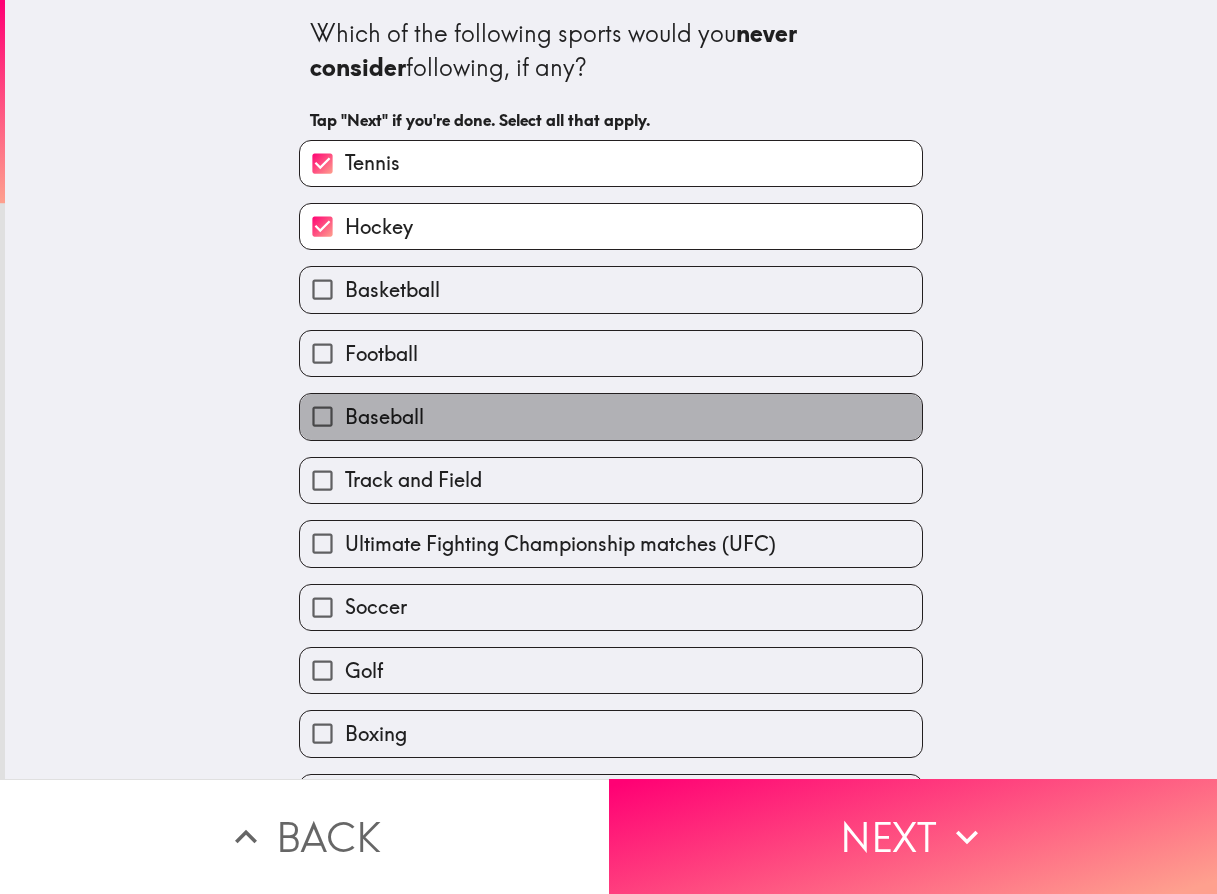 click on "Baseball" at bounding box center [611, 416] 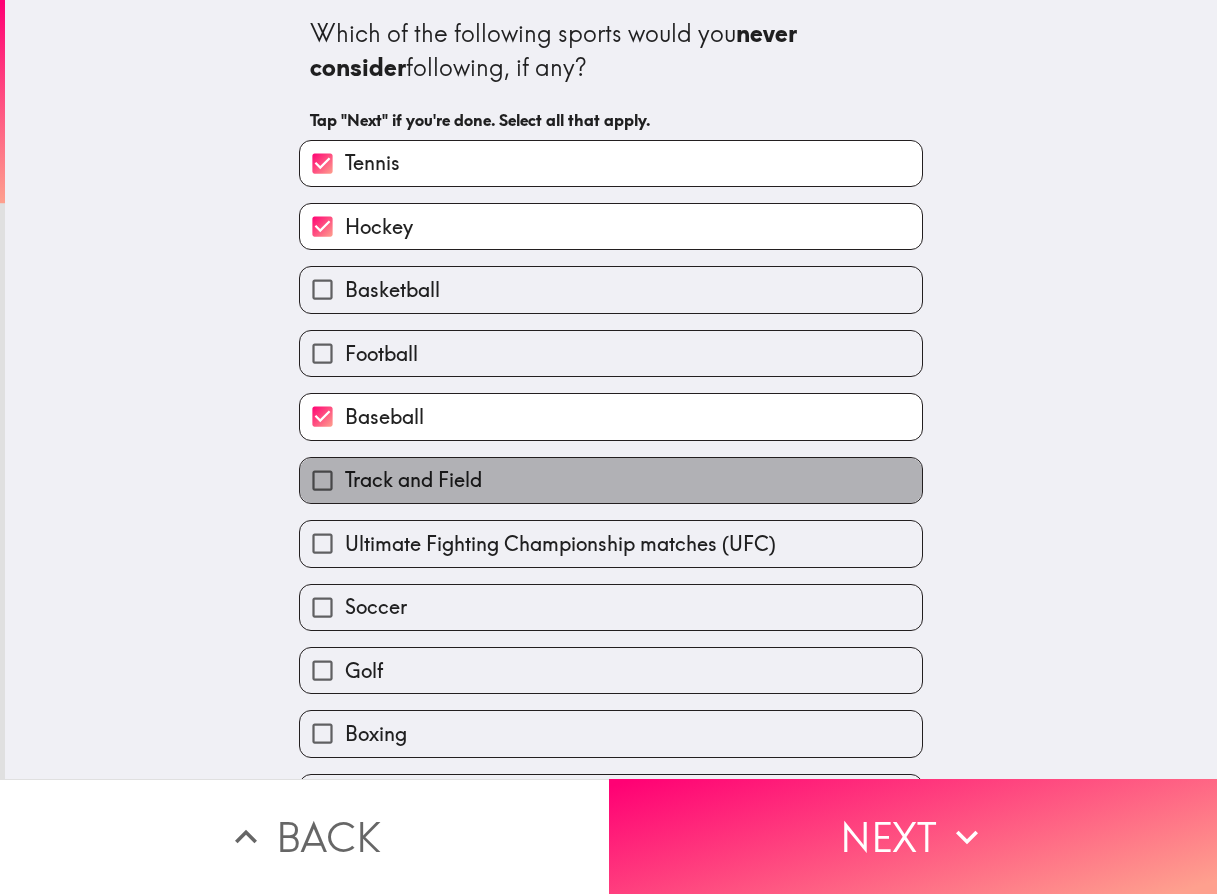 click on "Track and Field" at bounding box center (611, 480) 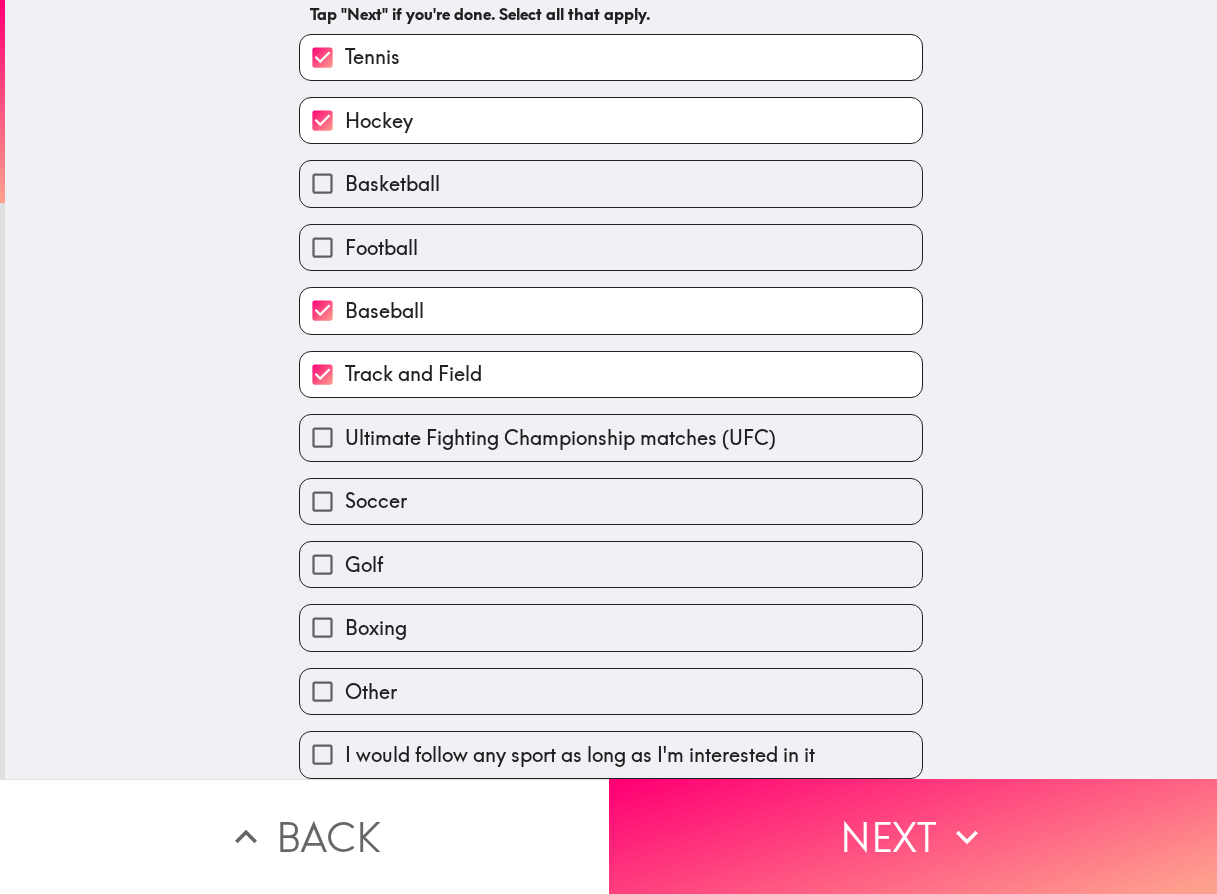 scroll, scrollTop: 121, scrollLeft: 0, axis: vertical 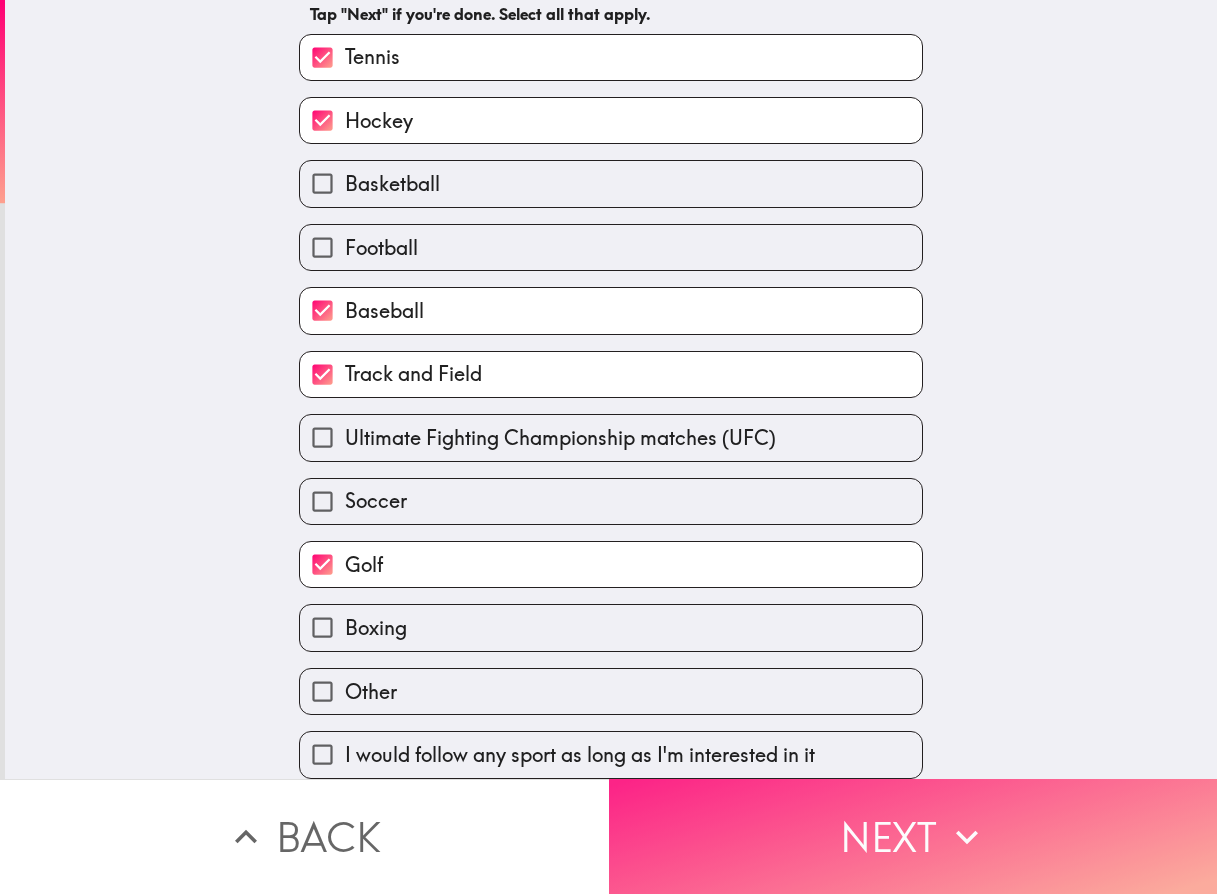 click on "Next" at bounding box center [913, 836] 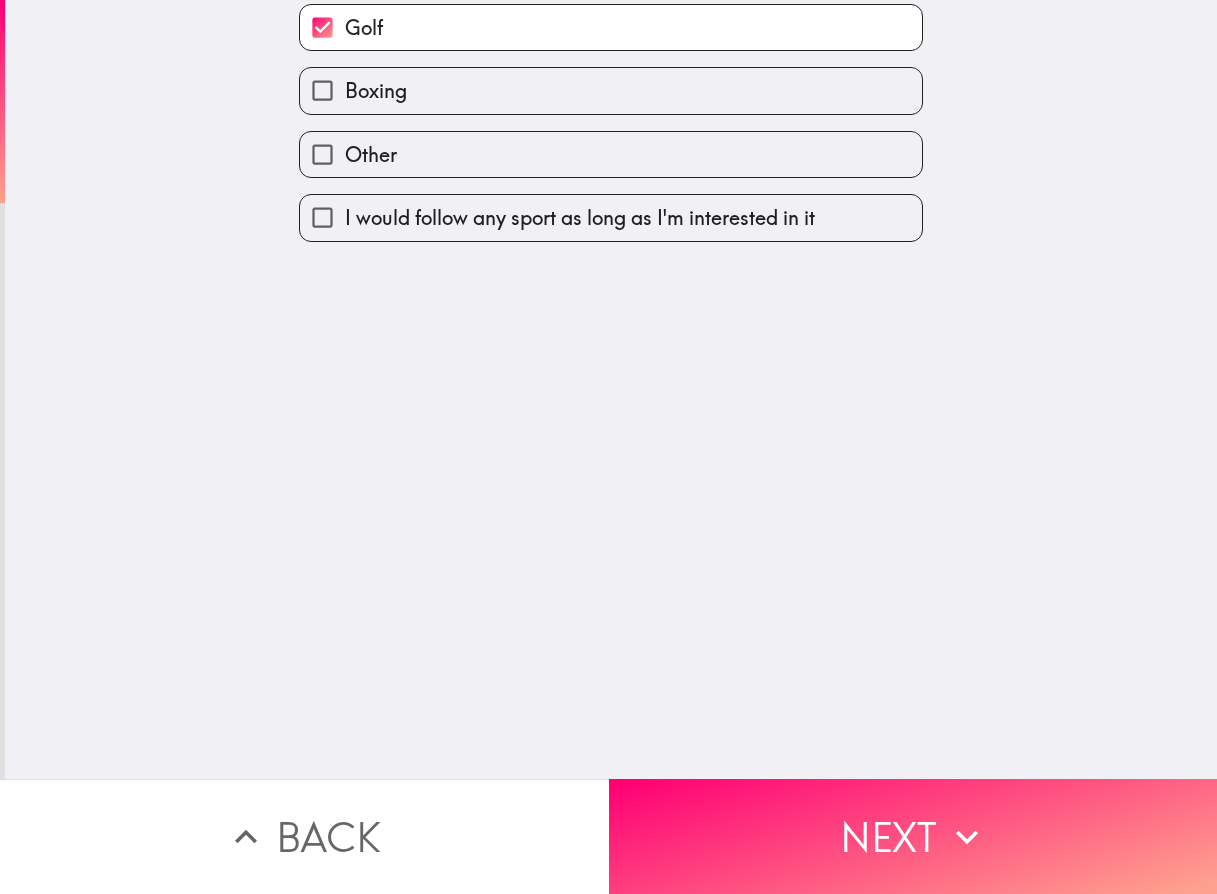 scroll, scrollTop: 0, scrollLeft: 0, axis: both 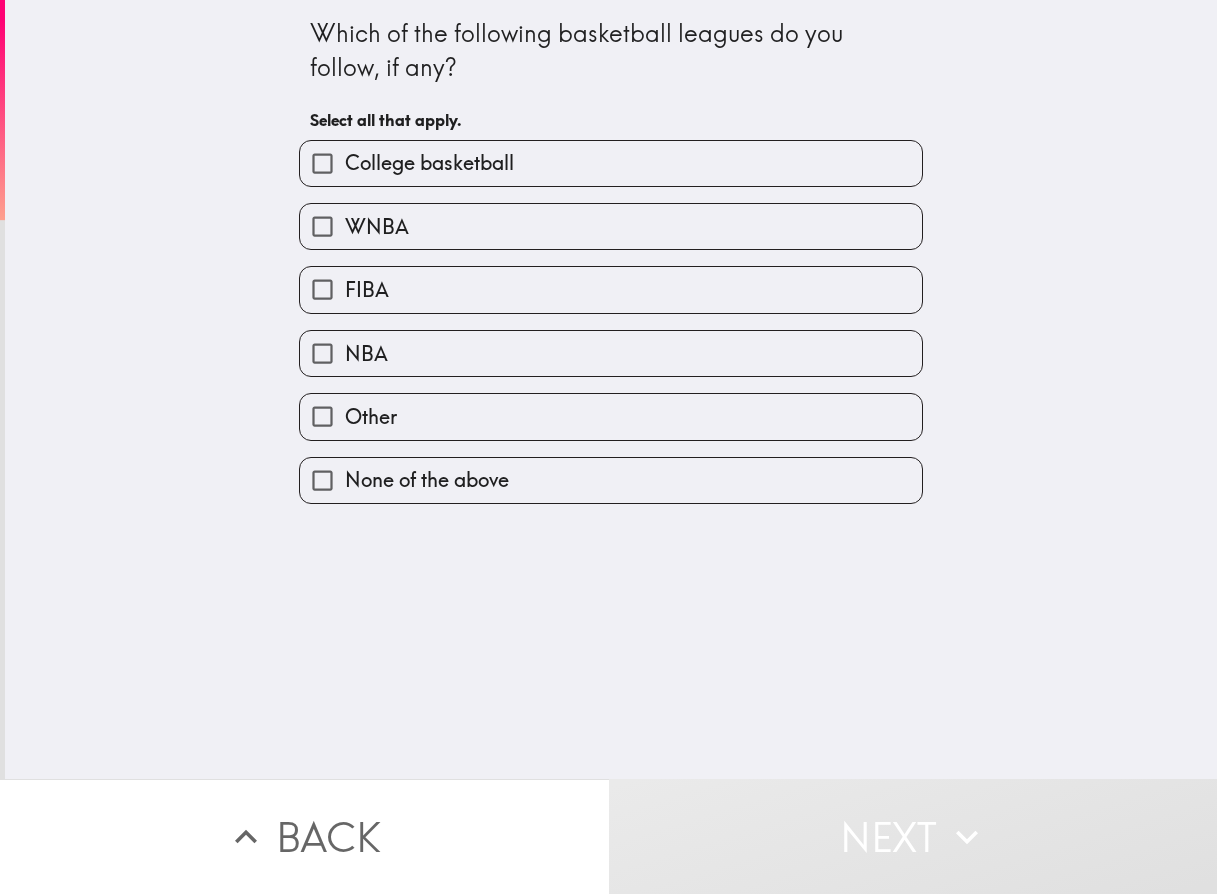 drag, startPoint x: 429, startPoint y: 161, endPoint x: 427, endPoint y: 176, distance: 15.132746 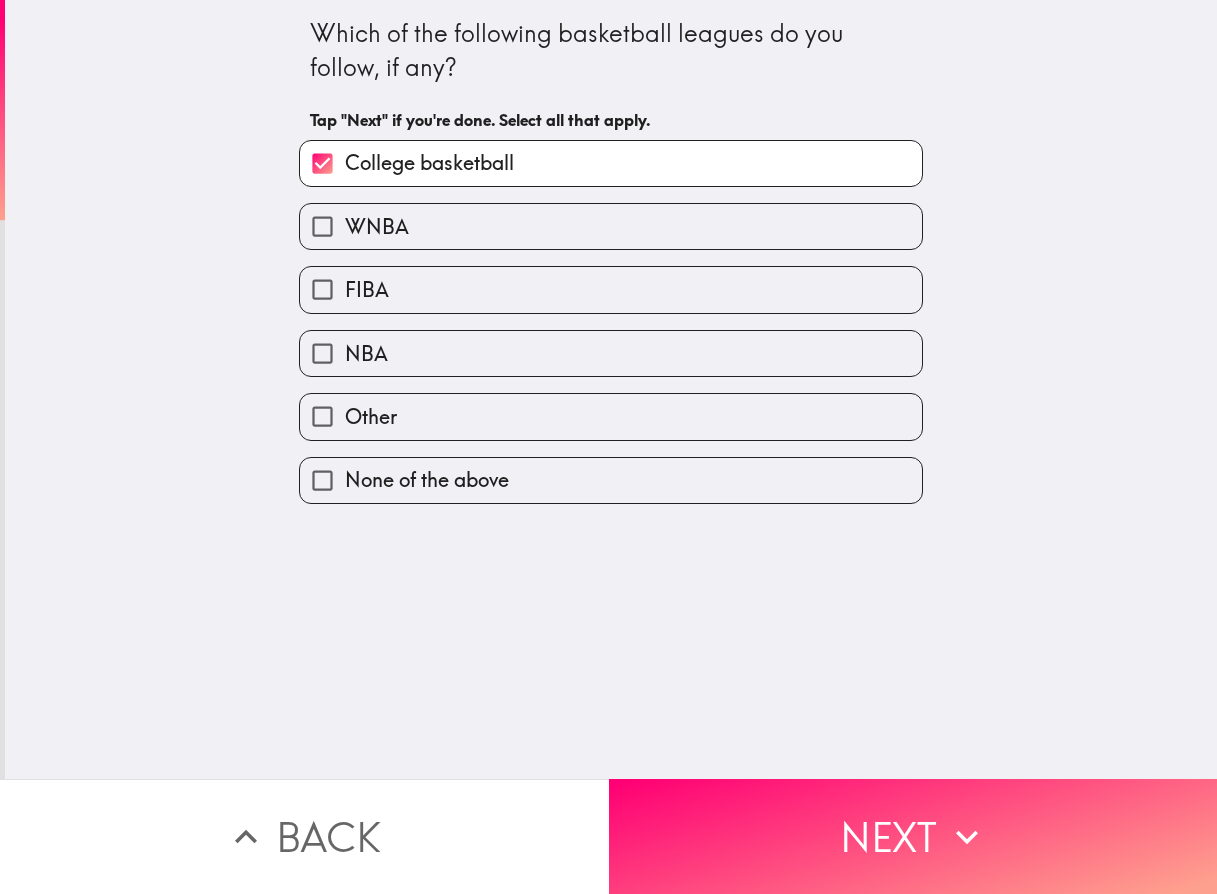 click on "NBA" at bounding box center [611, 353] 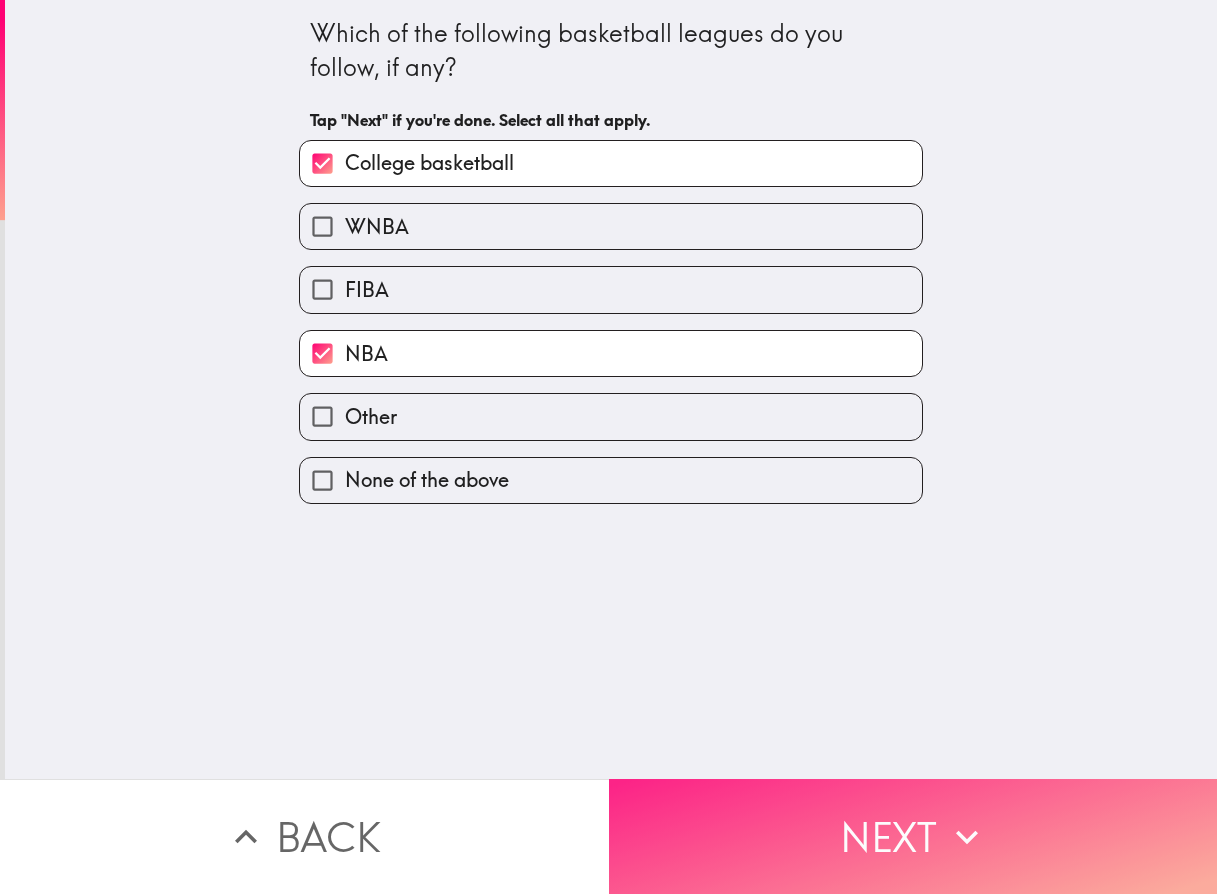 click on "Next" at bounding box center (913, 836) 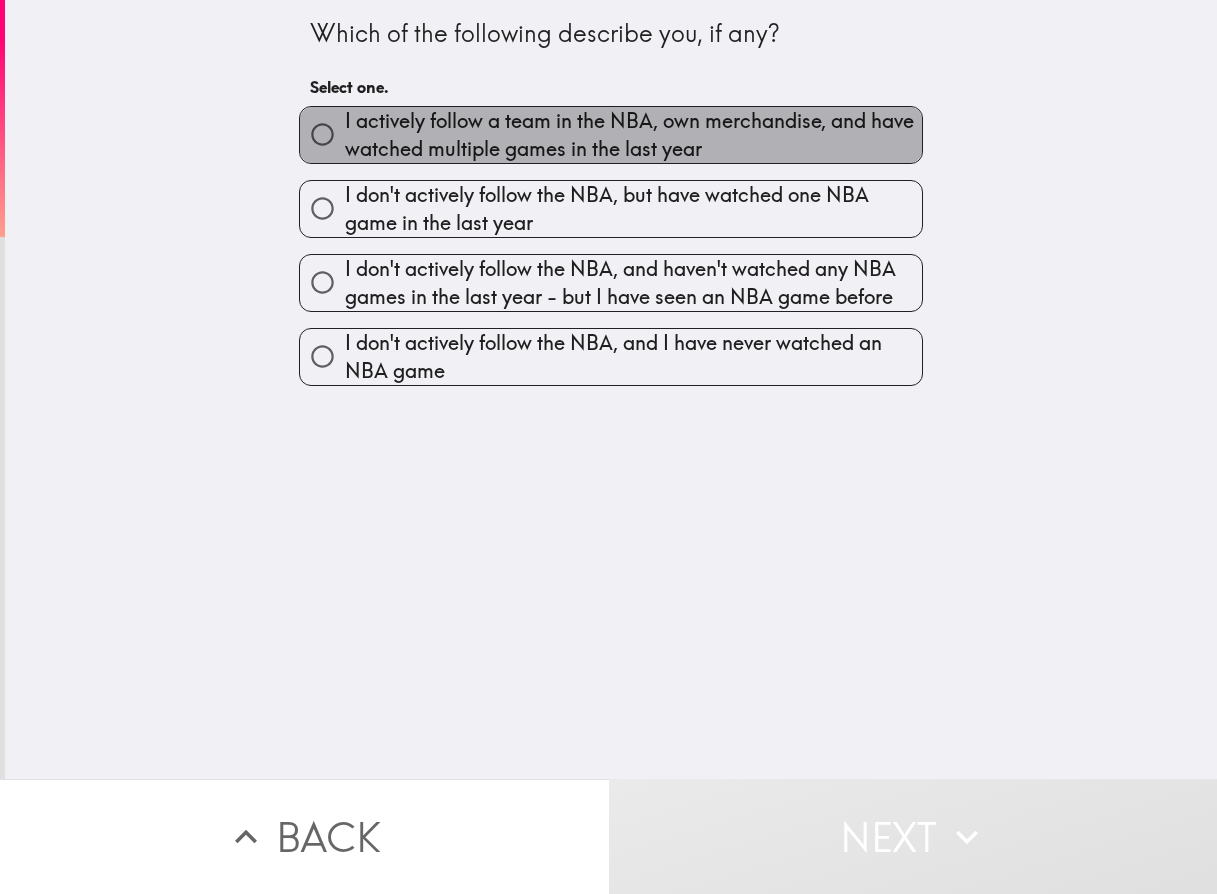 click on "I actively follow a team in the NBA, own merchandise, and have watched multiple games in the last year" at bounding box center (633, 135) 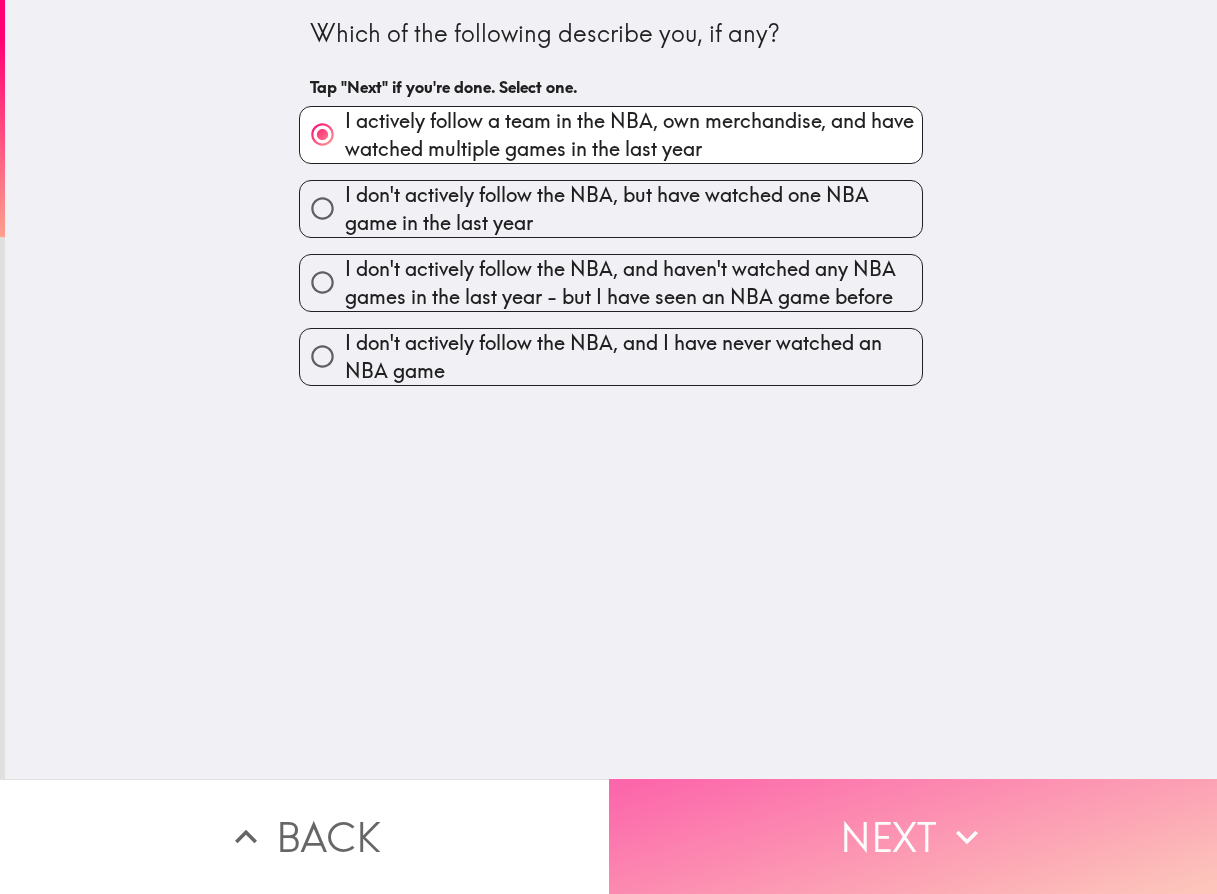 click on "Next" at bounding box center (913, 836) 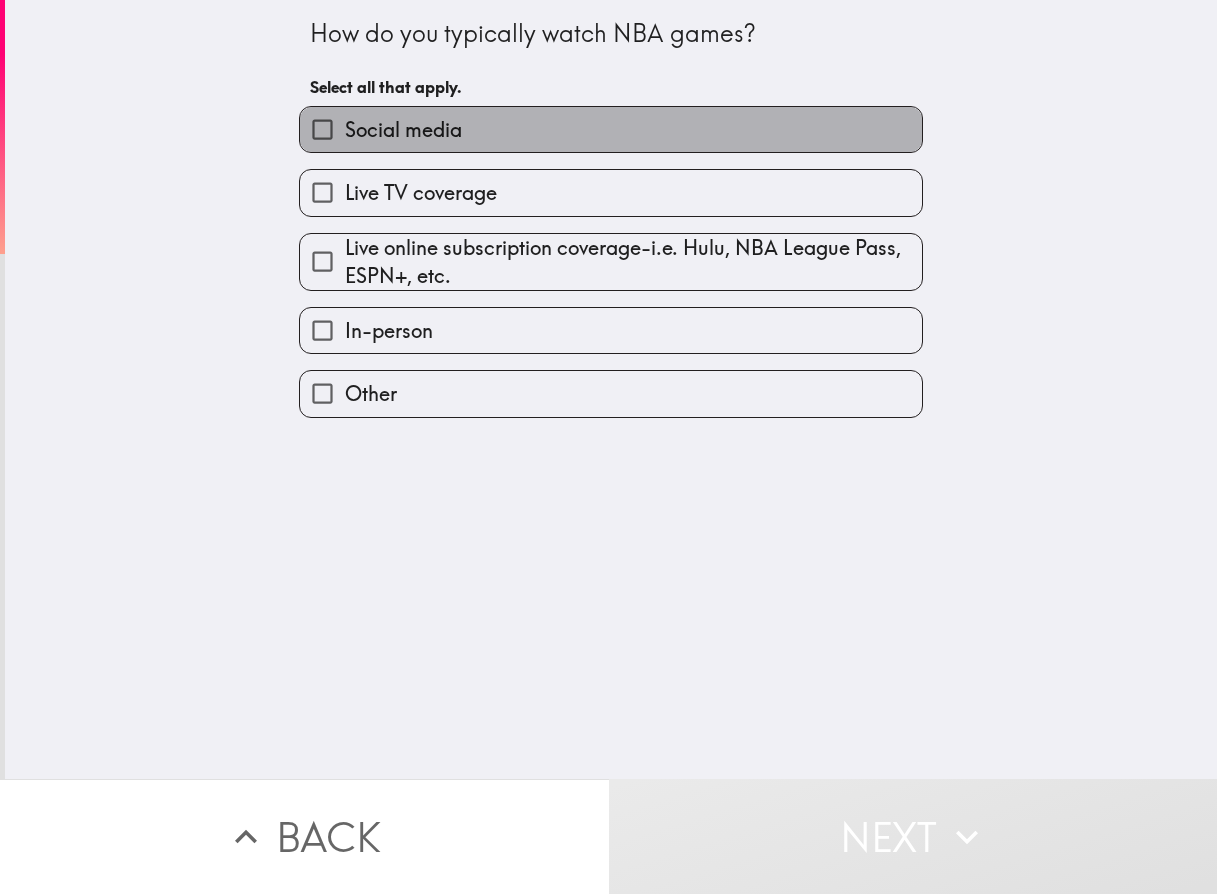 click on "Social media" at bounding box center (611, 129) 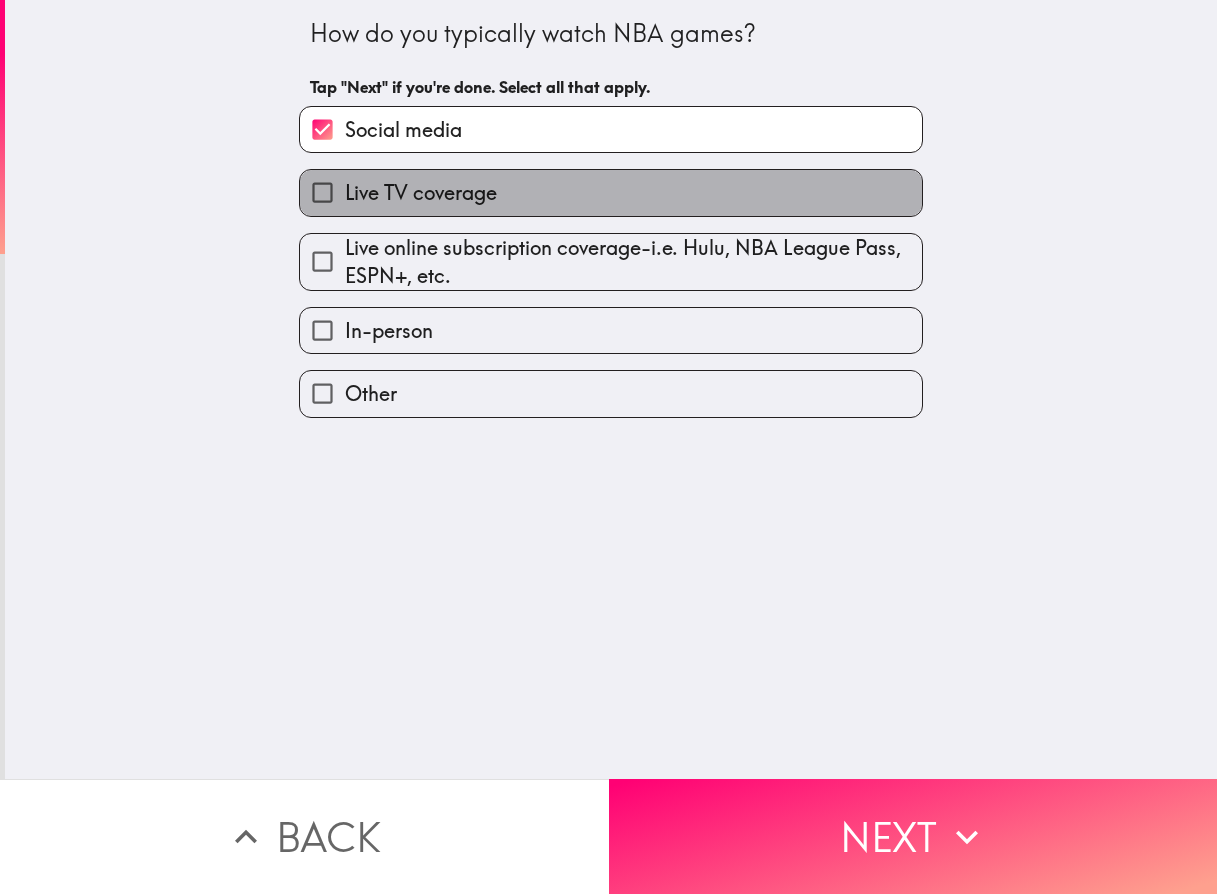 drag, startPoint x: 486, startPoint y: 178, endPoint x: 487, endPoint y: 197, distance: 19.026299 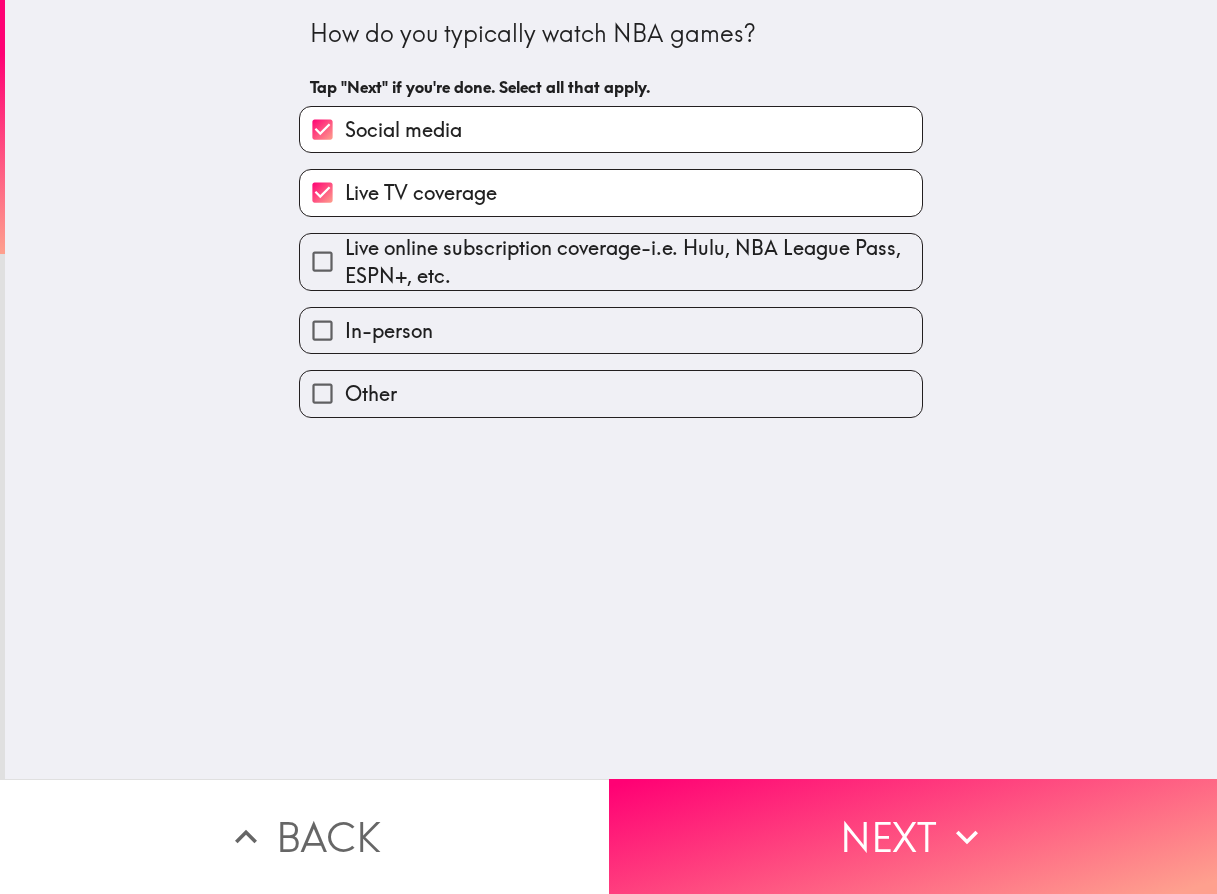 drag, startPoint x: 498, startPoint y: 247, endPoint x: 505, endPoint y: 279, distance: 32.75668 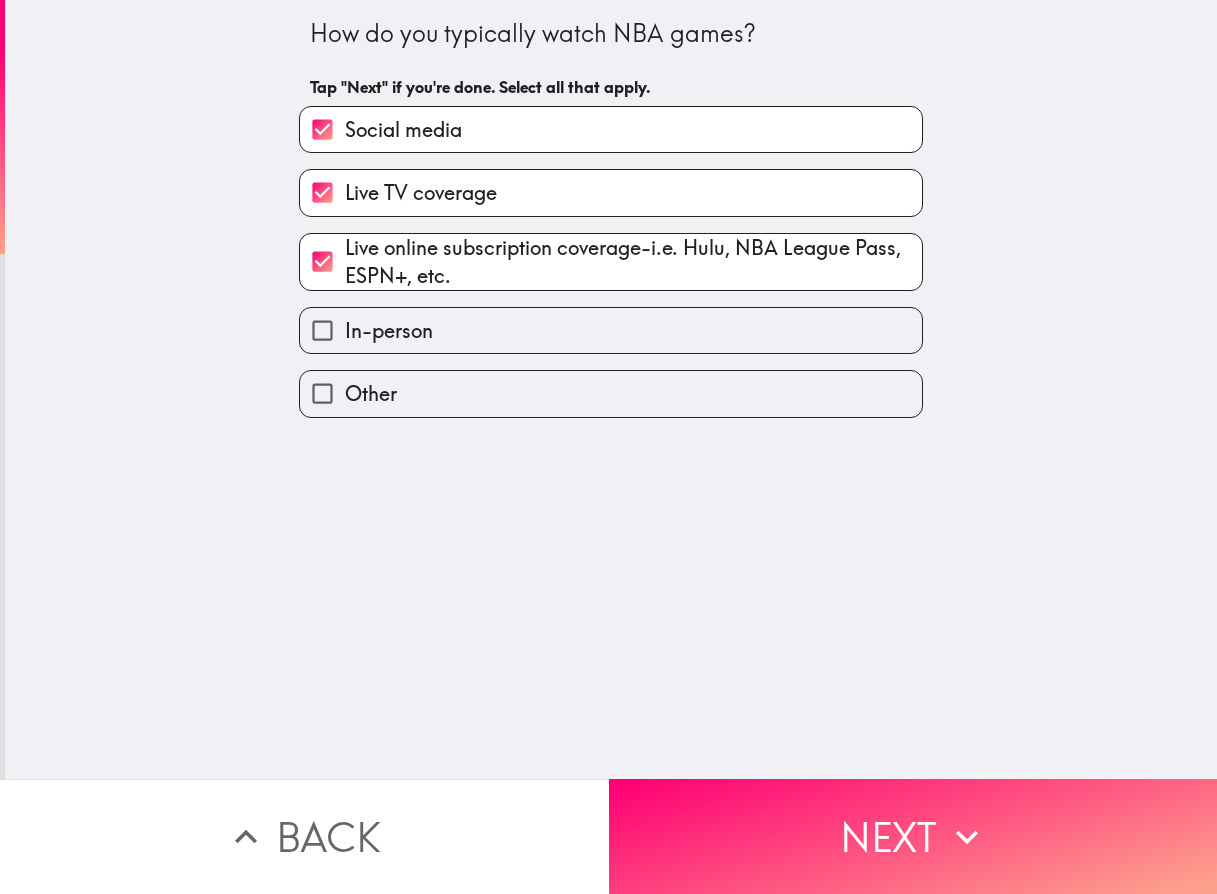 click on "In-person" at bounding box center (611, 330) 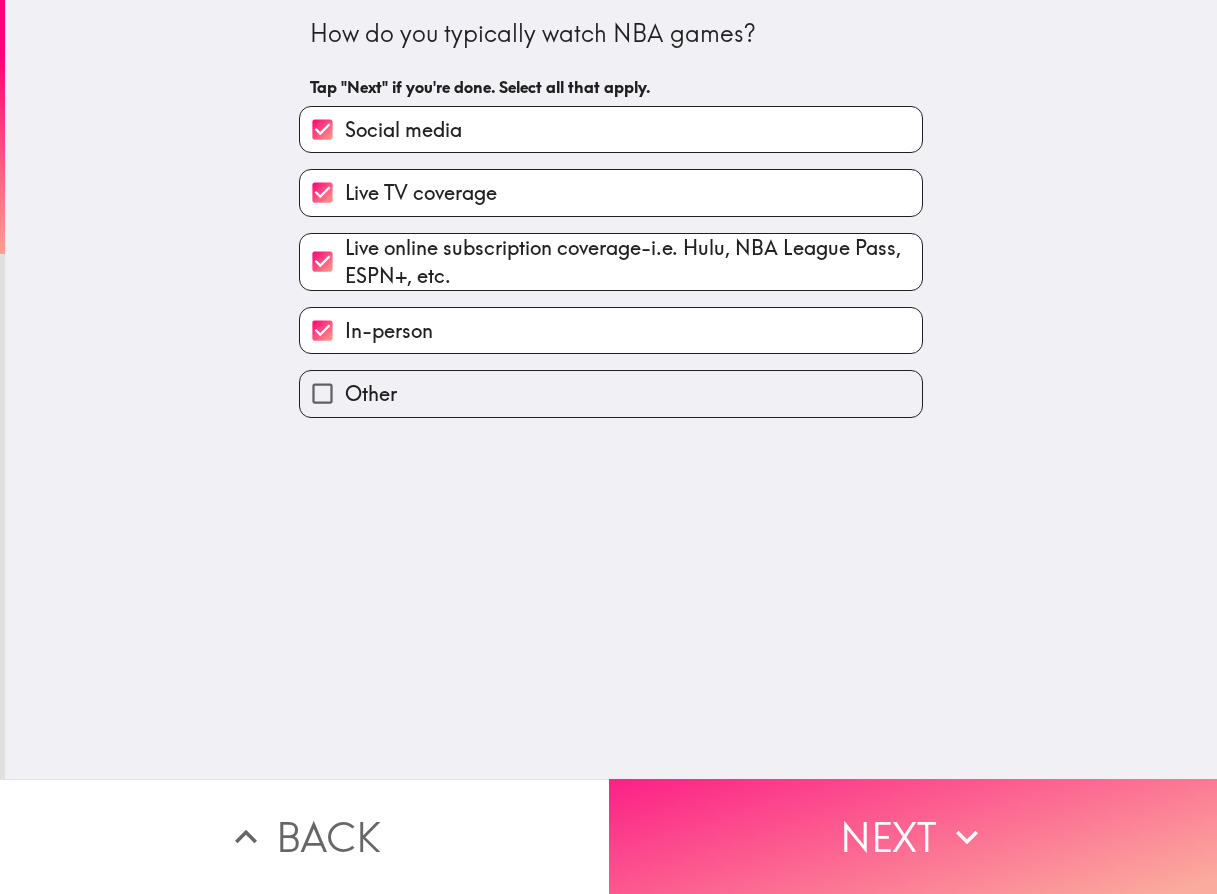 click on "Next" at bounding box center (913, 836) 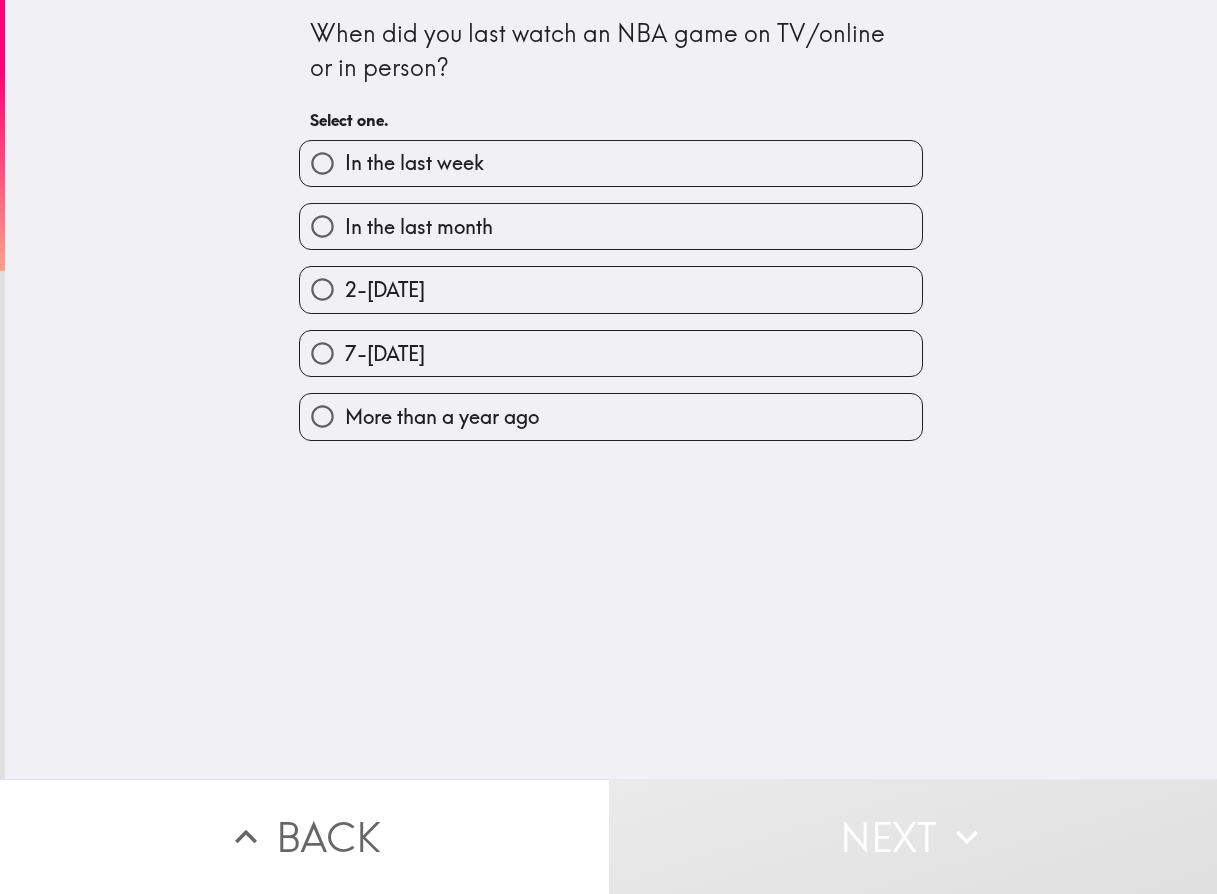 click on "2-[DATE]" at bounding box center [385, 290] 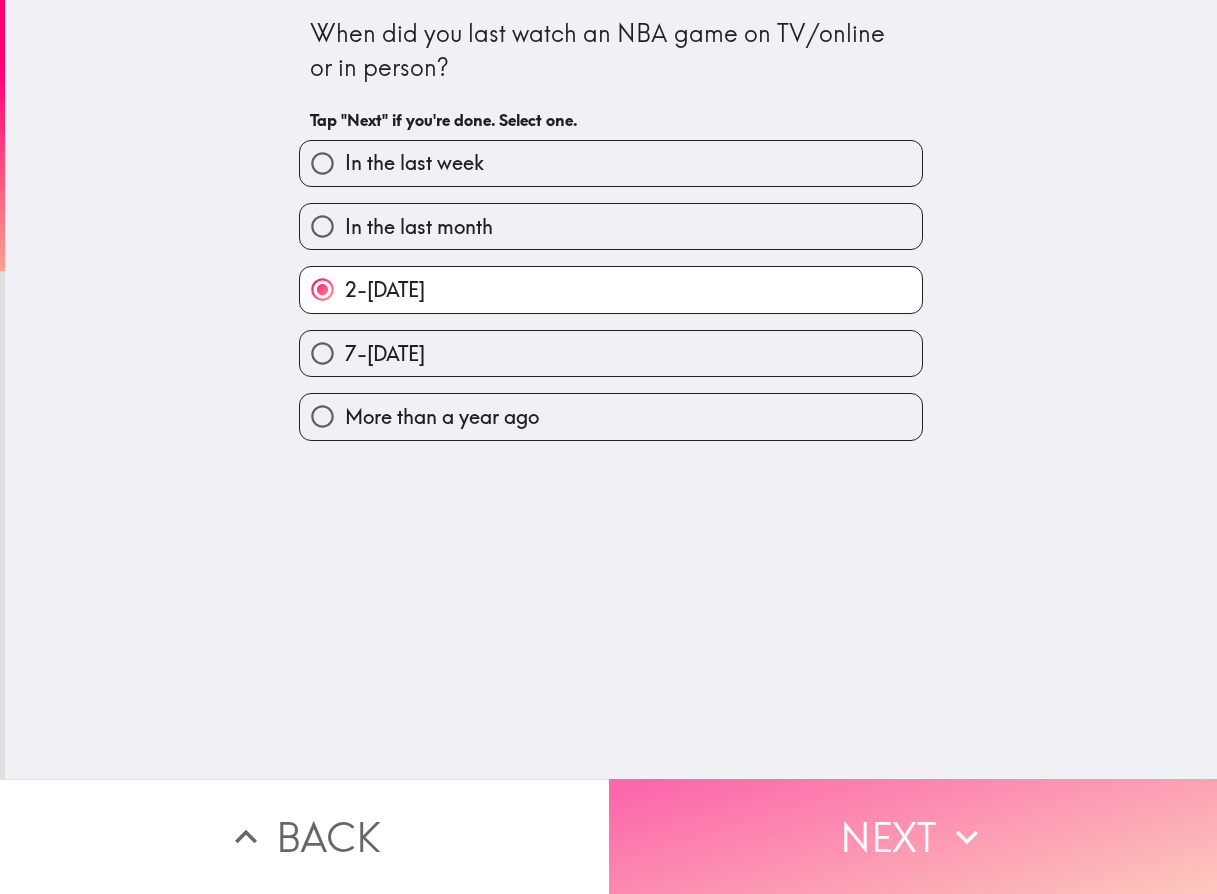 click on "Next" at bounding box center (913, 836) 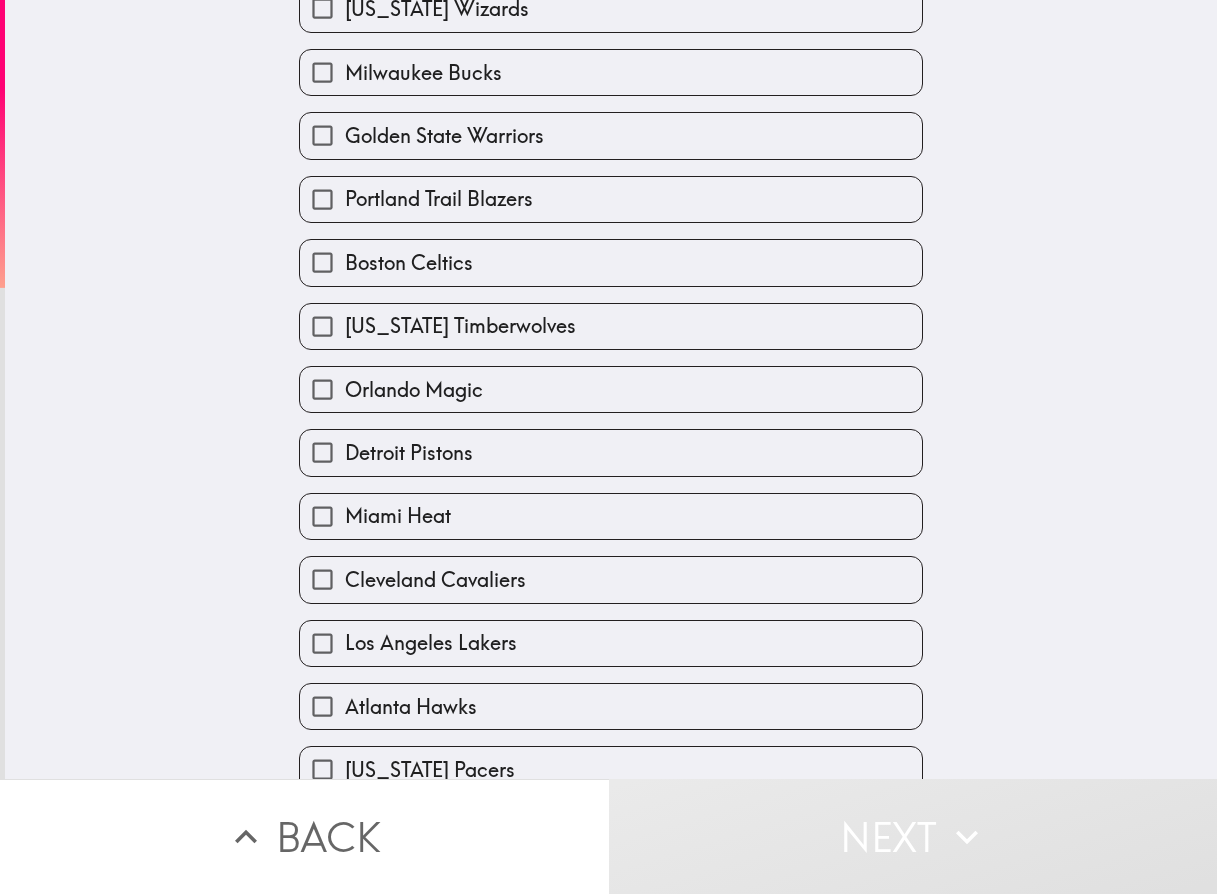 scroll, scrollTop: 200, scrollLeft: 0, axis: vertical 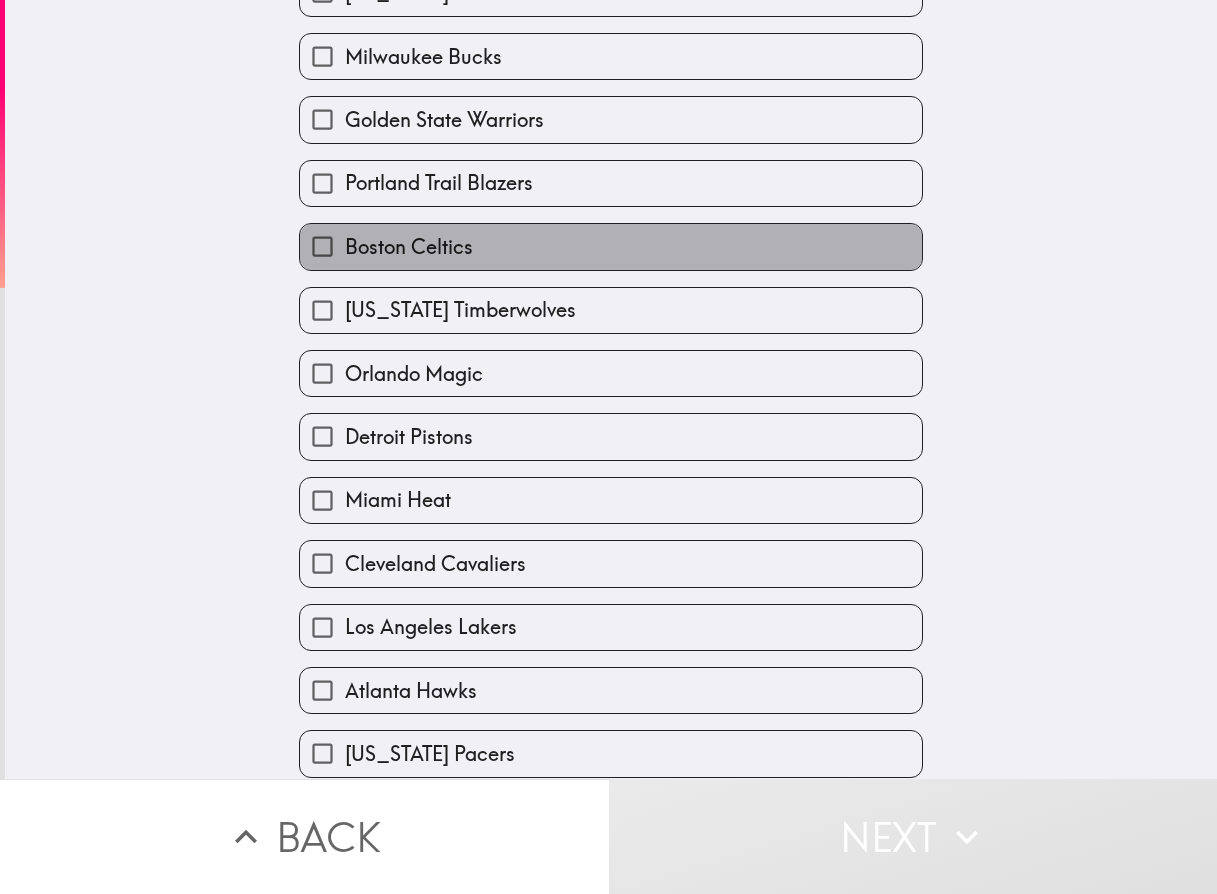 click on "Boston Celtics" at bounding box center [611, 246] 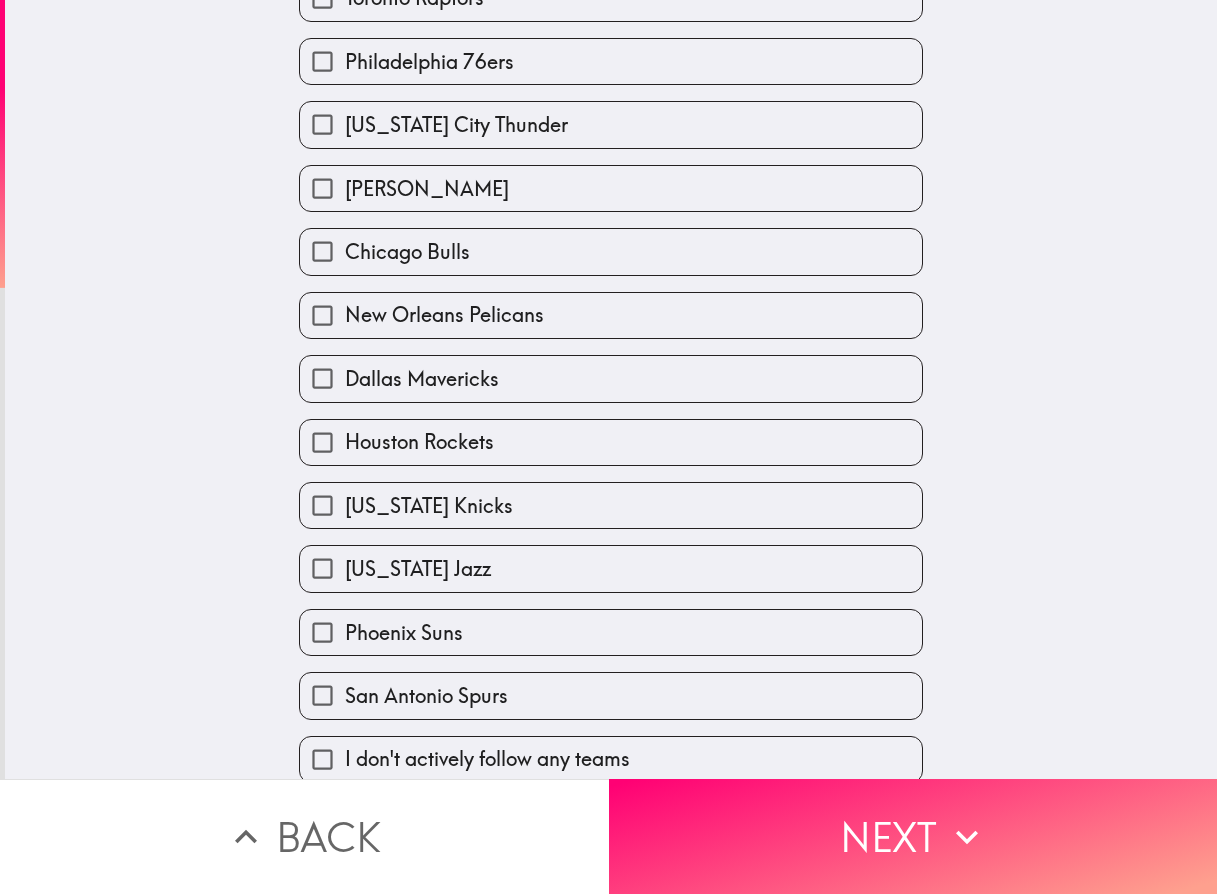 scroll, scrollTop: 1292, scrollLeft: 0, axis: vertical 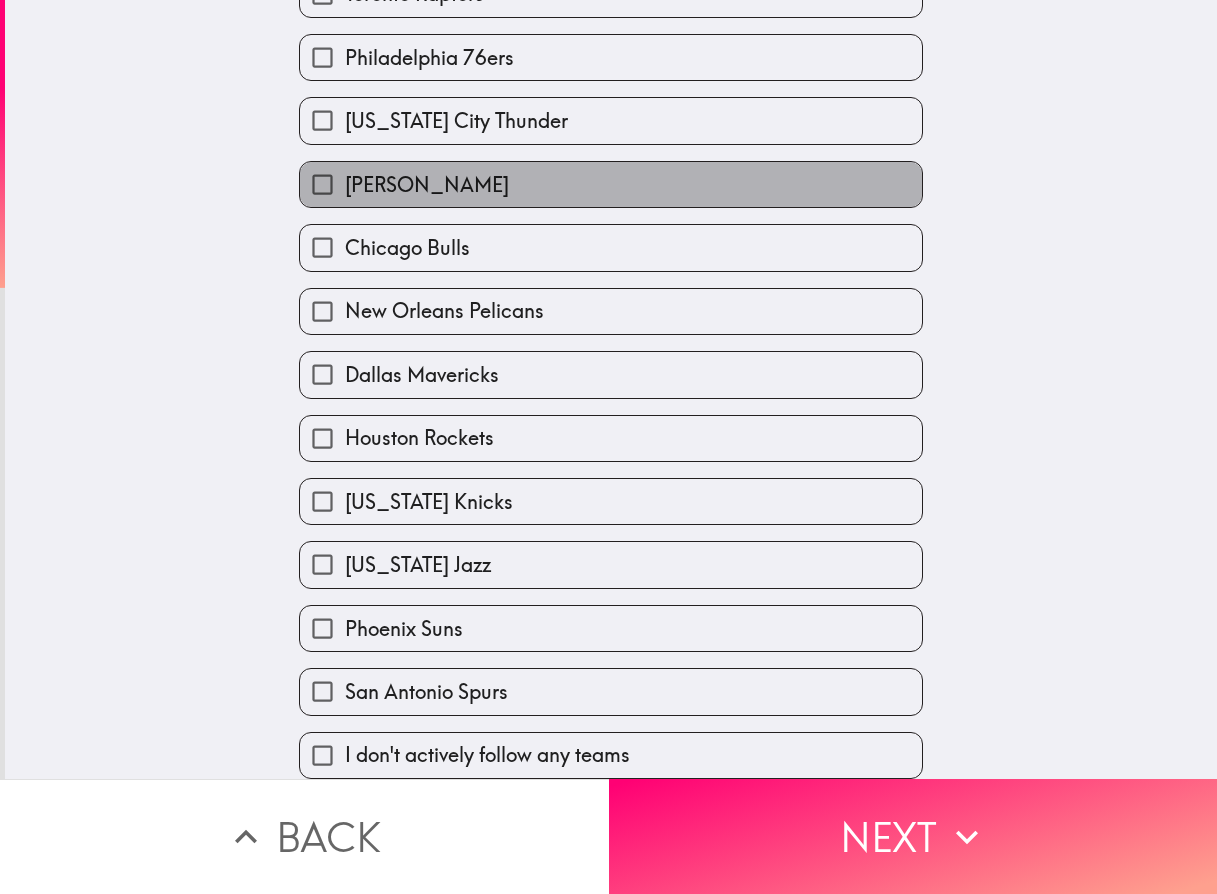 click on "[PERSON_NAME]" at bounding box center [611, 184] 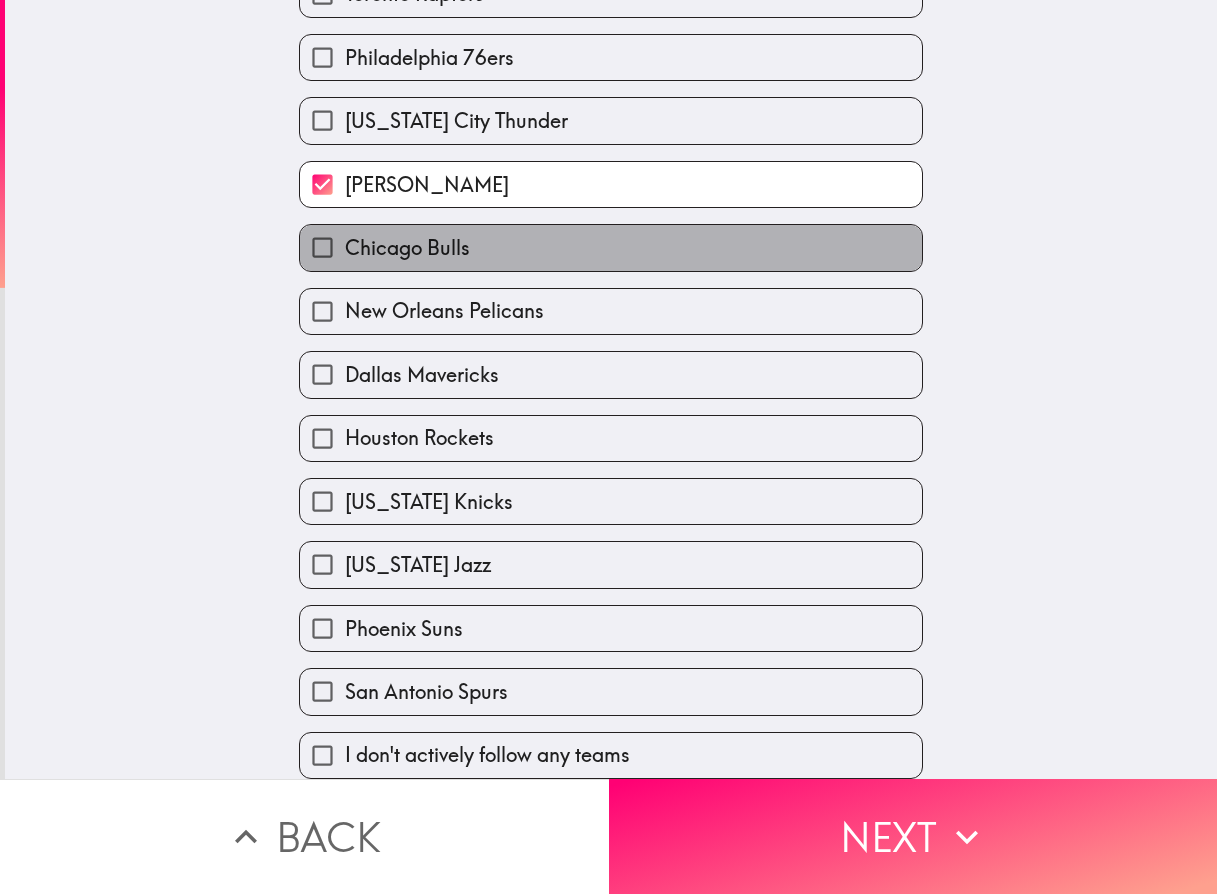 click on "Chicago Bulls" at bounding box center (611, 247) 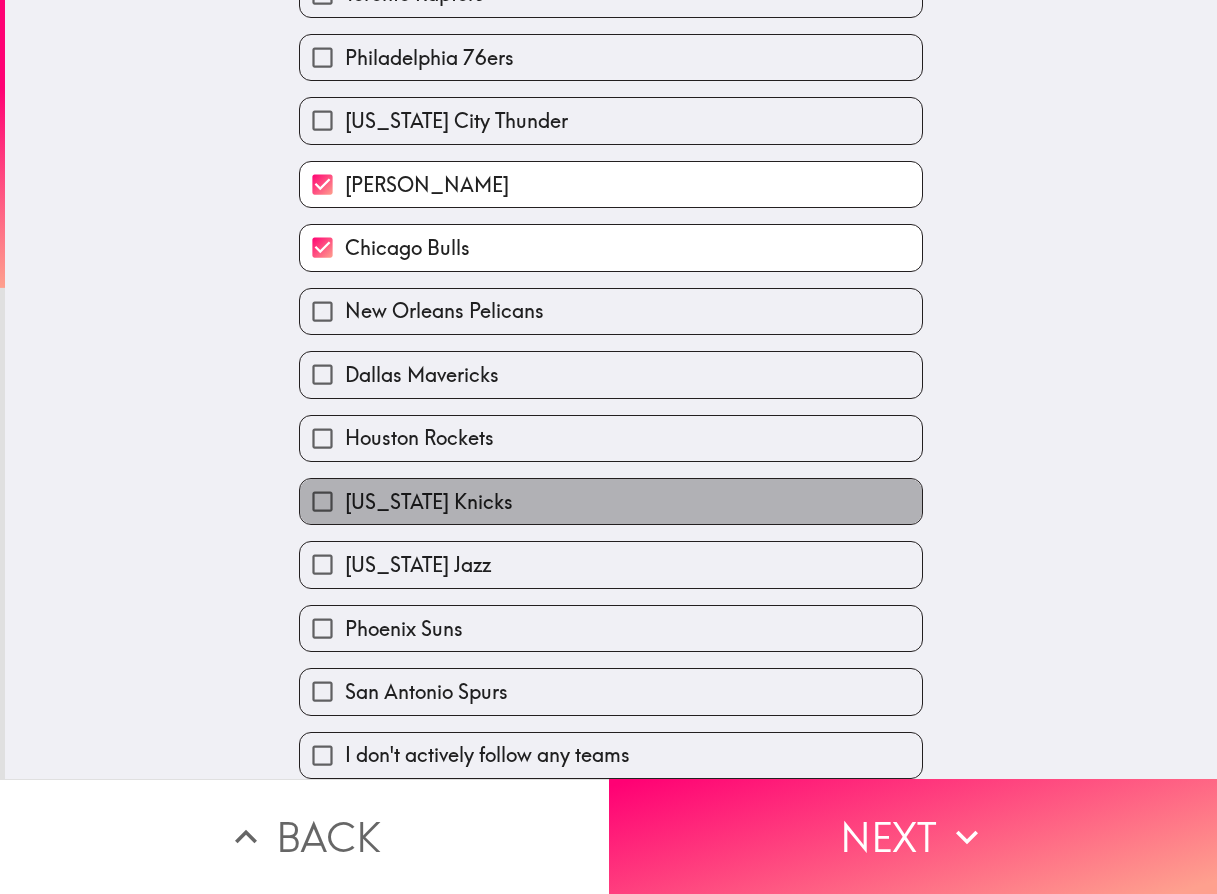 click on "[US_STATE] Knicks" at bounding box center (429, 502) 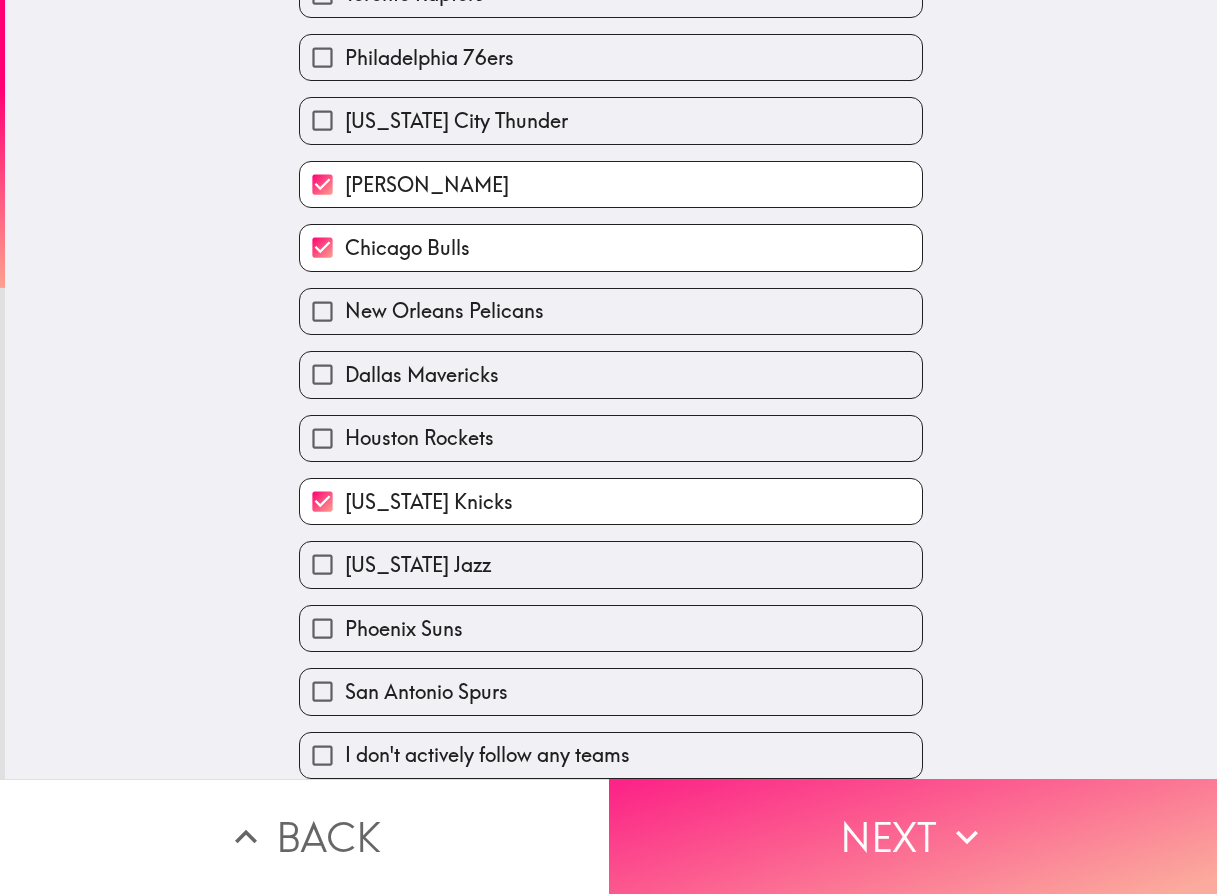click on "Next" at bounding box center (913, 836) 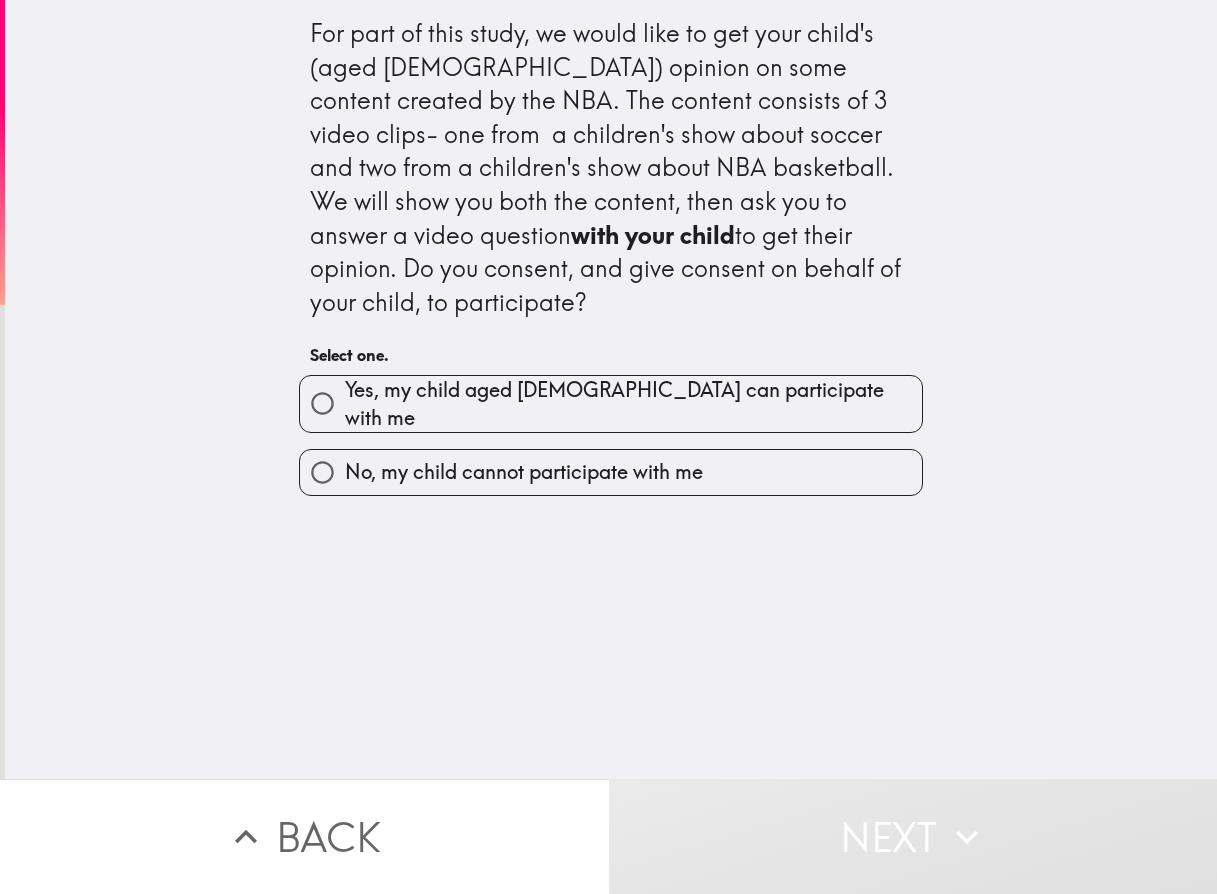 scroll, scrollTop: 0, scrollLeft: 0, axis: both 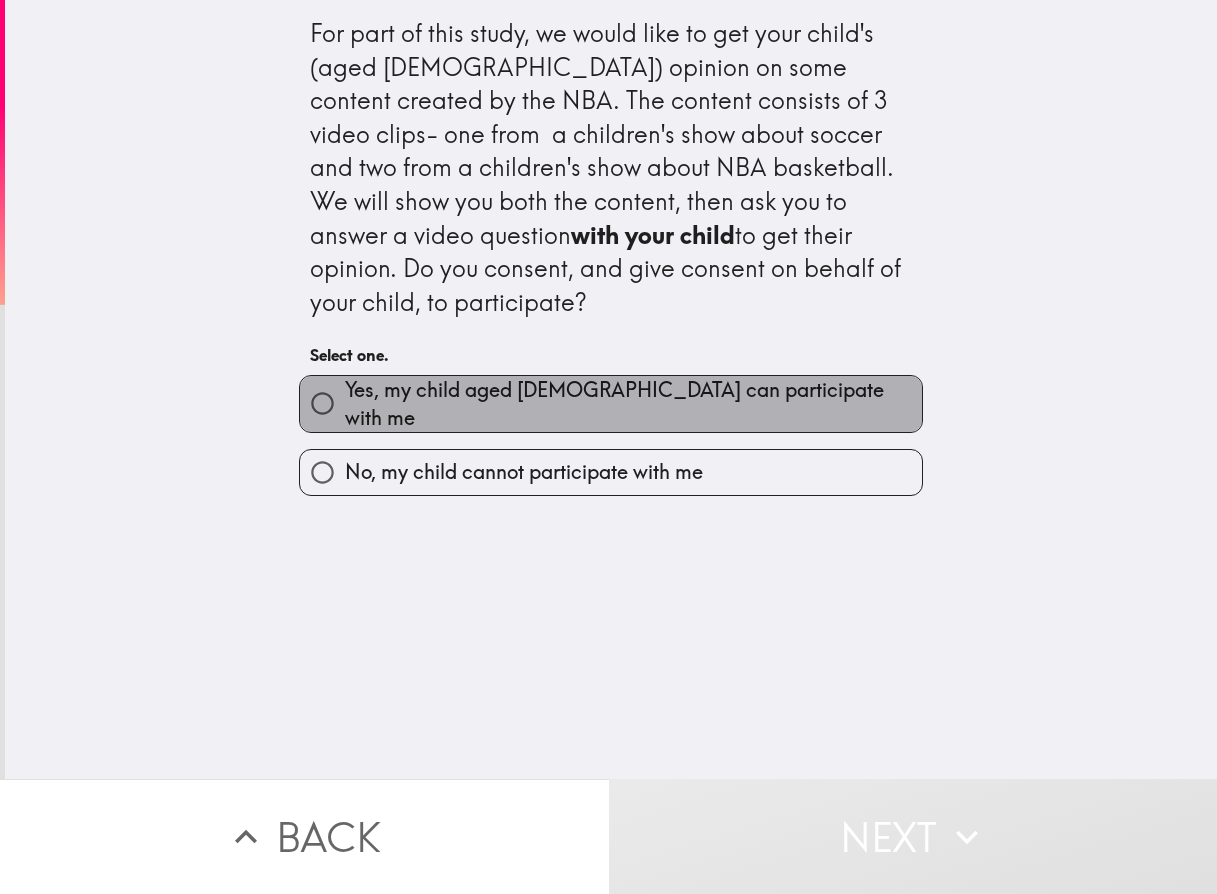 click on "Yes, my child aged [DEMOGRAPHIC_DATA] can participate with me" at bounding box center [611, 404] 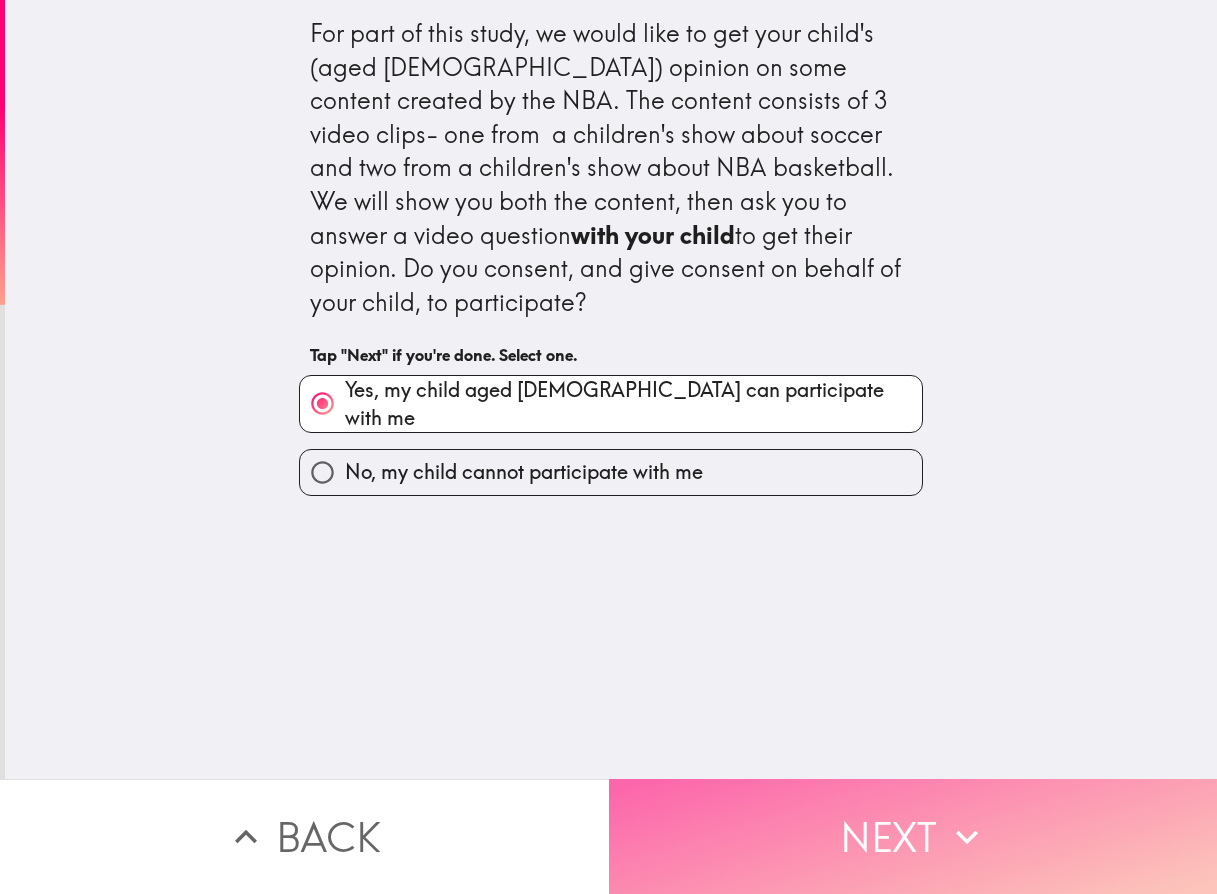 click on "Next" at bounding box center (913, 836) 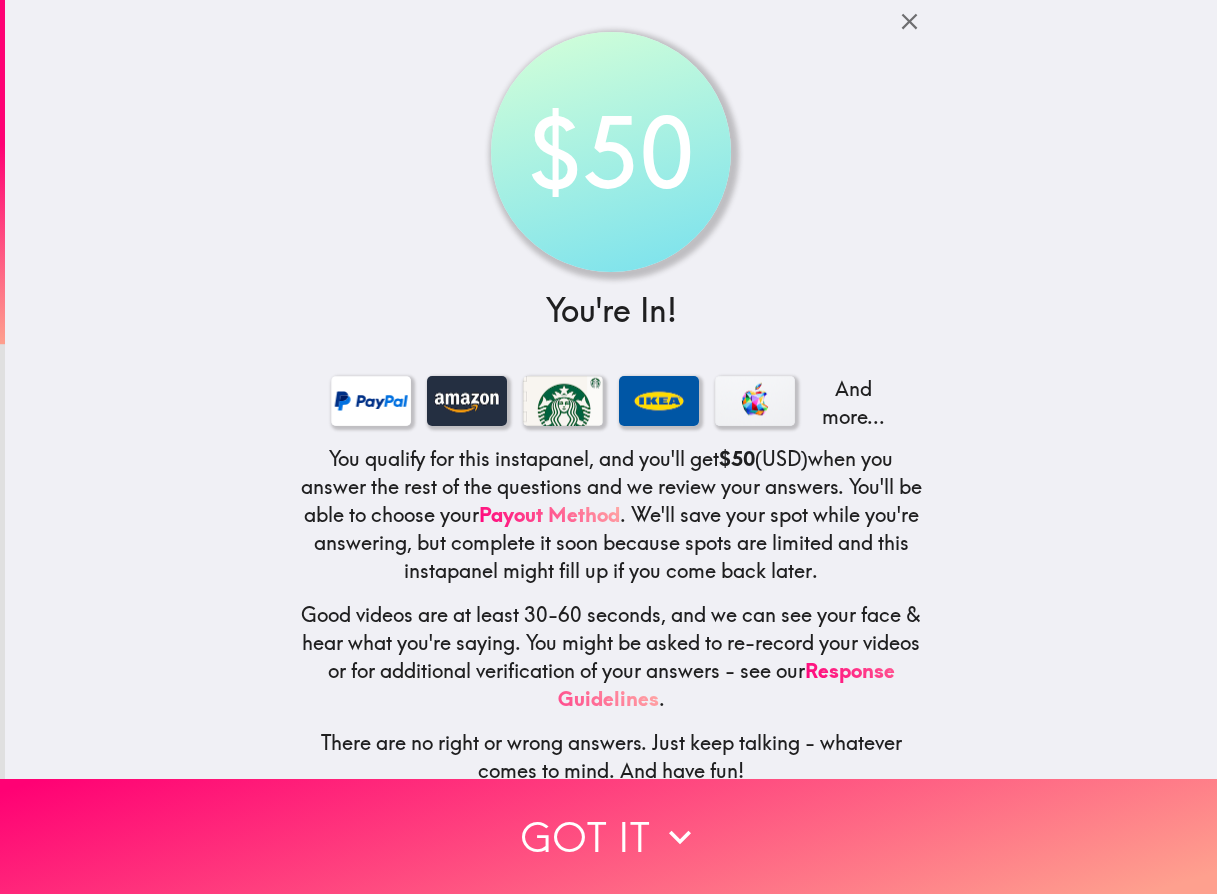 scroll, scrollTop: 37, scrollLeft: 0, axis: vertical 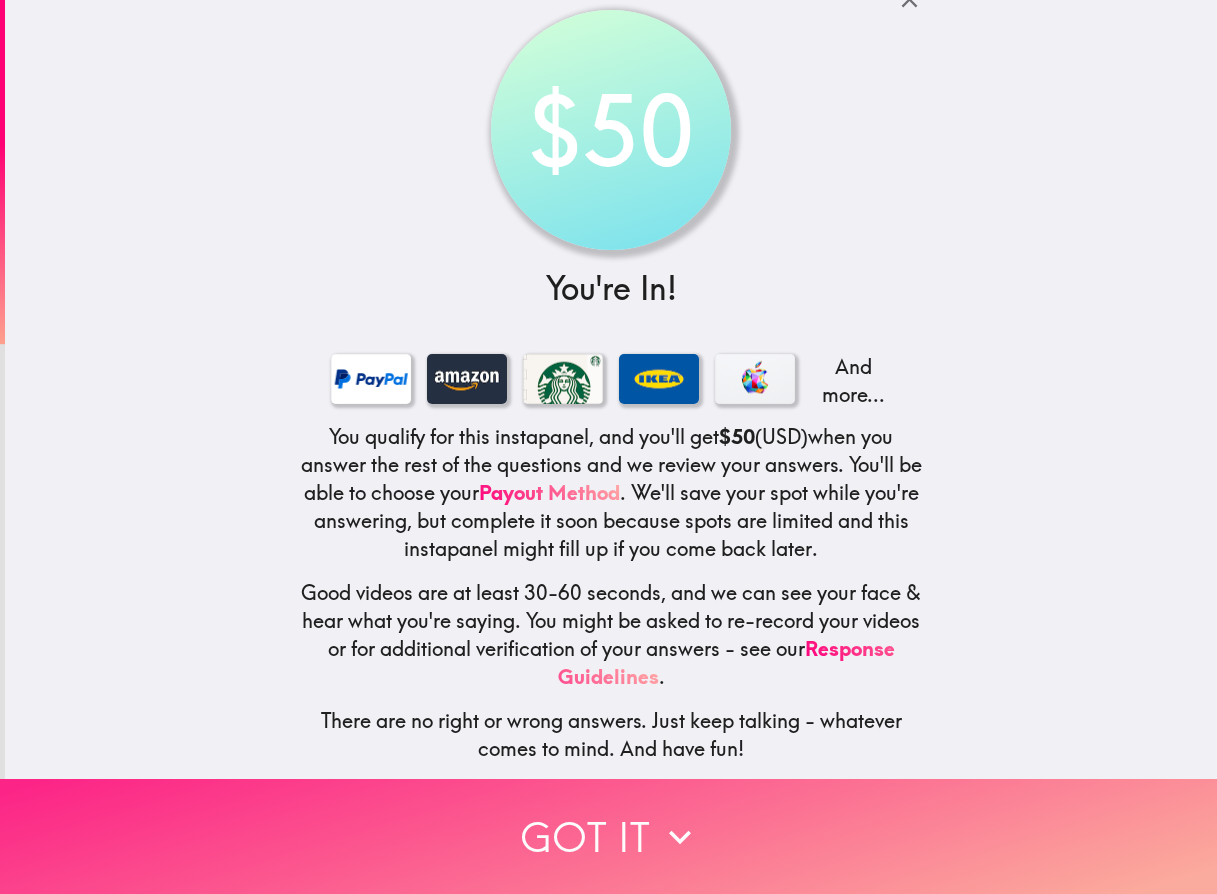 click on "Got it" at bounding box center (608, 836) 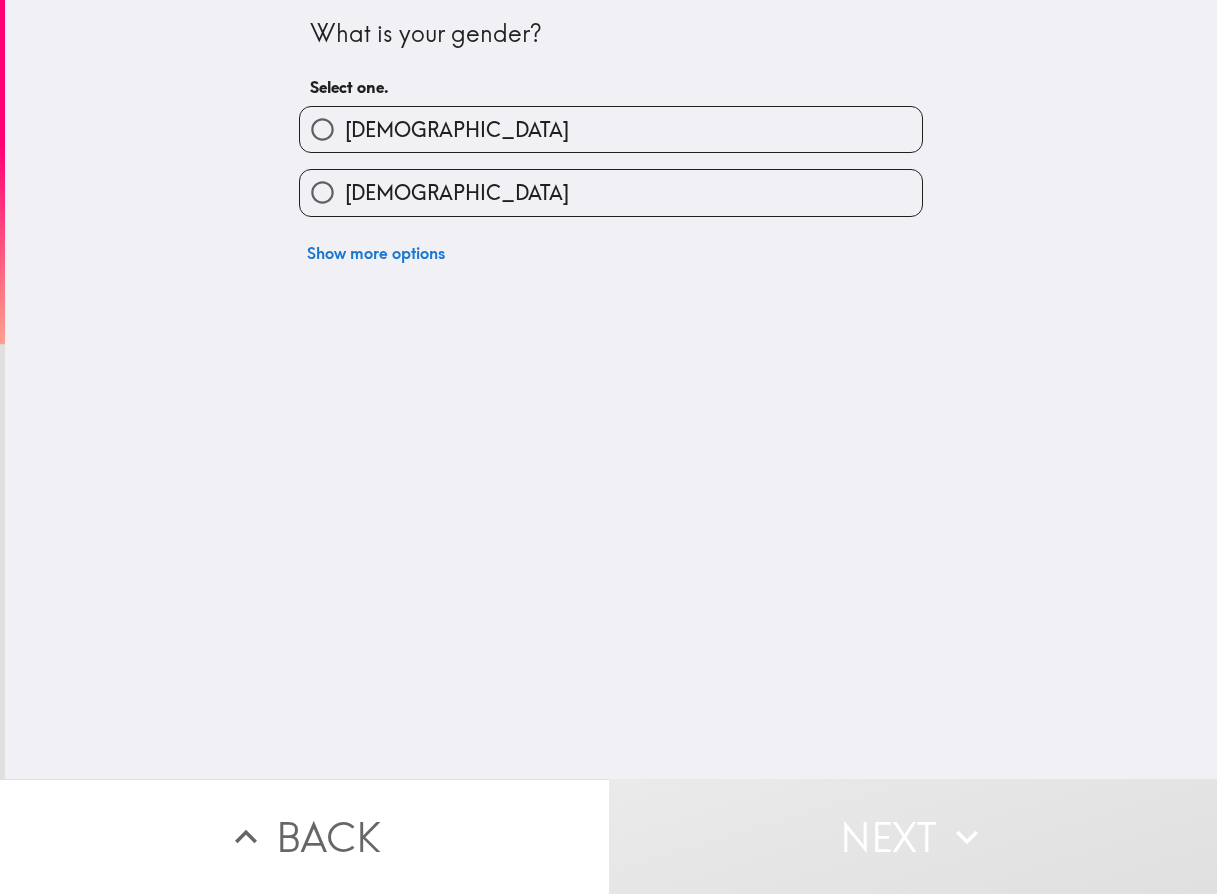 scroll, scrollTop: 0, scrollLeft: 0, axis: both 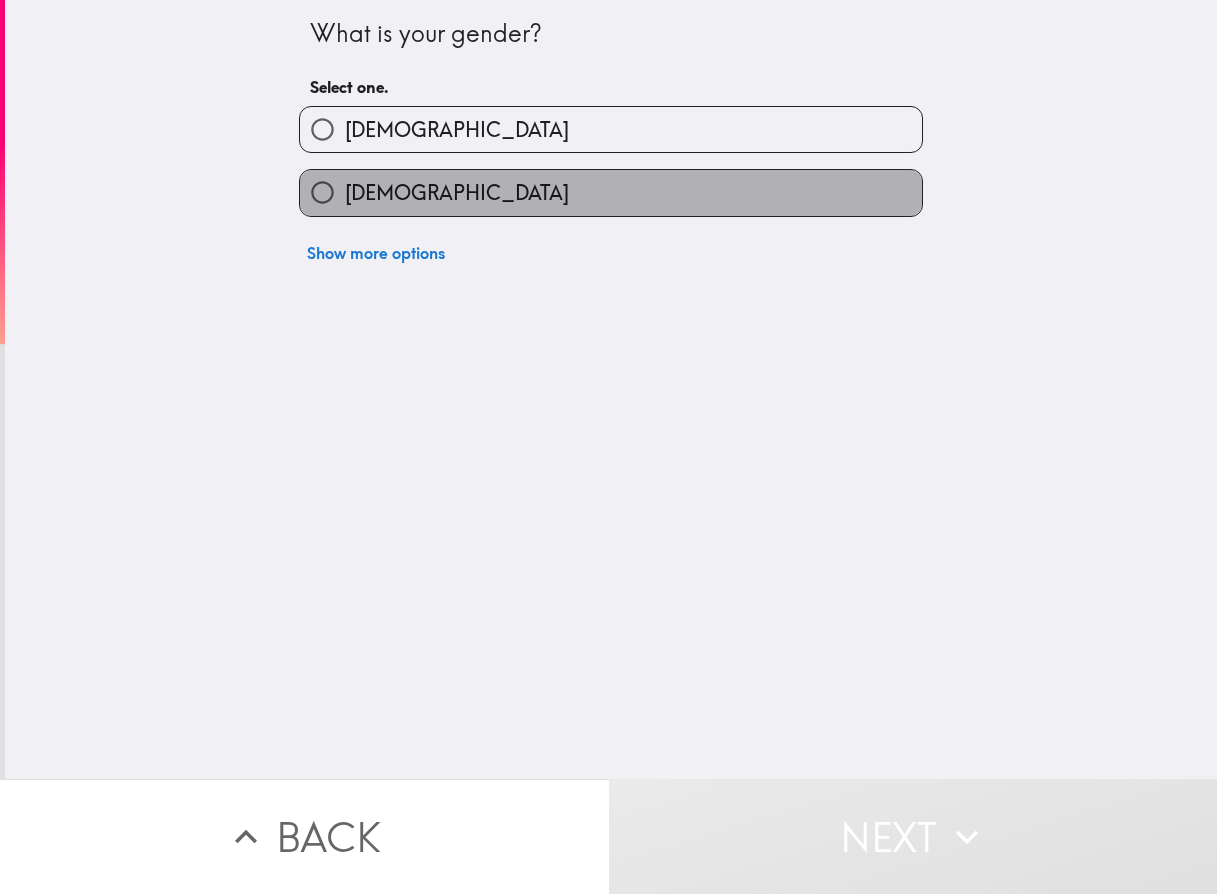 click on "[DEMOGRAPHIC_DATA]" at bounding box center [457, 193] 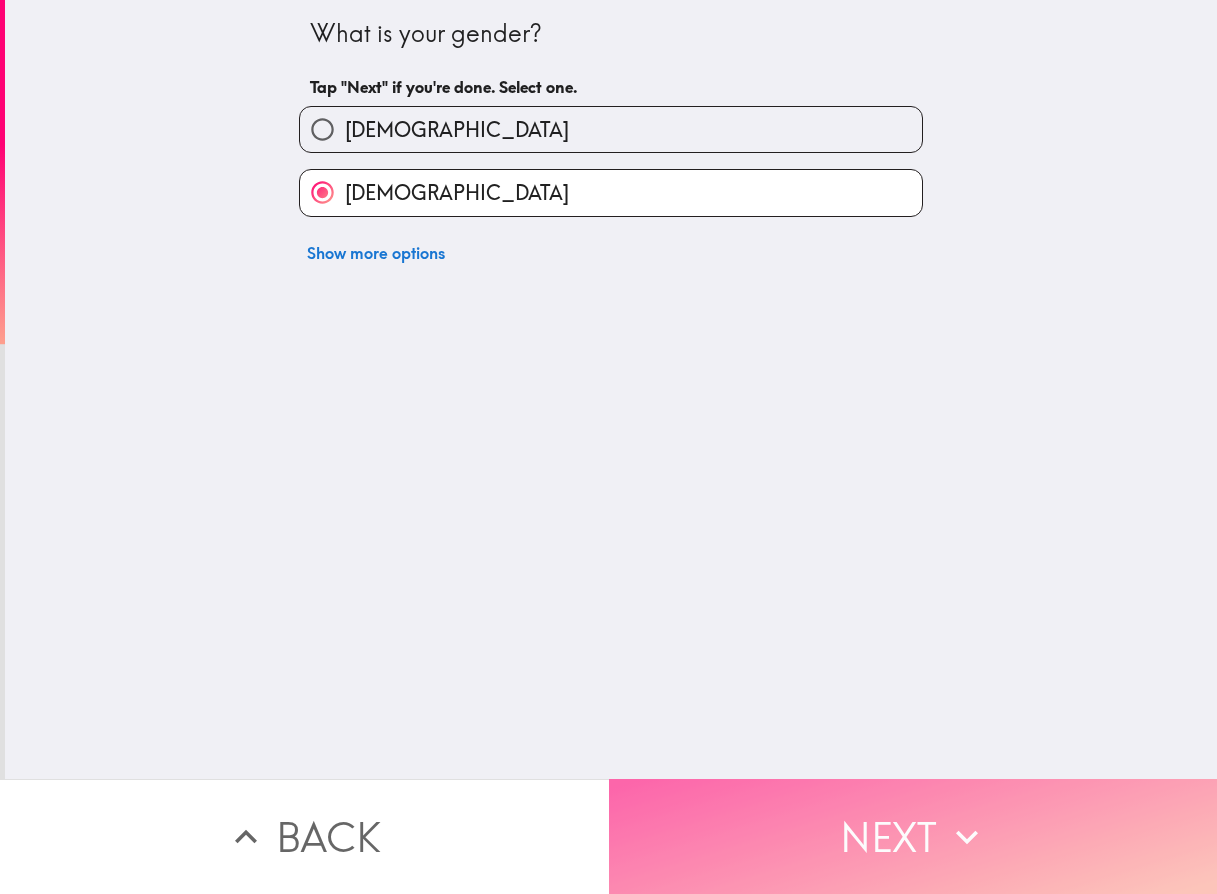 click on "Next" at bounding box center (913, 836) 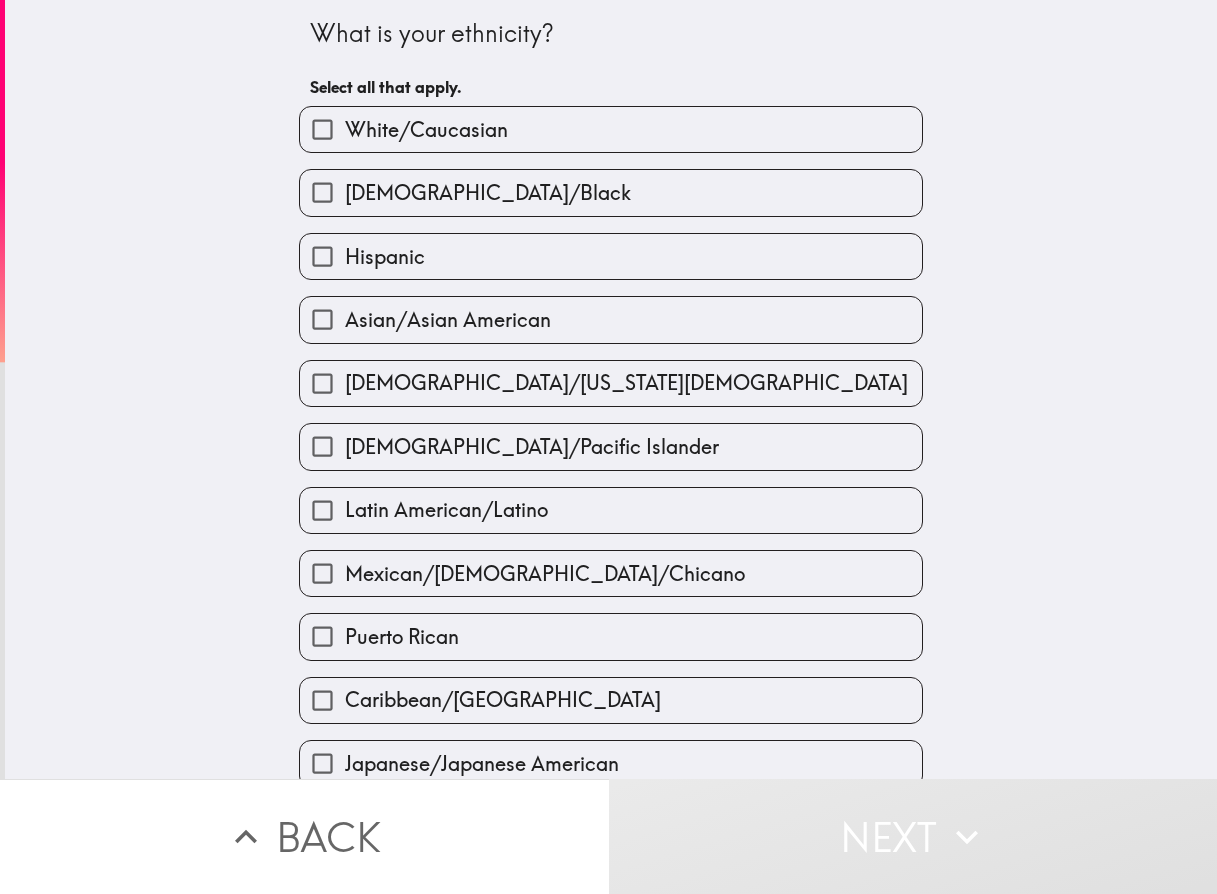 click on "Hispanic" at bounding box center (603, 248) 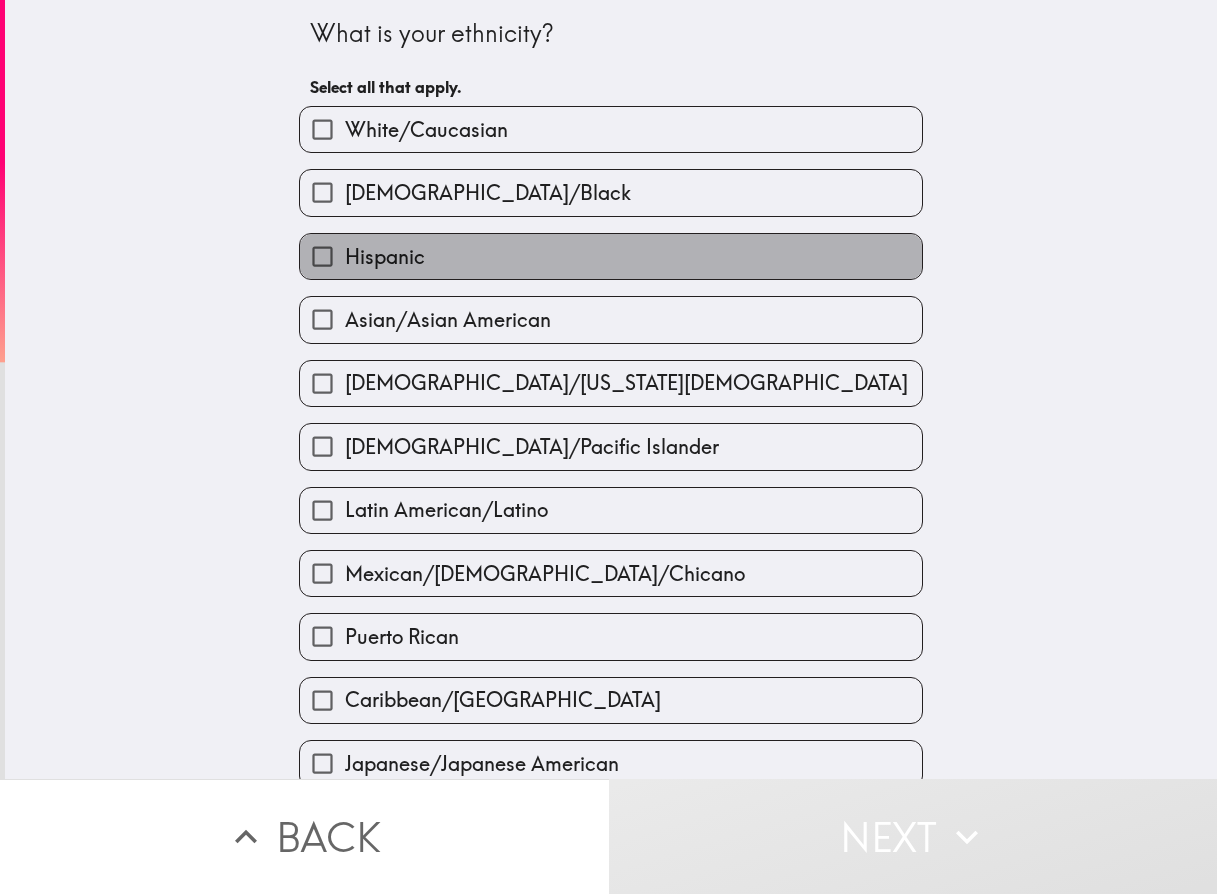 click on "Hispanic" at bounding box center (611, 256) 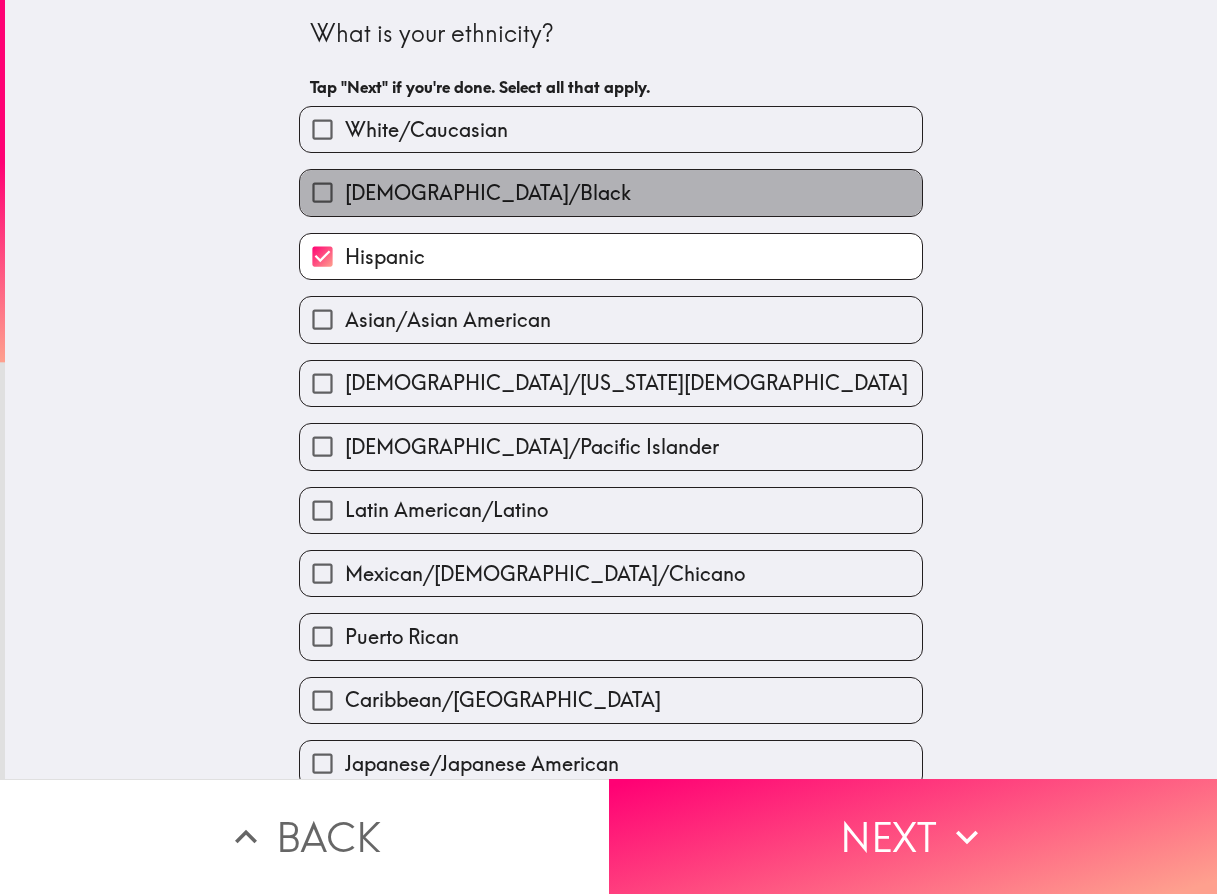 click on "[DEMOGRAPHIC_DATA]/Black" at bounding box center [611, 192] 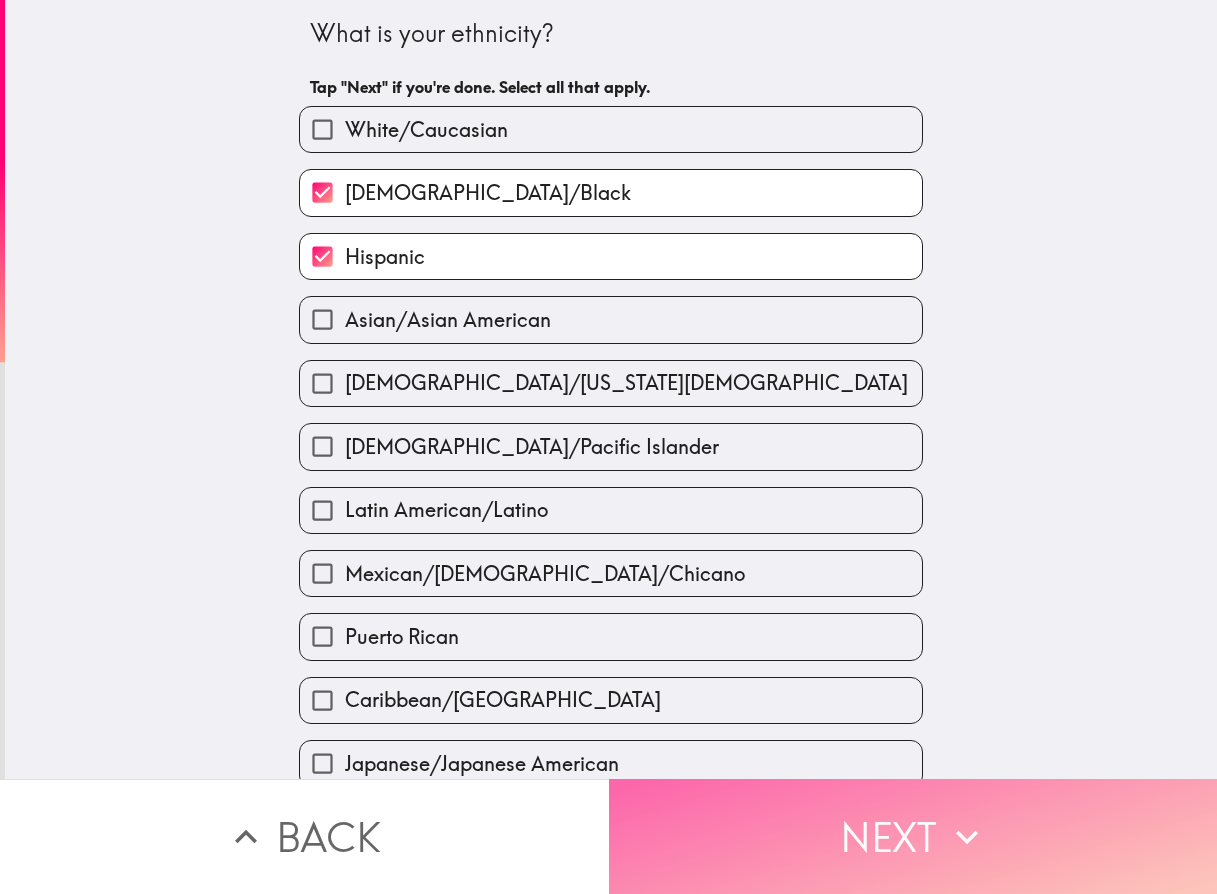 click on "Next" at bounding box center (913, 836) 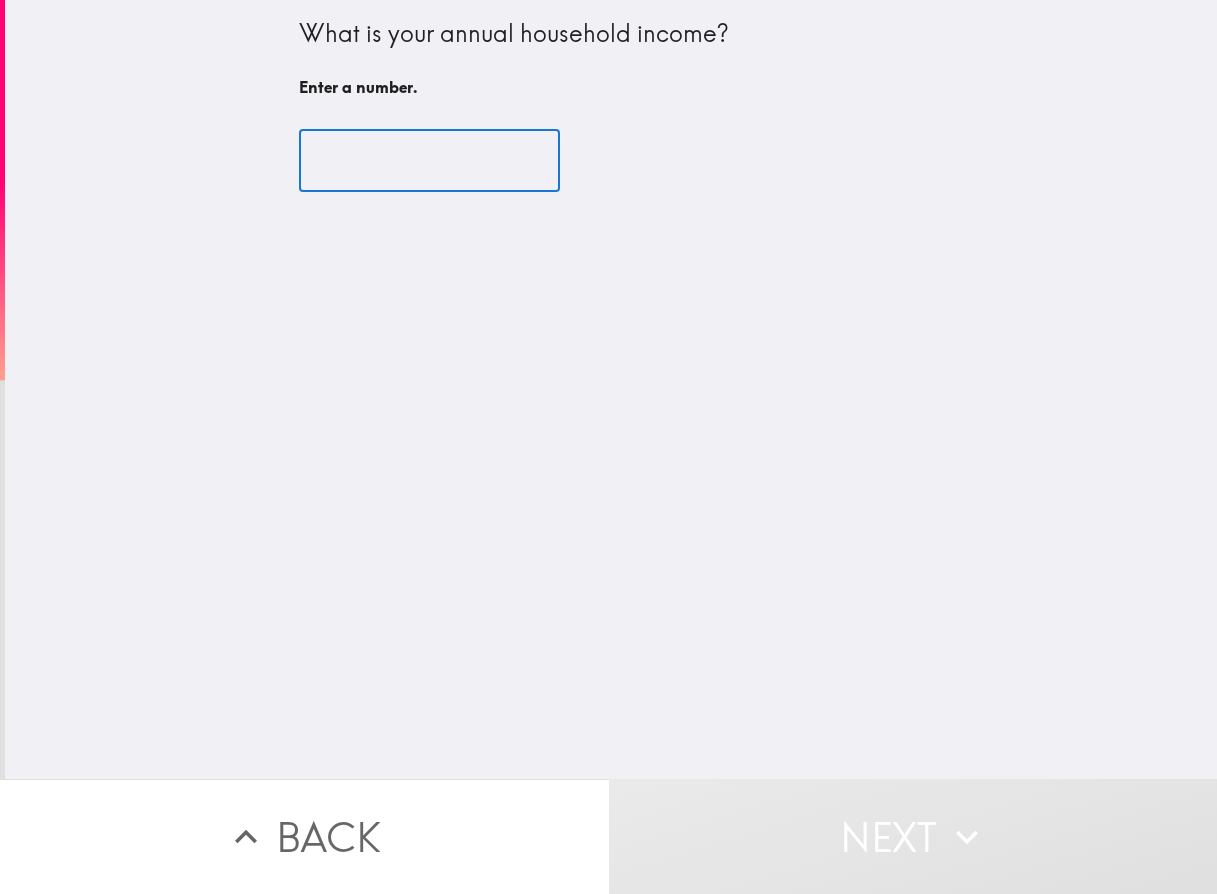 click at bounding box center (429, 161) 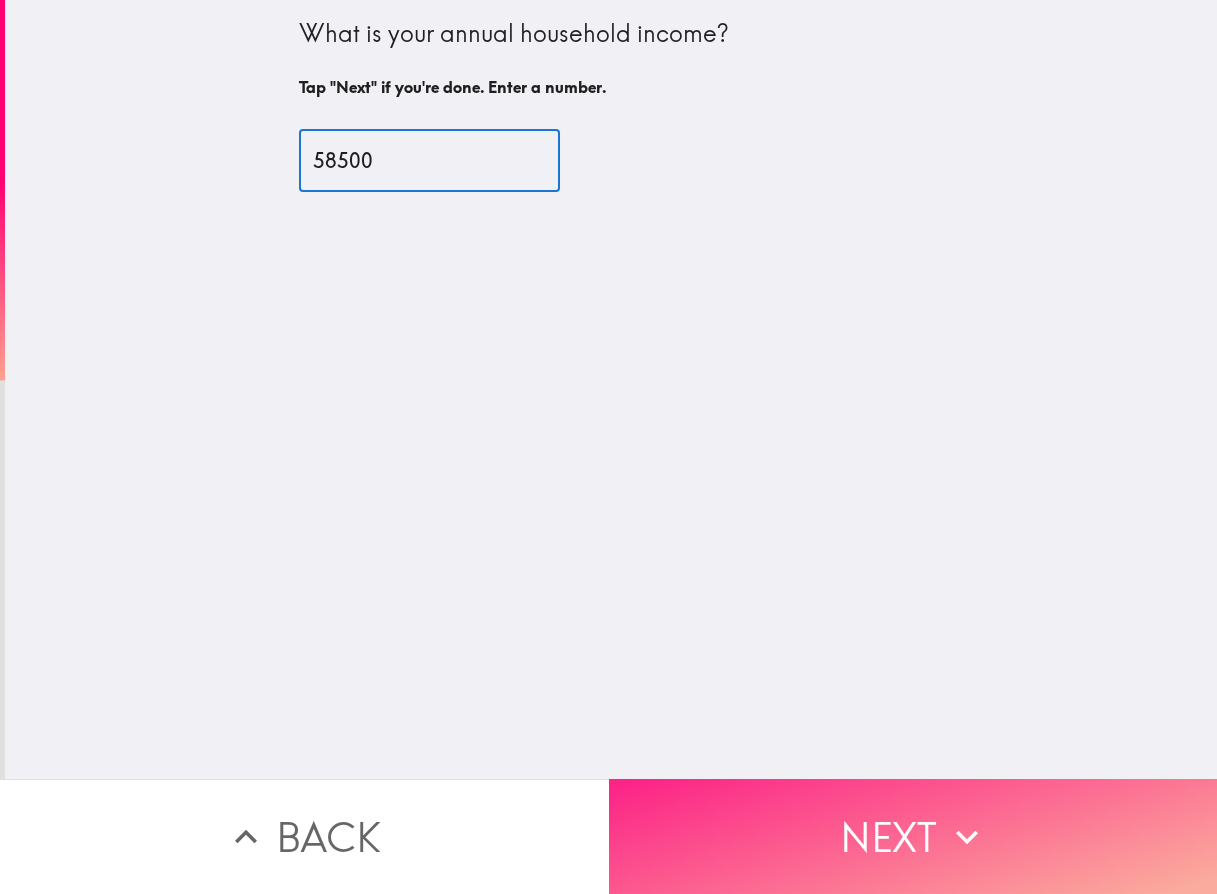 type on "58500" 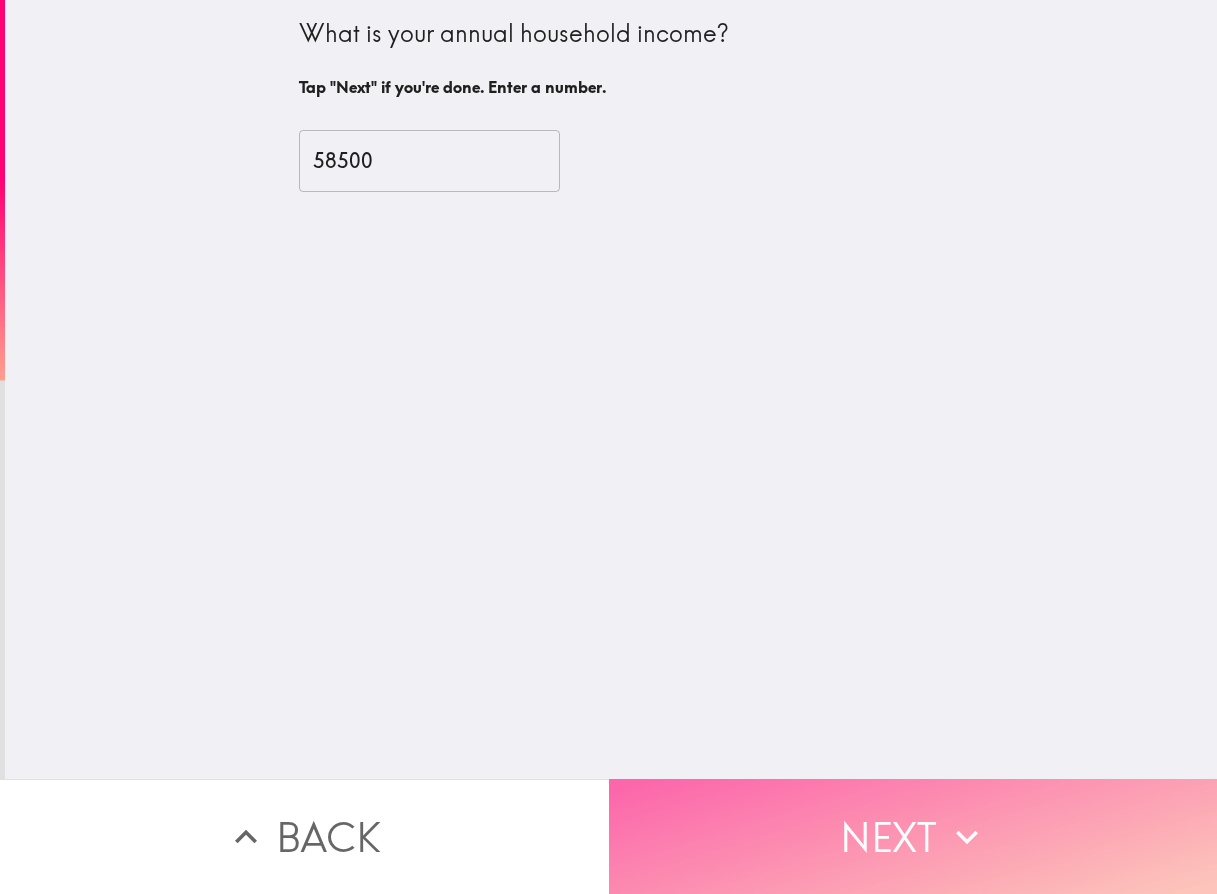 click on "Next" at bounding box center (913, 836) 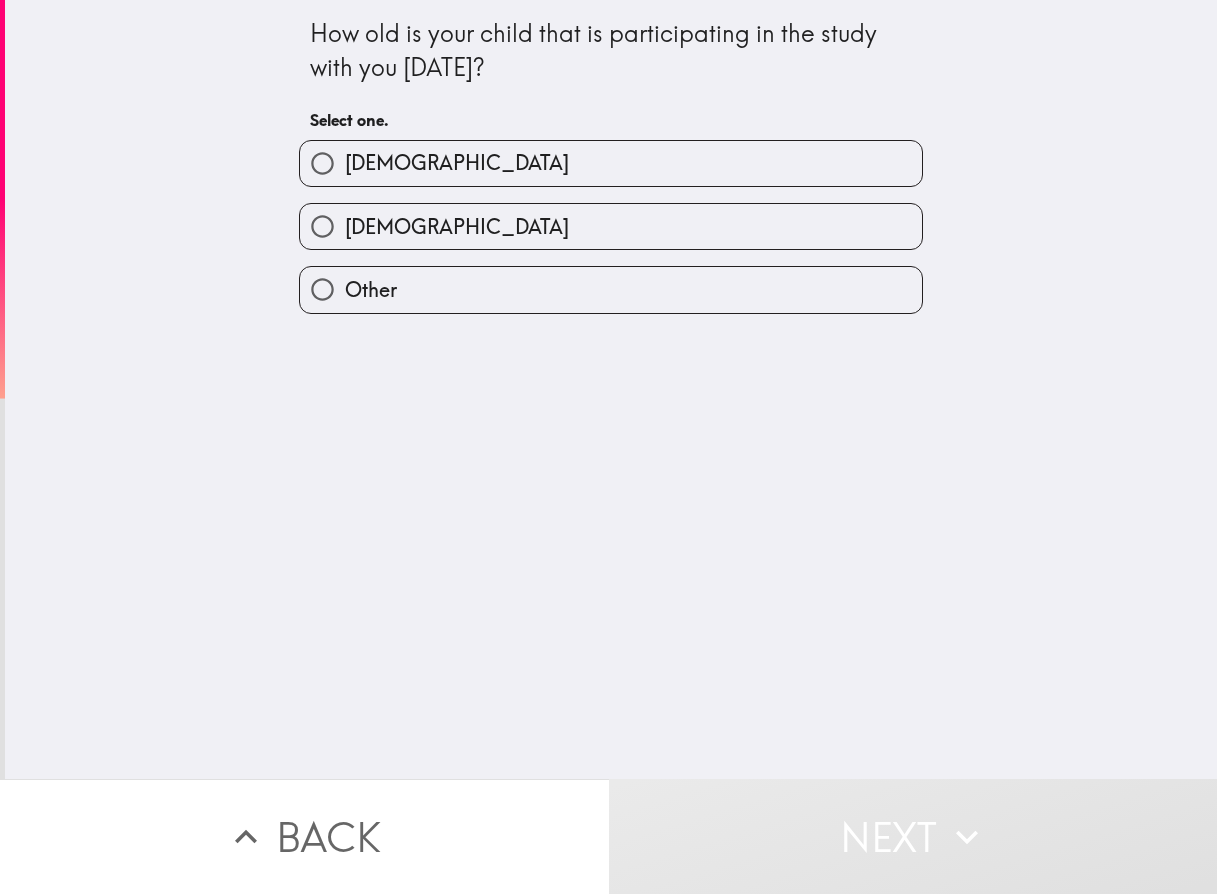 click on "[DEMOGRAPHIC_DATA]" at bounding box center [611, 226] 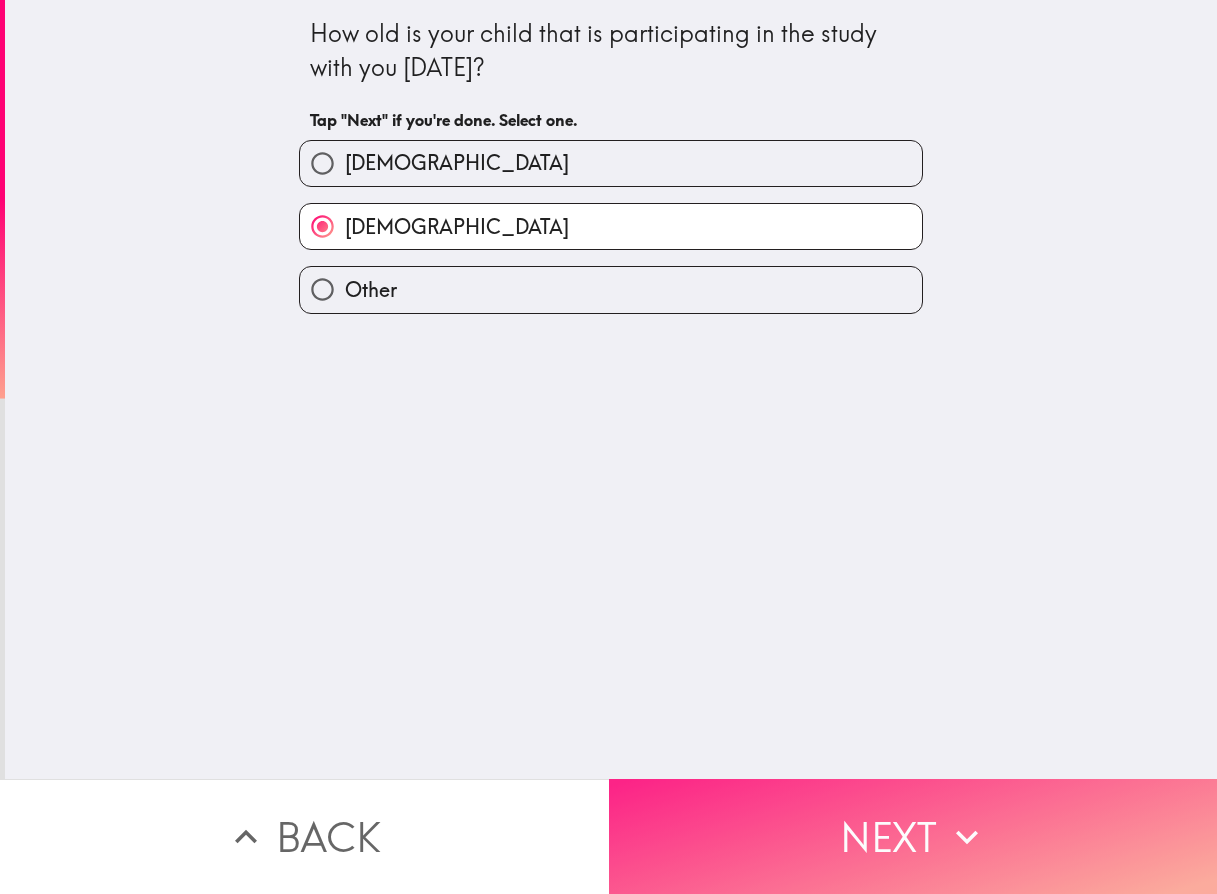click on "Next" at bounding box center [913, 836] 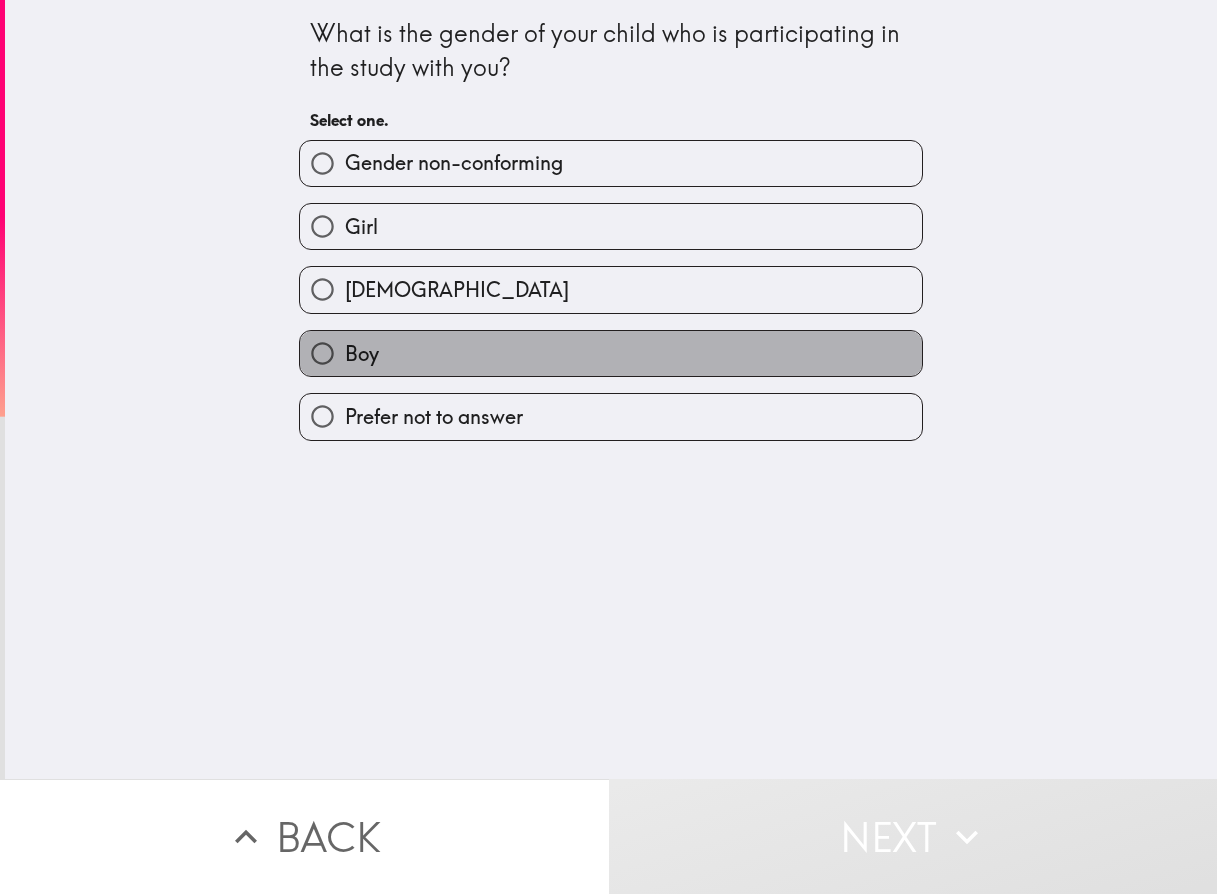 click on "Boy" at bounding box center (611, 353) 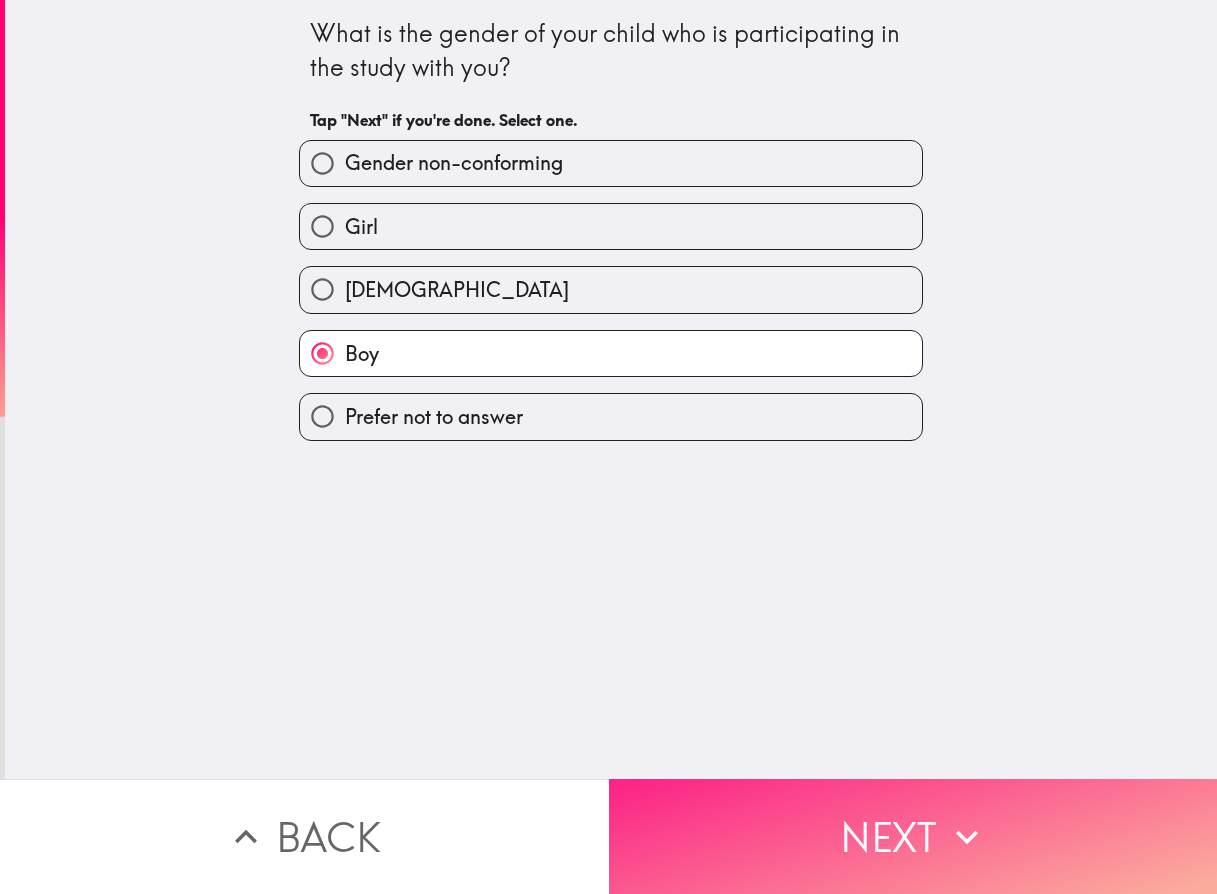 click on "Next" at bounding box center (913, 836) 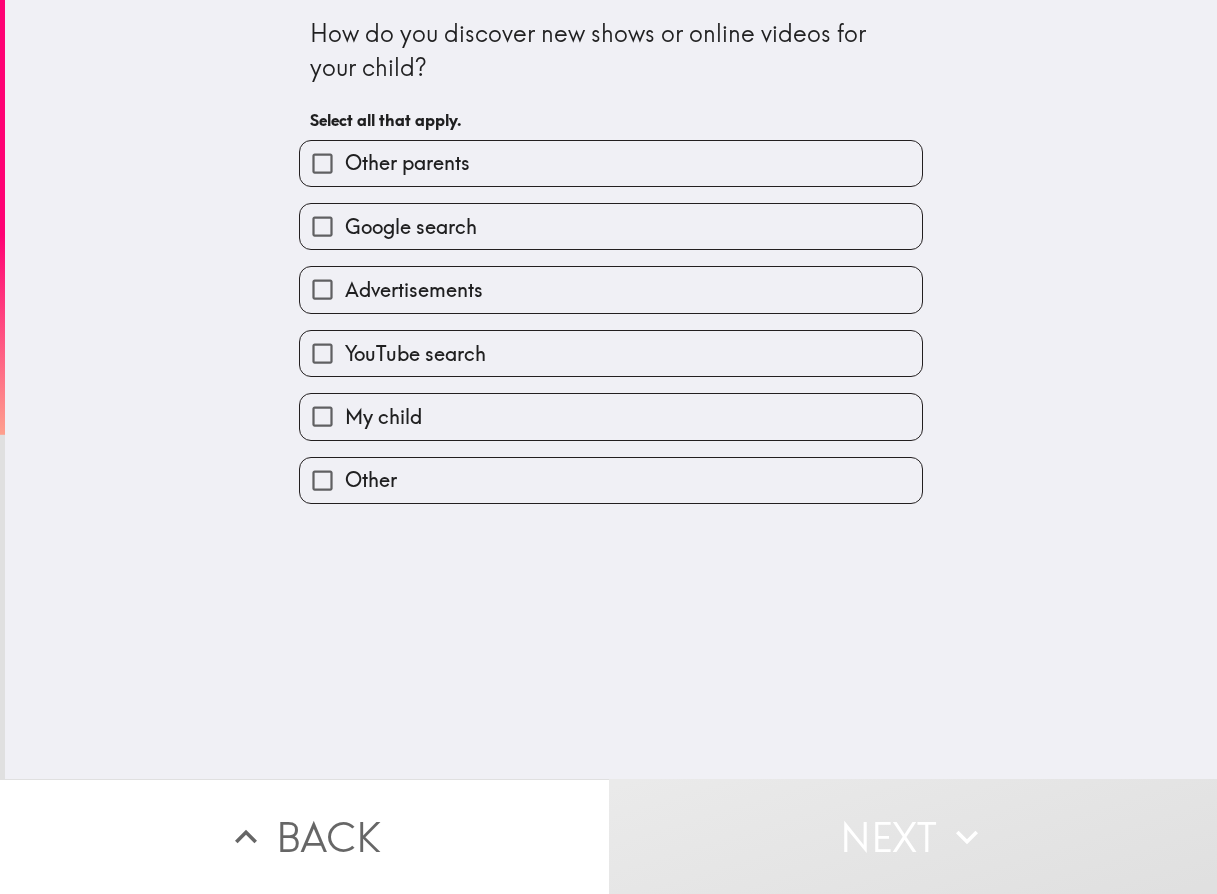 click on "Other parents" at bounding box center (611, 163) 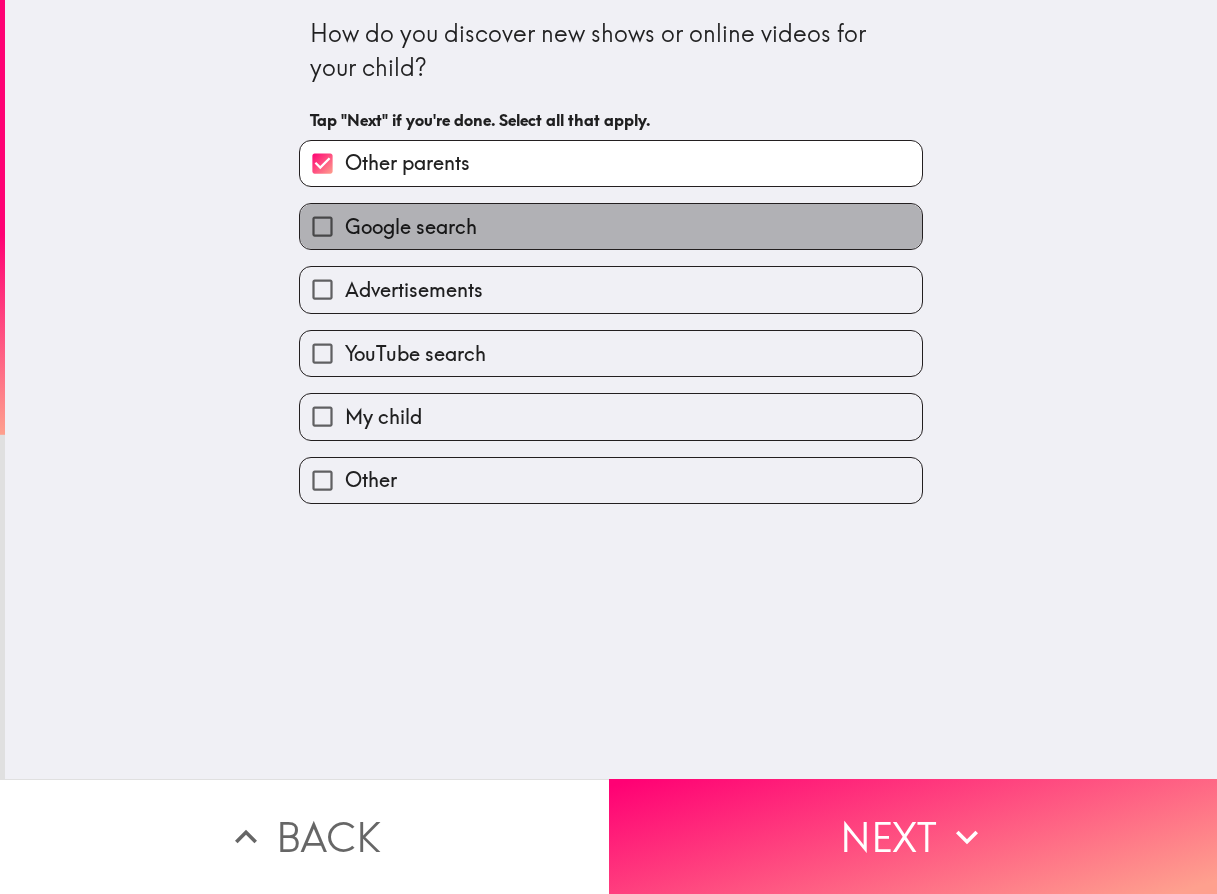 click on "Google search" at bounding box center [611, 226] 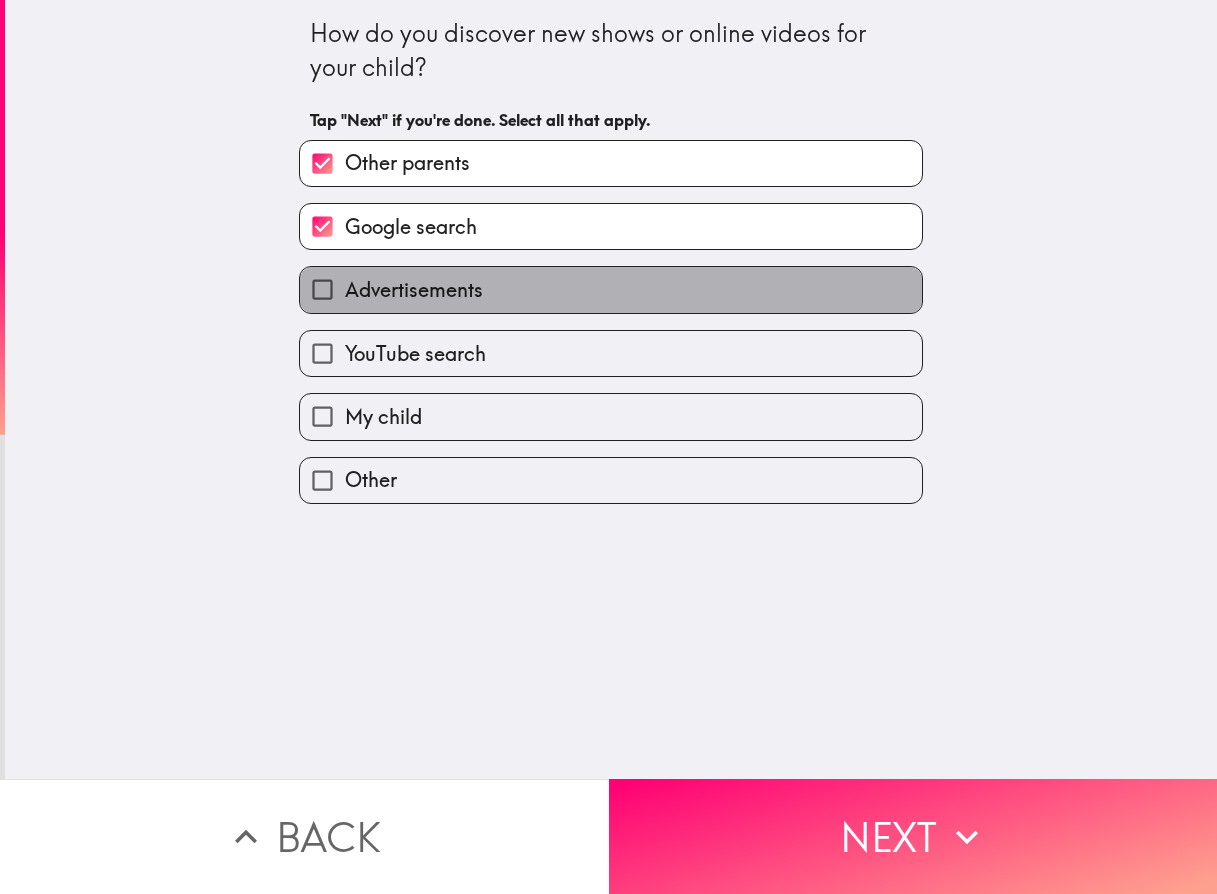 click on "Advertisements" at bounding box center (611, 289) 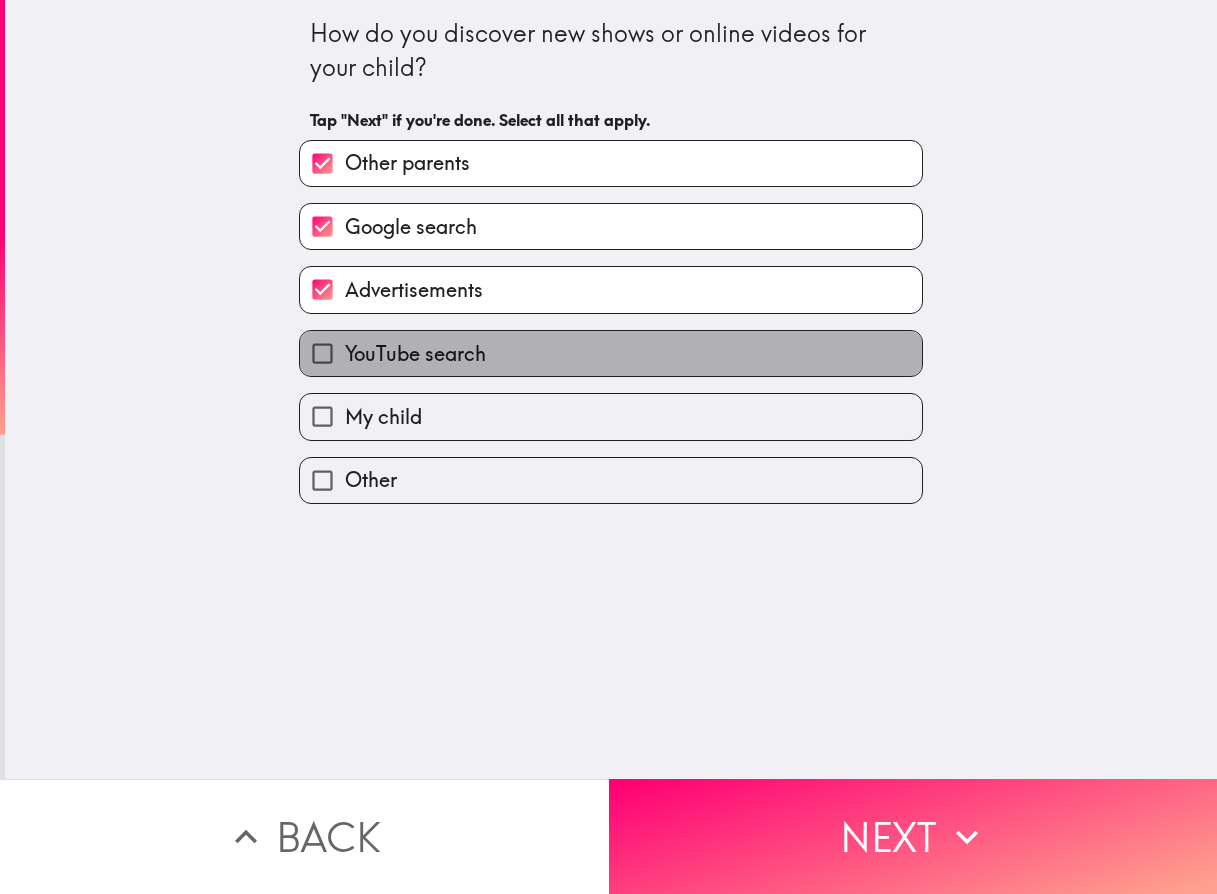 click on "YouTube search" at bounding box center (611, 353) 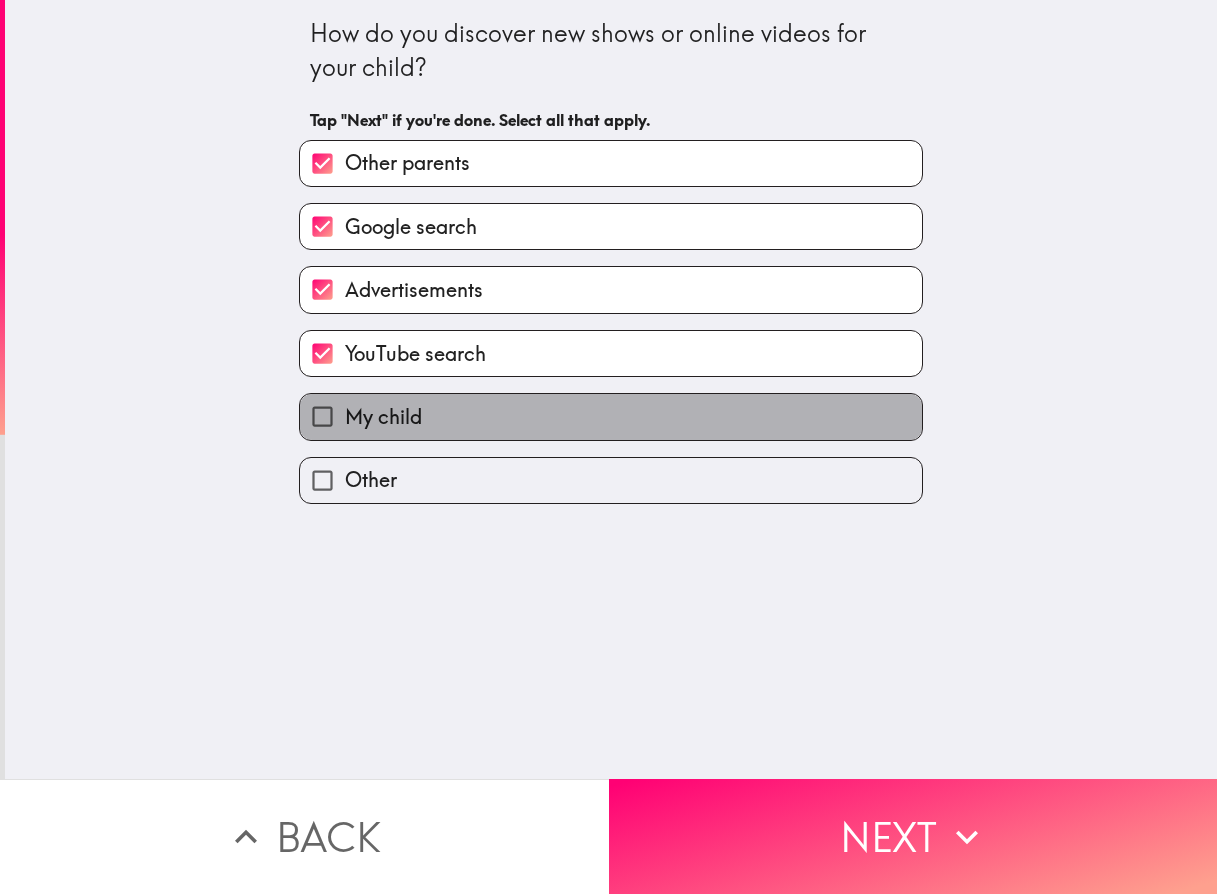 click on "My child" at bounding box center [611, 416] 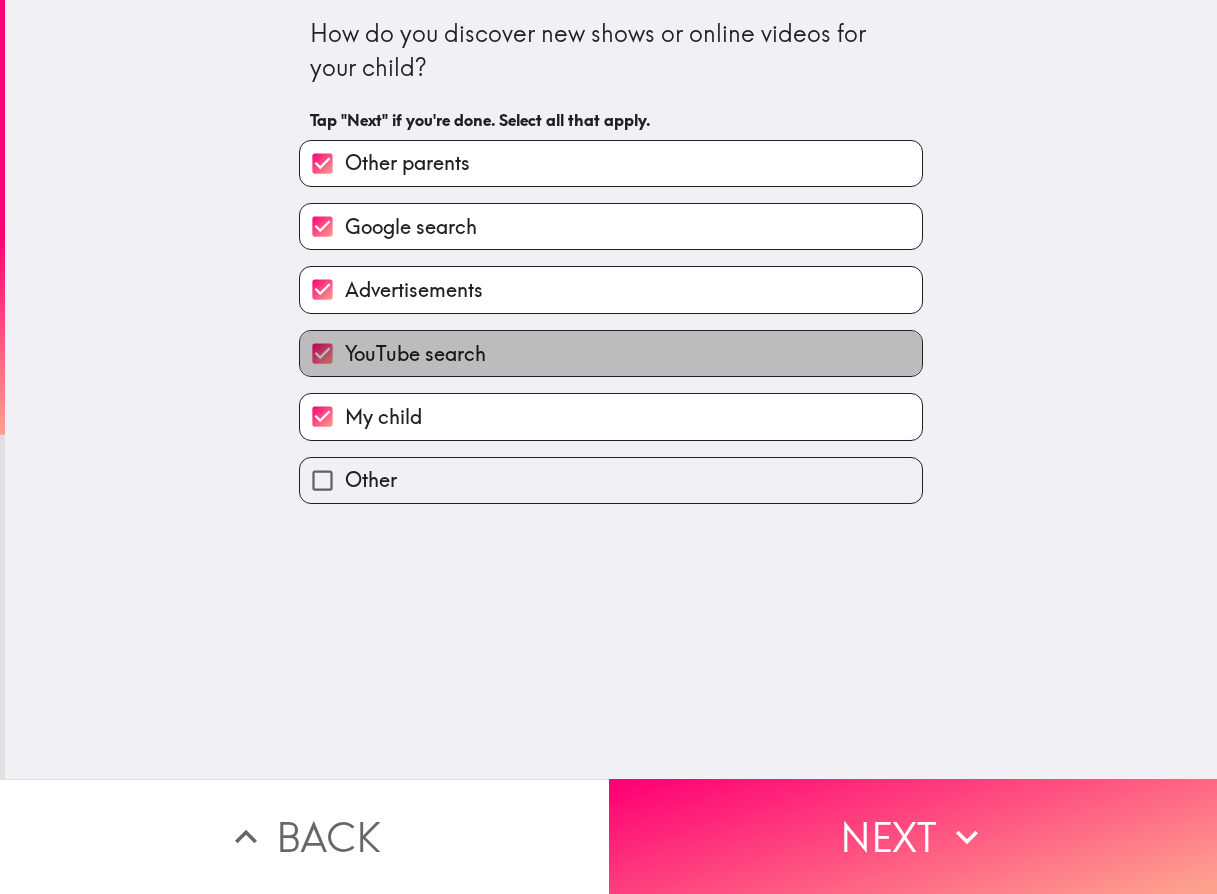 click on "YouTube search" at bounding box center [611, 353] 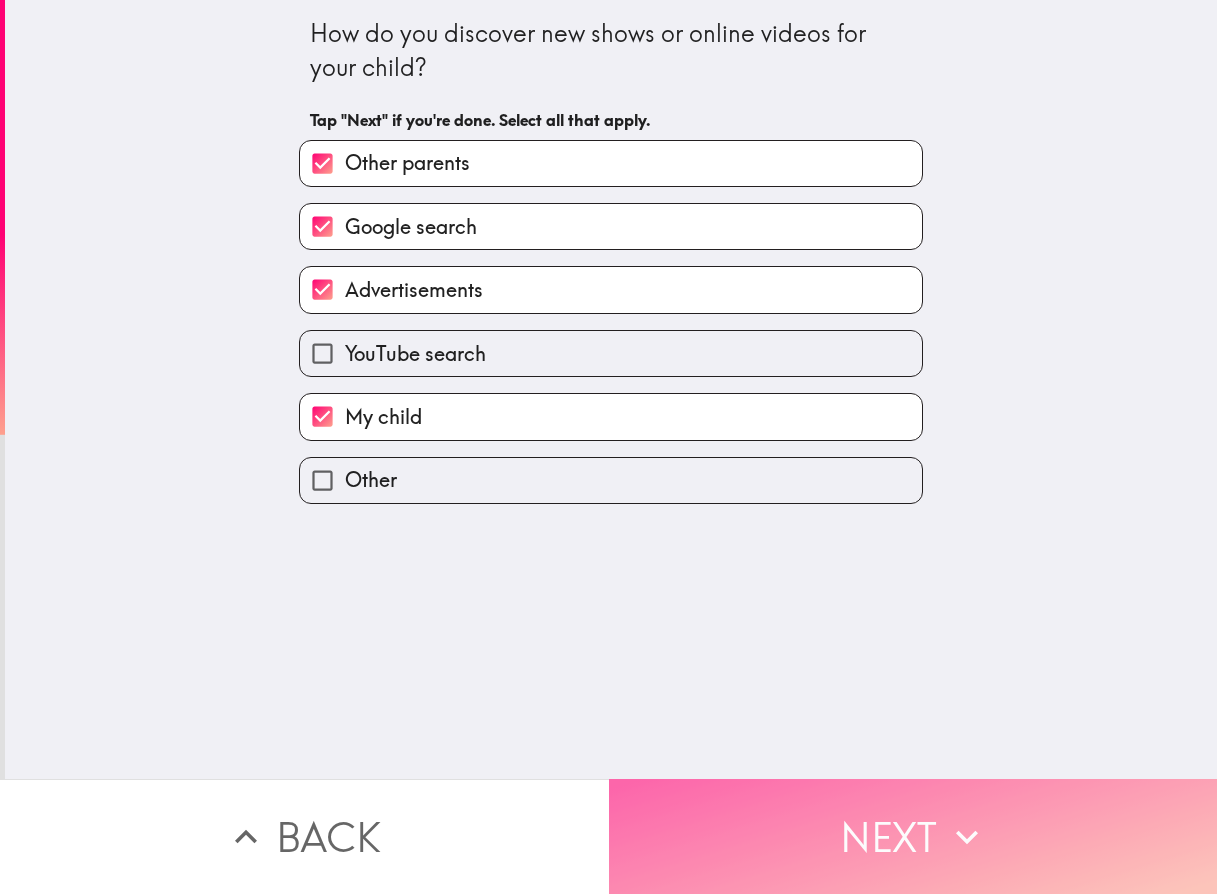 click on "Next" at bounding box center [913, 836] 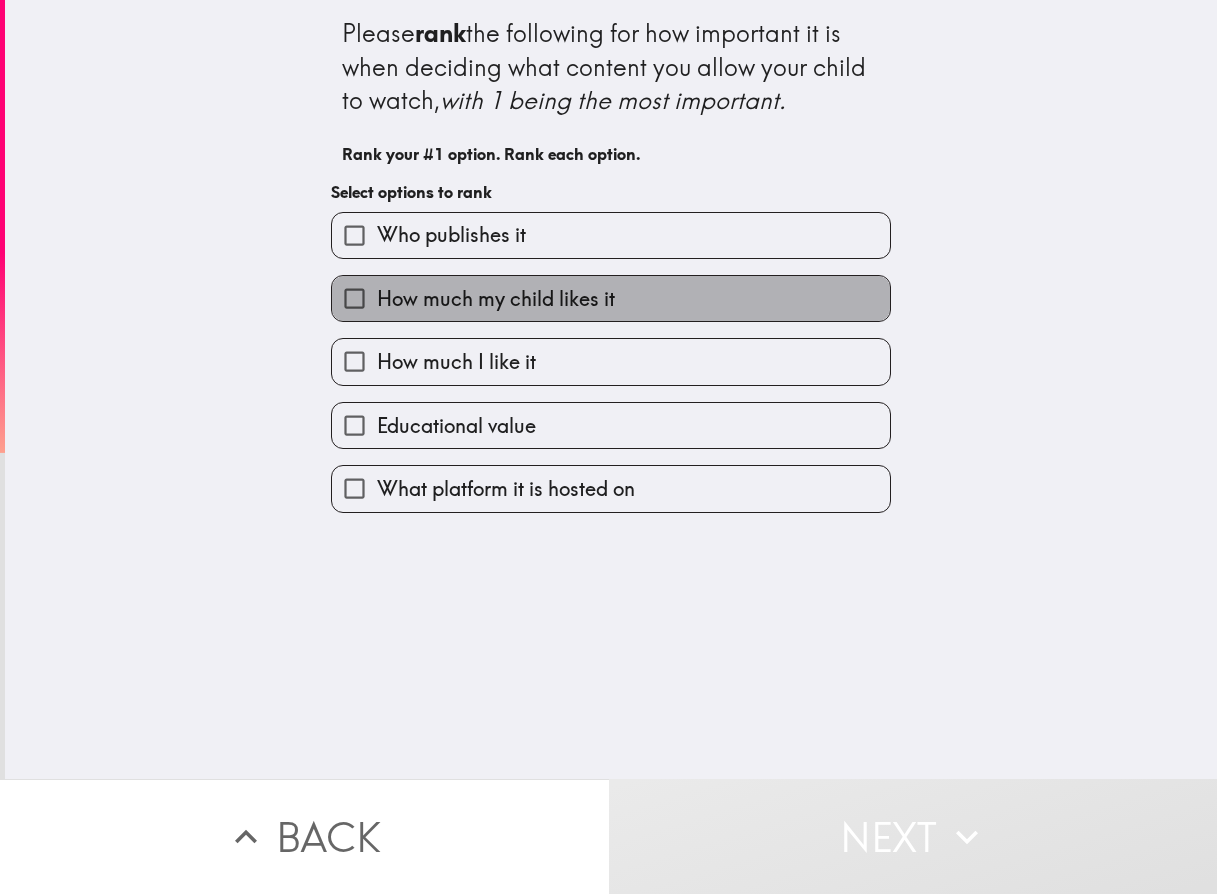 click on "How much my child likes it" at bounding box center [611, 298] 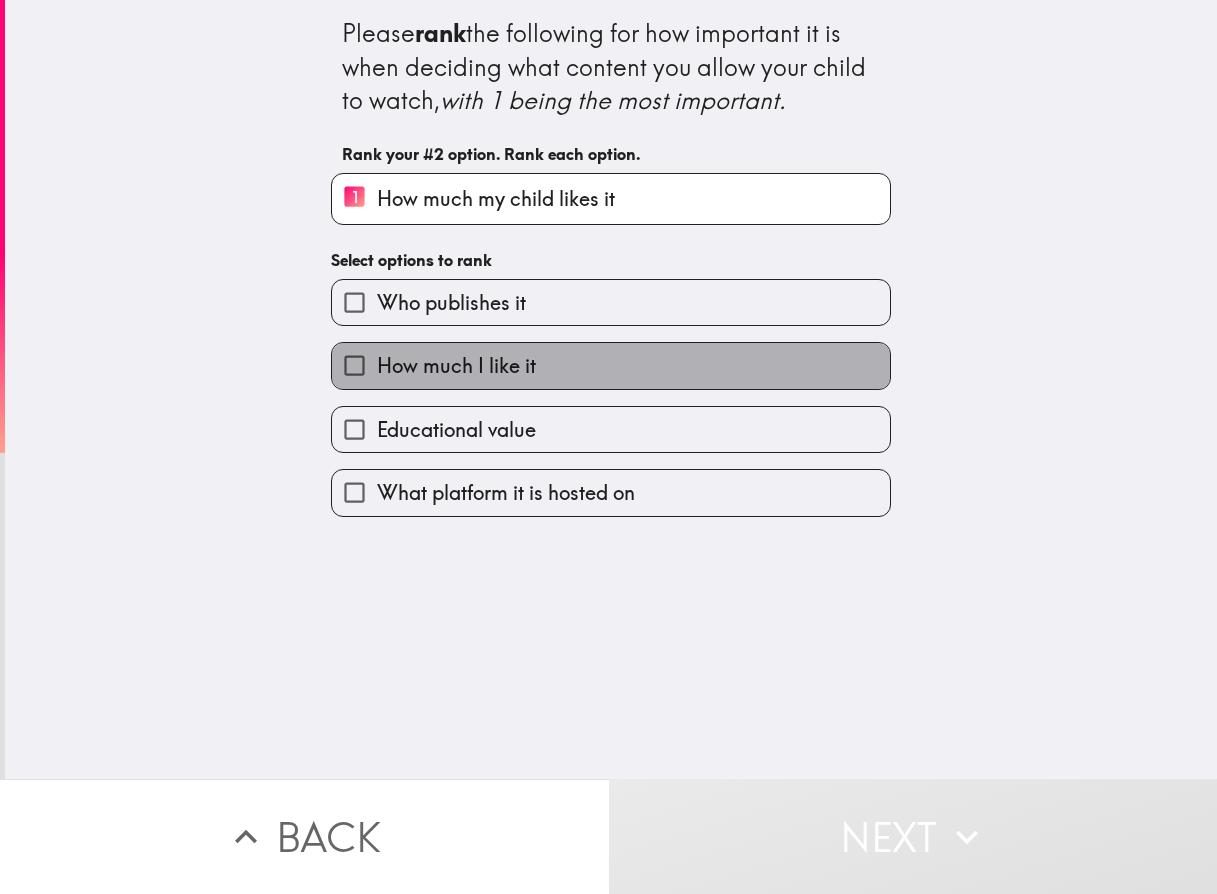 click on "How much I like it" at bounding box center [611, 365] 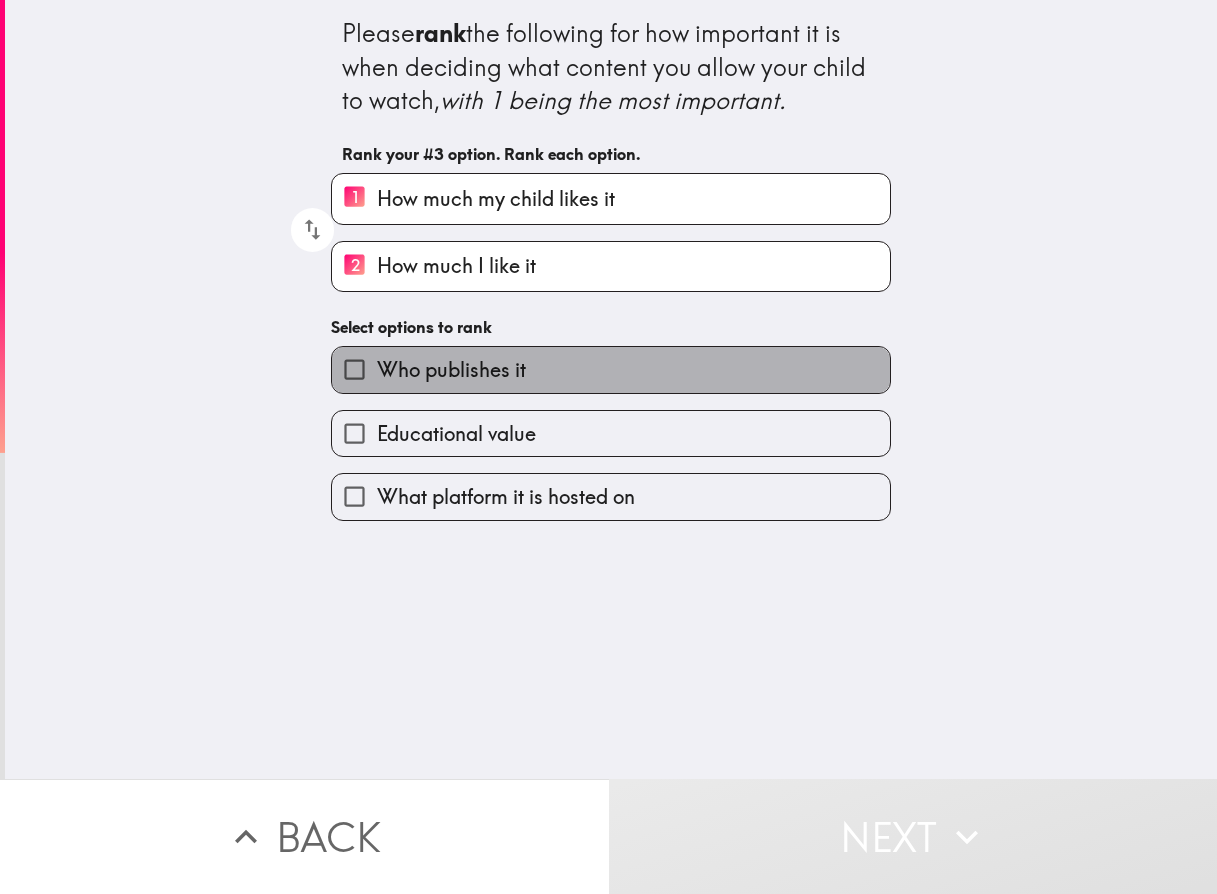 click on "Who publishes it" at bounding box center (611, 369) 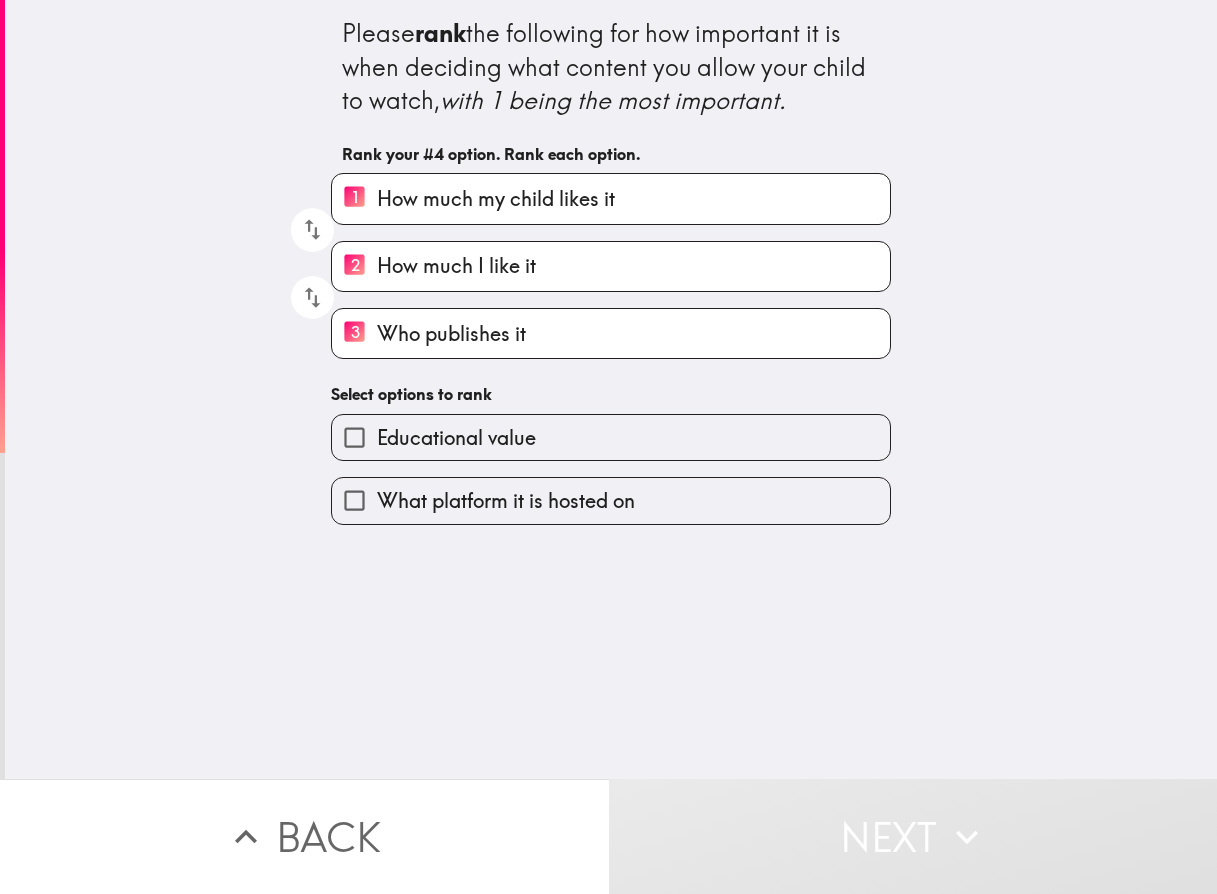 click on "What platform it is hosted on" at bounding box center [506, 501] 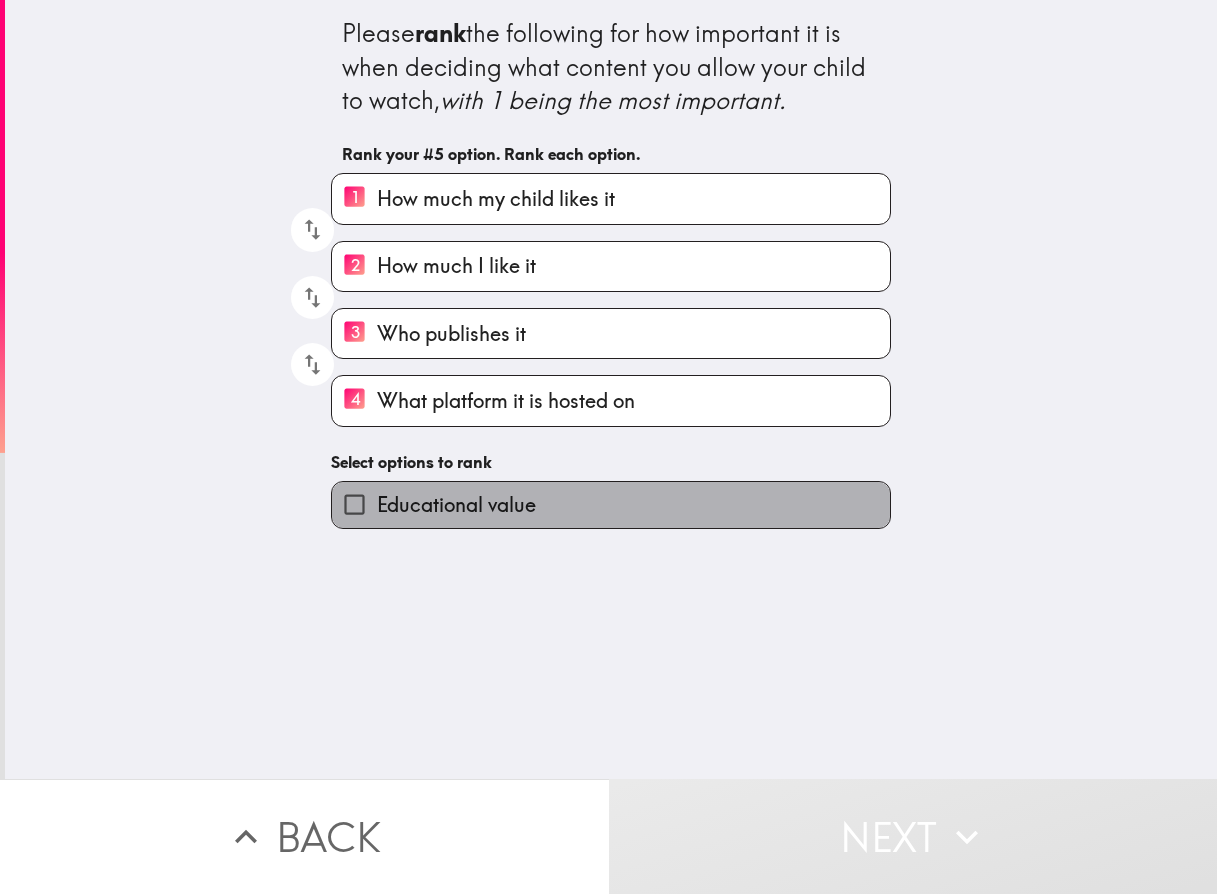 click on "Educational value" at bounding box center [456, 505] 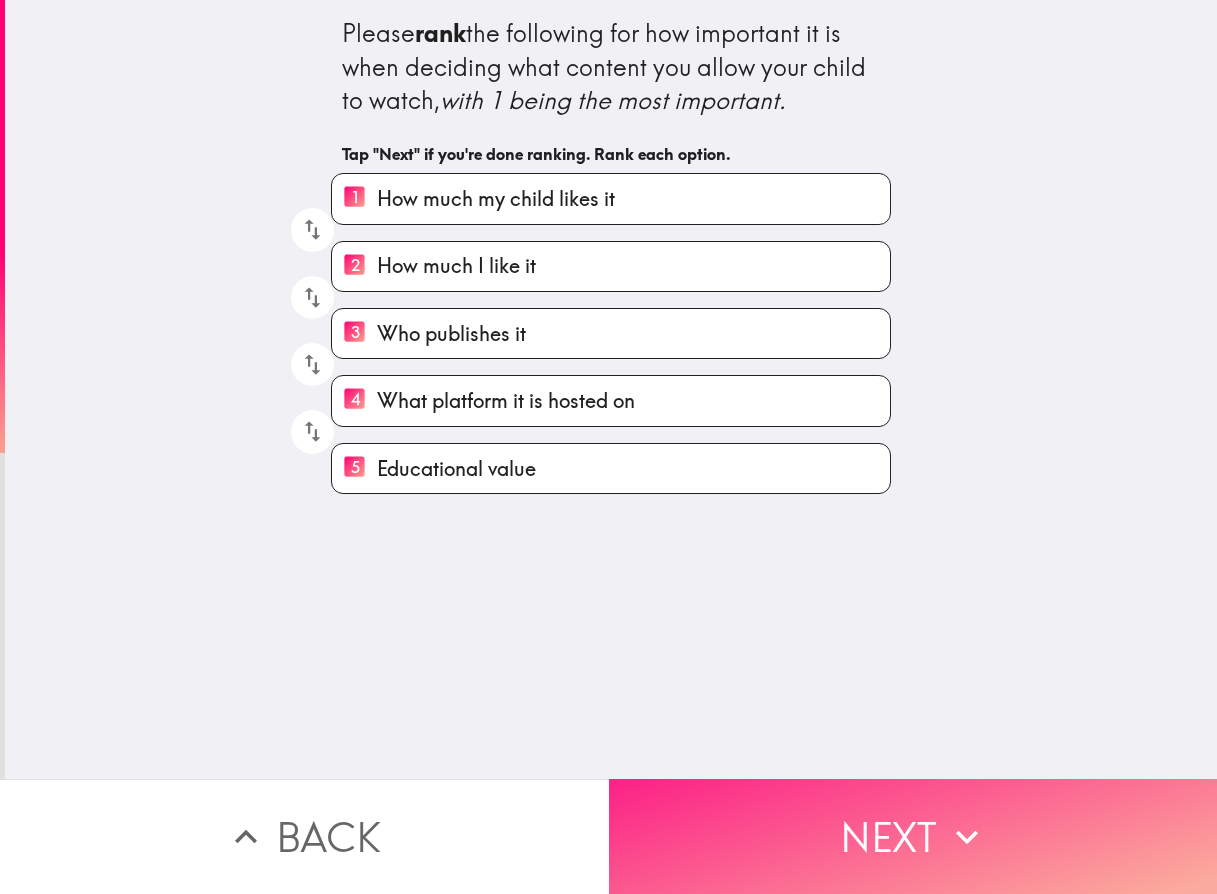 click on "Next" at bounding box center (913, 836) 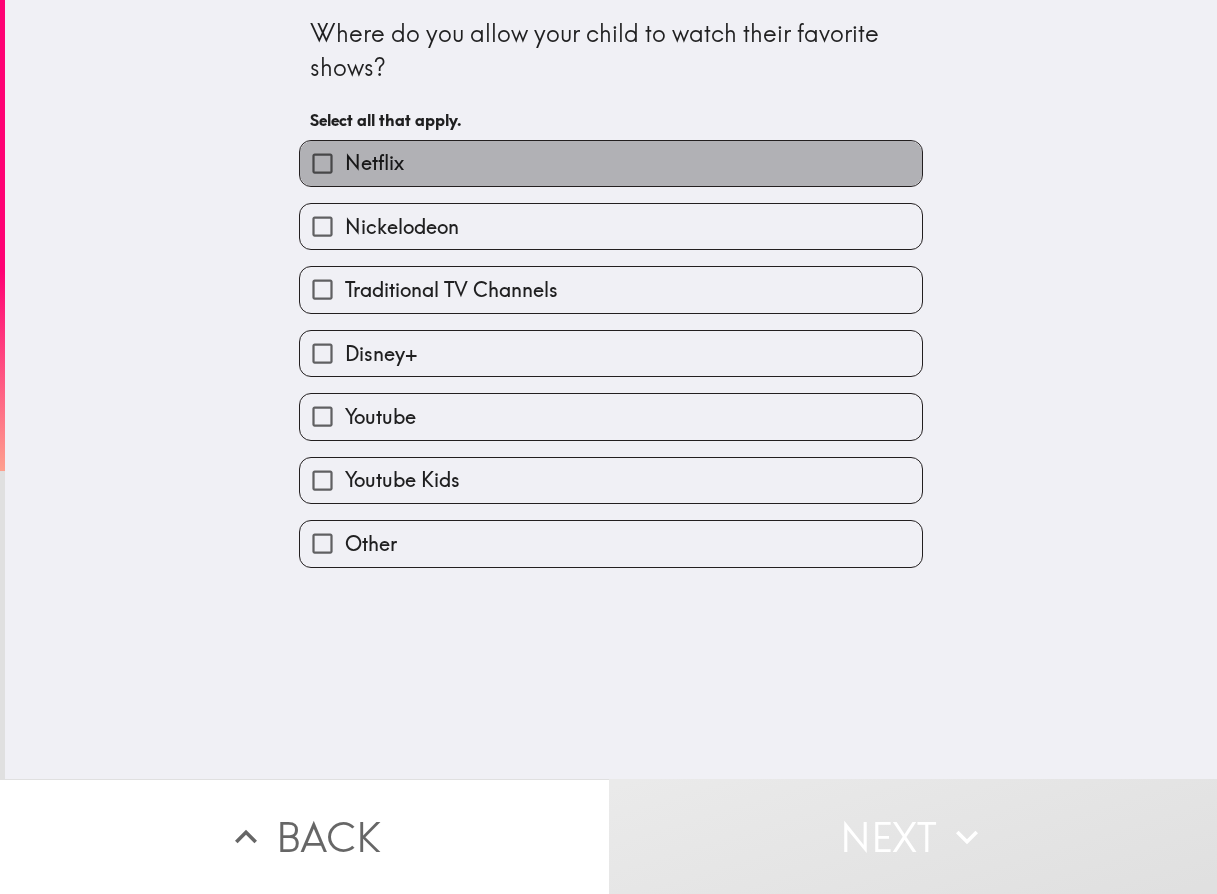 click on "Netflix" at bounding box center [611, 163] 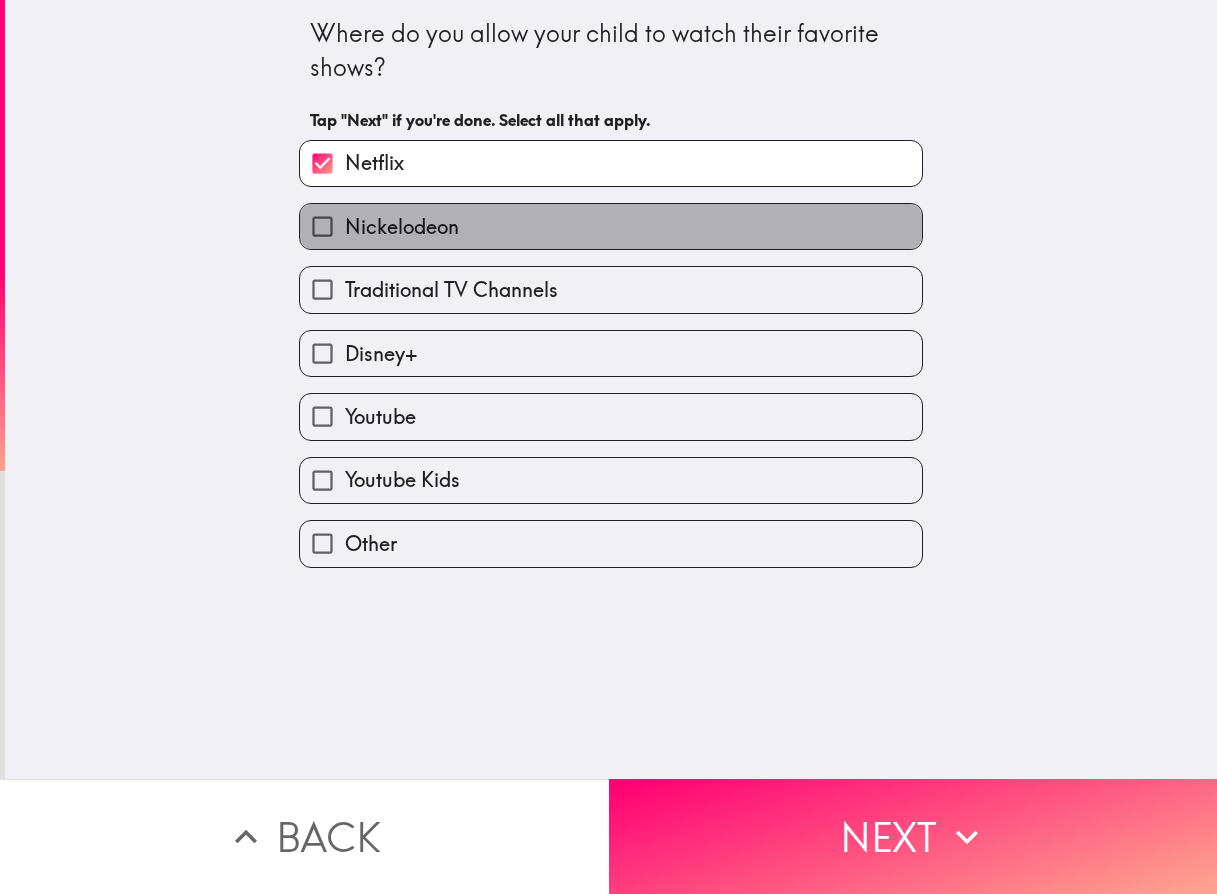click on "Nickelodeon" at bounding box center [611, 226] 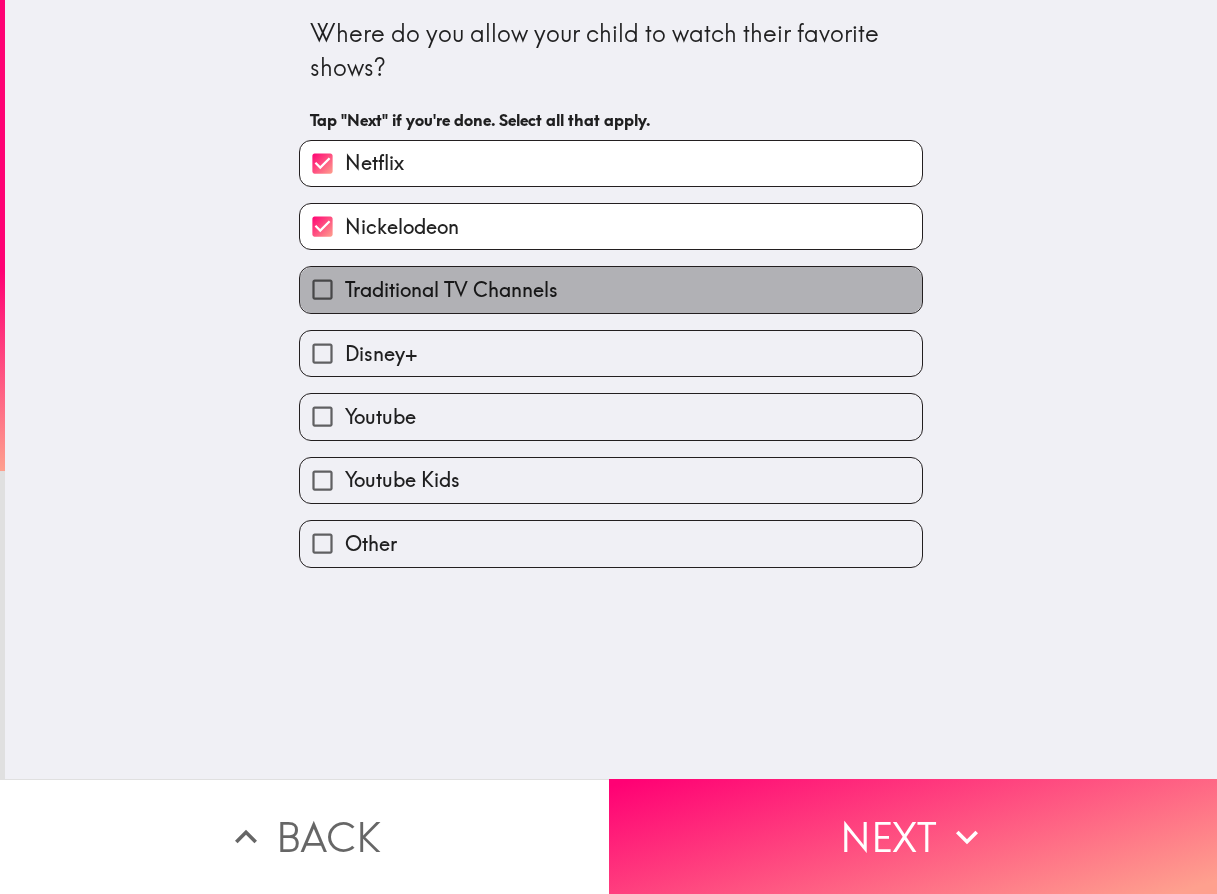 click on "Traditional TV Channels" at bounding box center (451, 290) 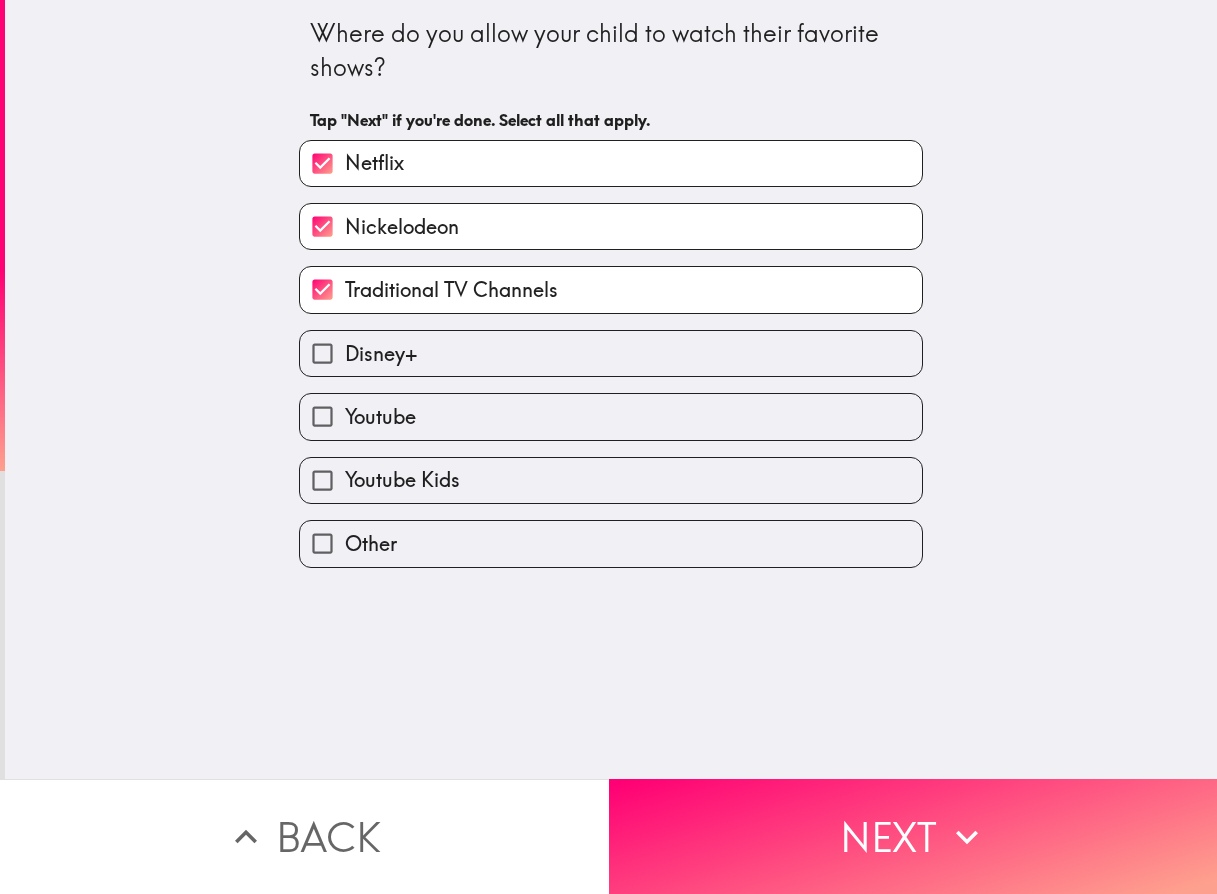 click on "Disney+" at bounding box center [611, 353] 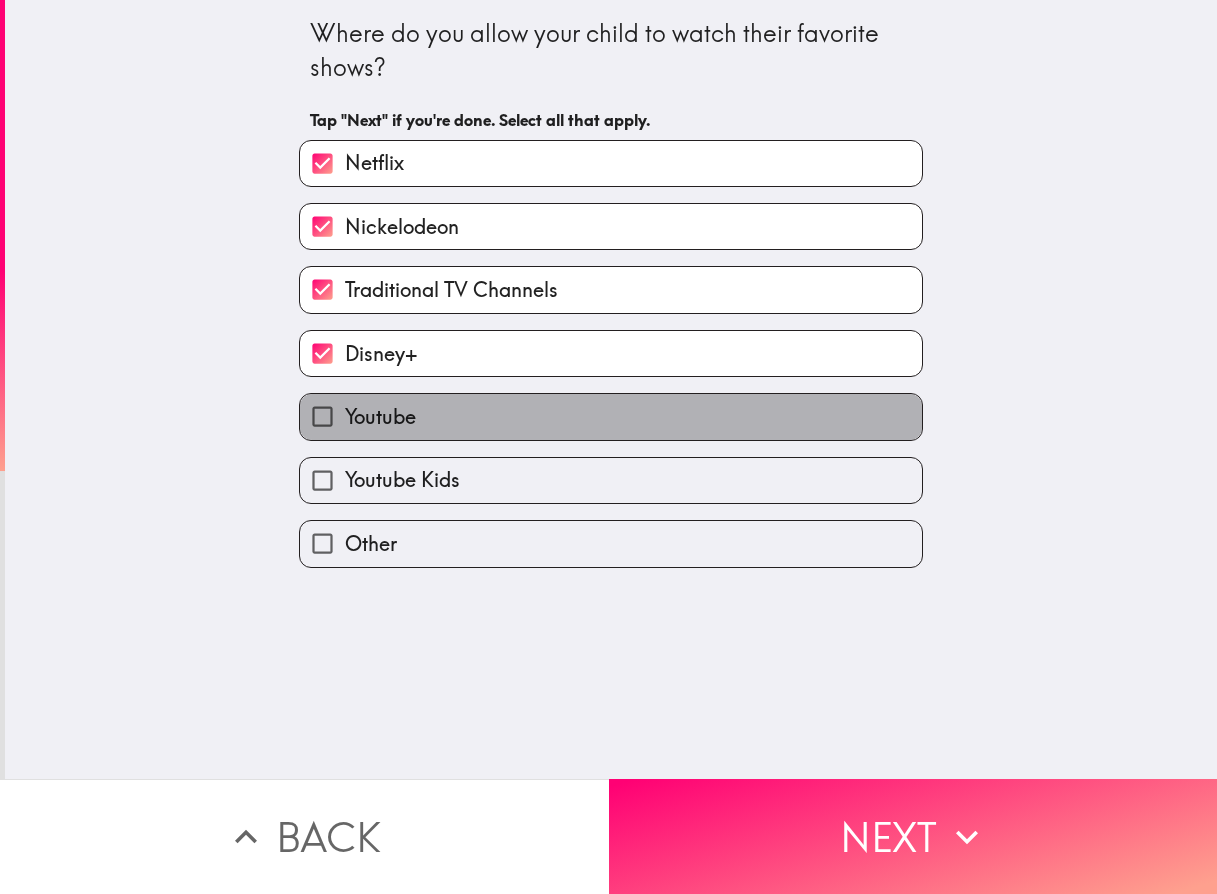 click on "Youtube" at bounding box center [611, 416] 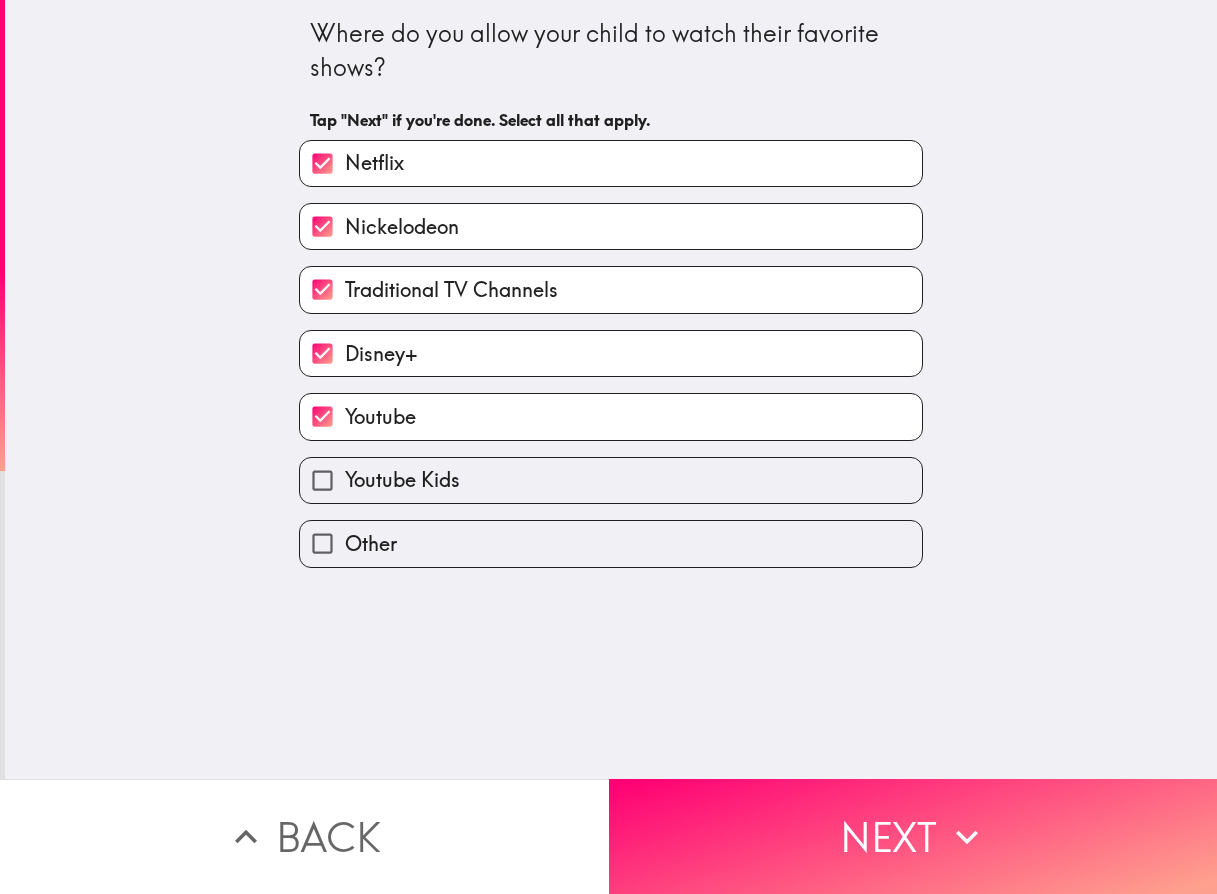 click on "Youtube Kids" at bounding box center [611, 480] 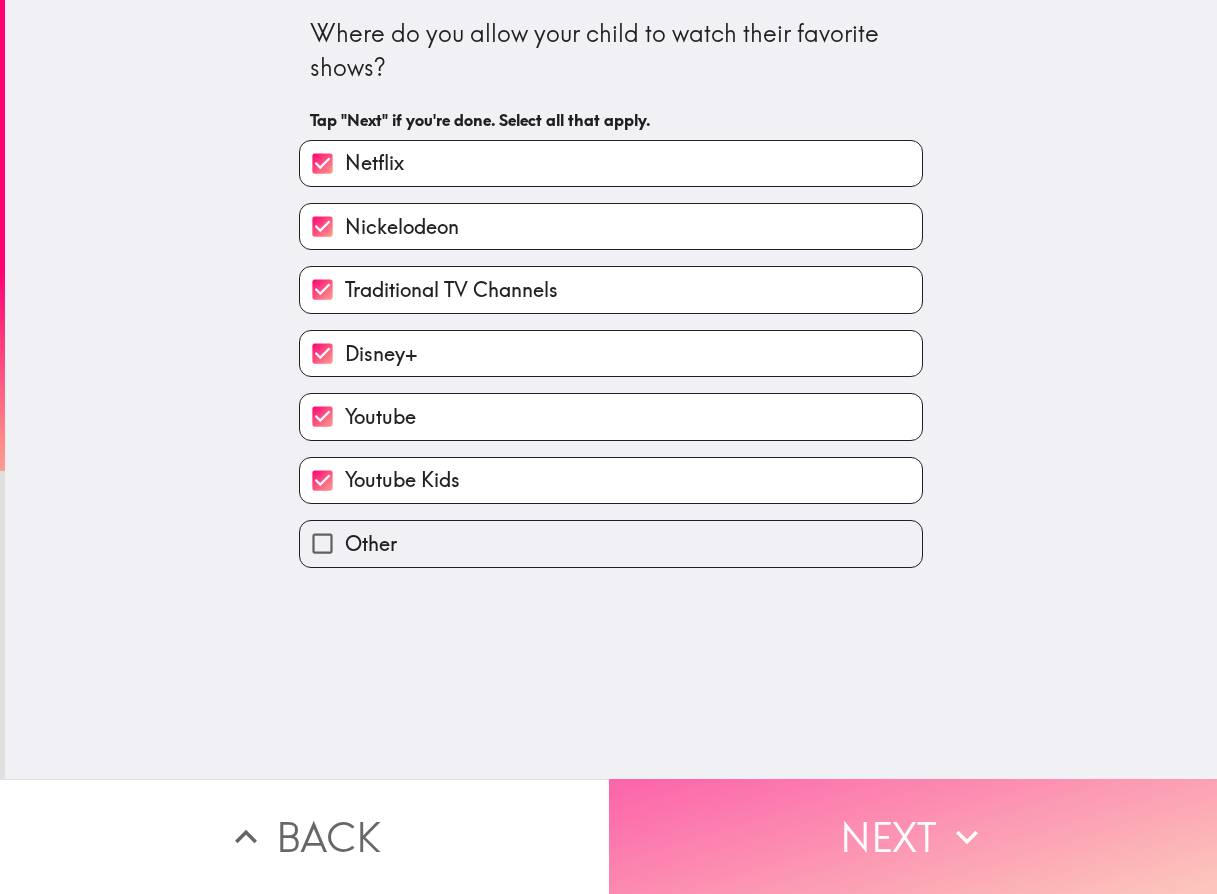 click on "Next" at bounding box center (913, 836) 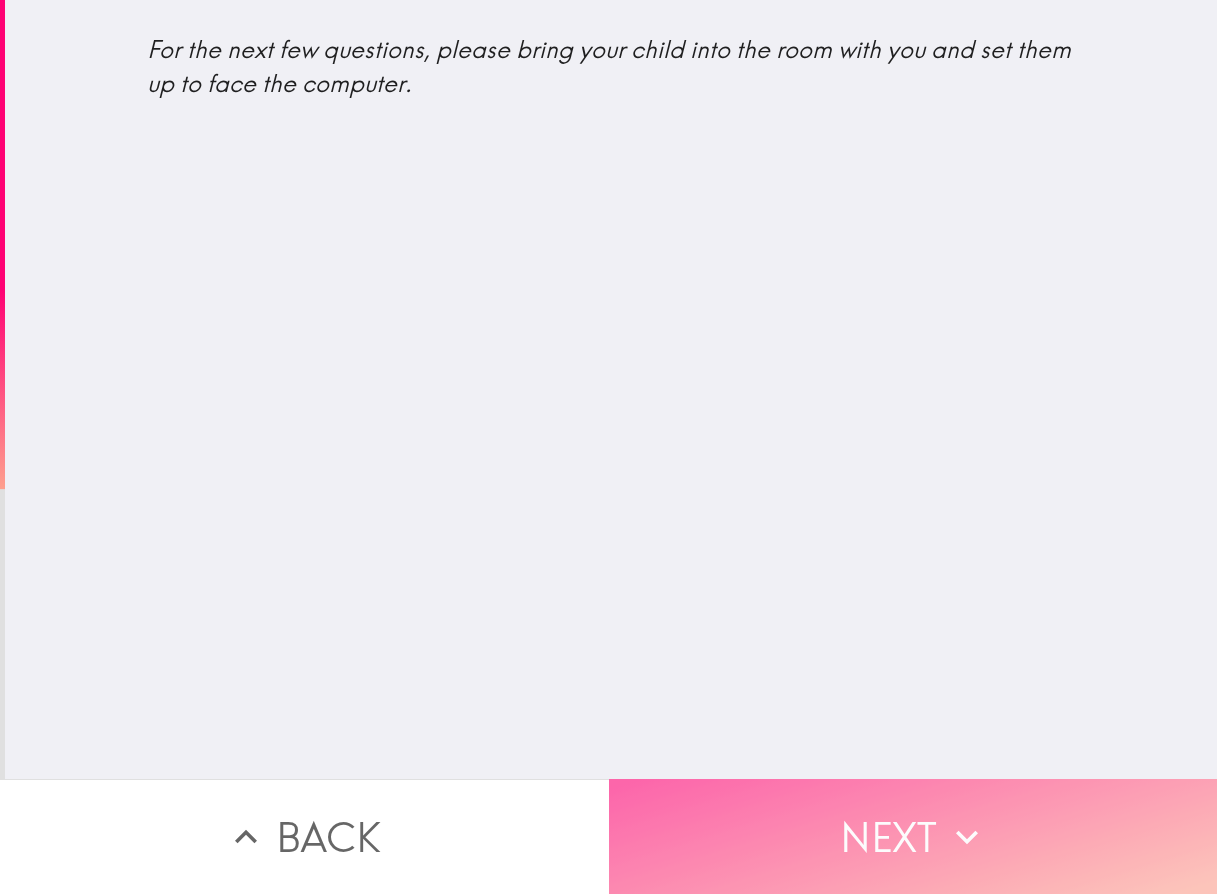 click on "Next" at bounding box center [913, 836] 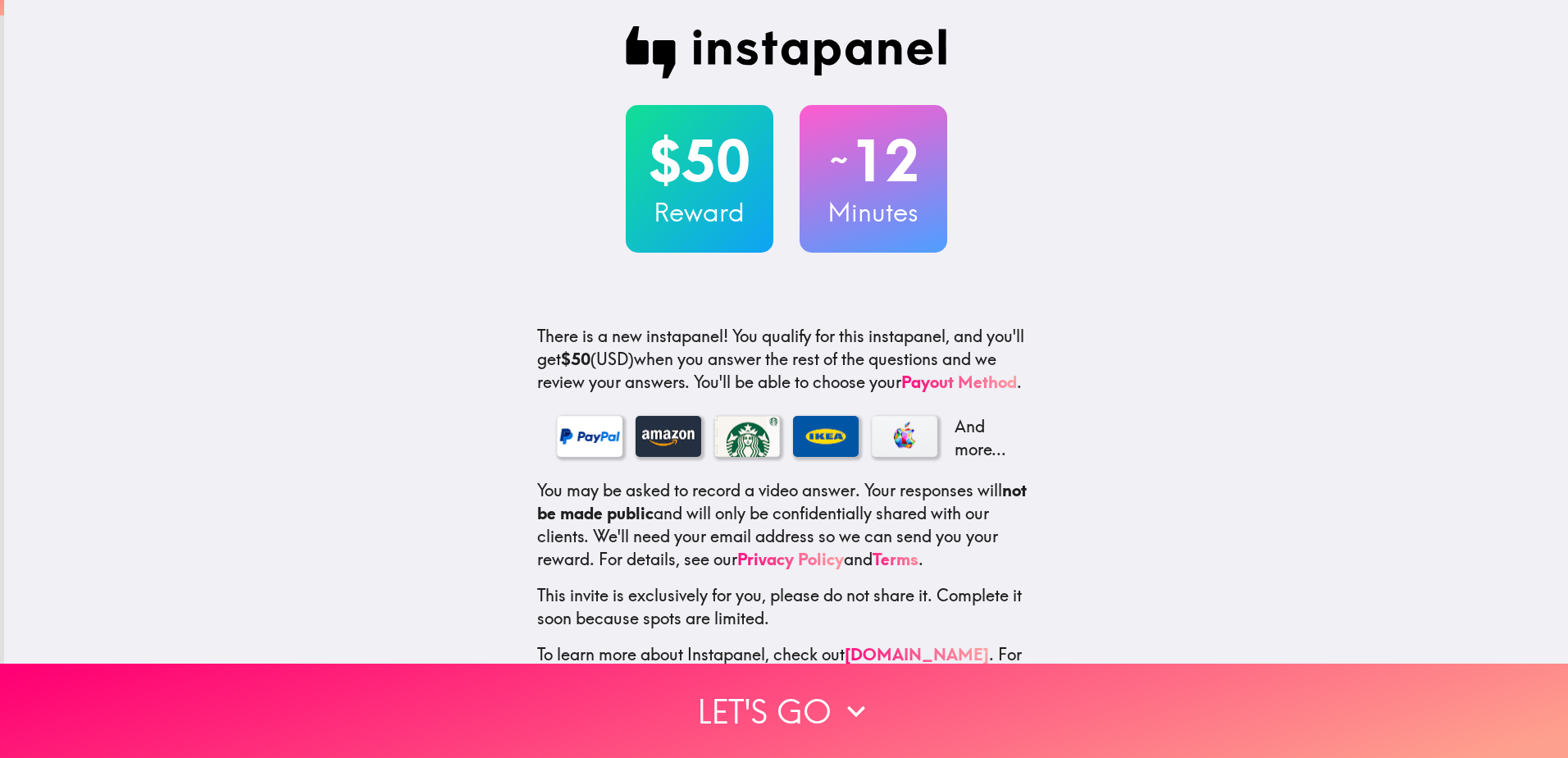 scroll, scrollTop: 0, scrollLeft: 0, axis: both 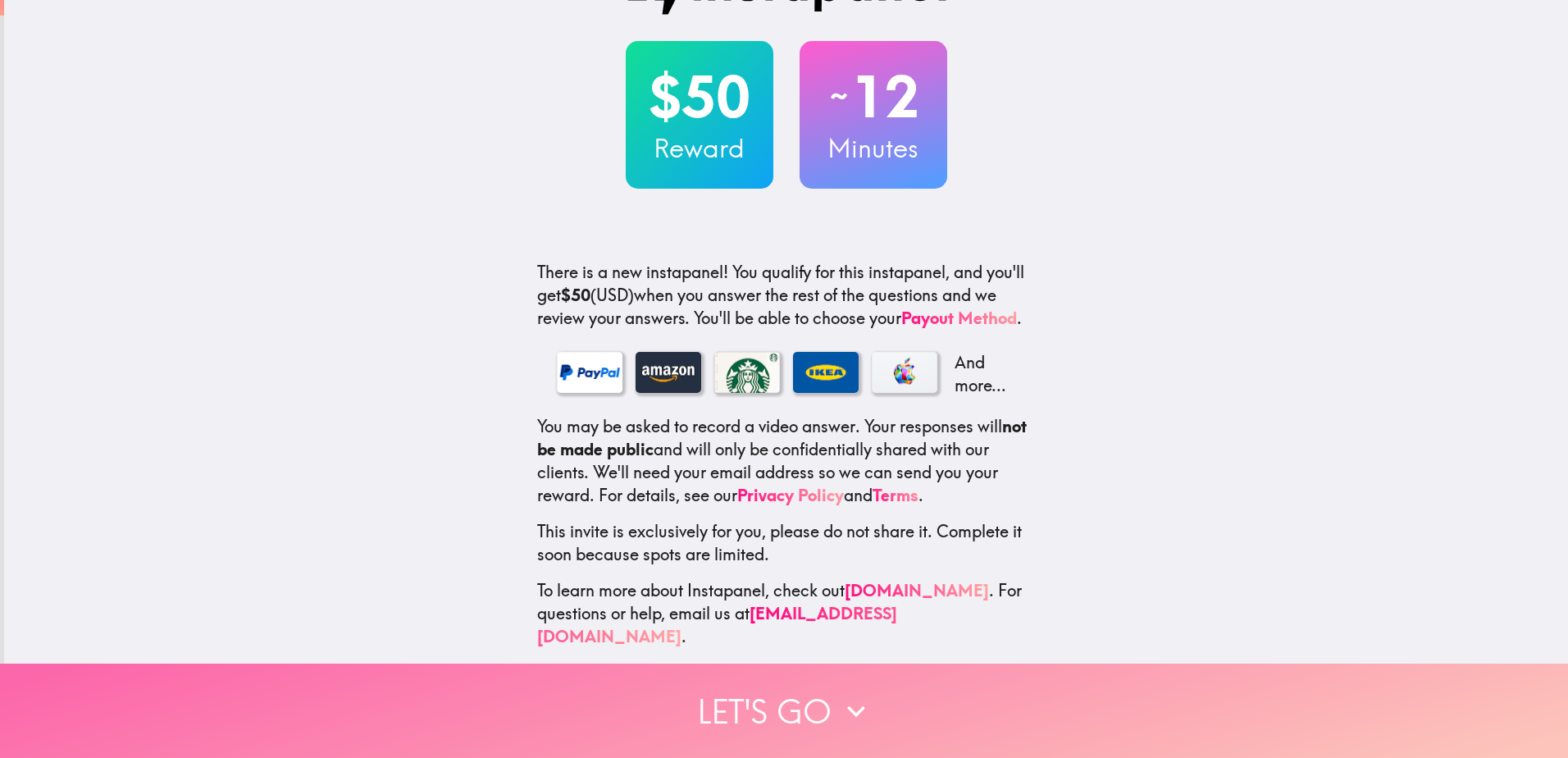 click on "Let's go" at bounding box center (784, 710) 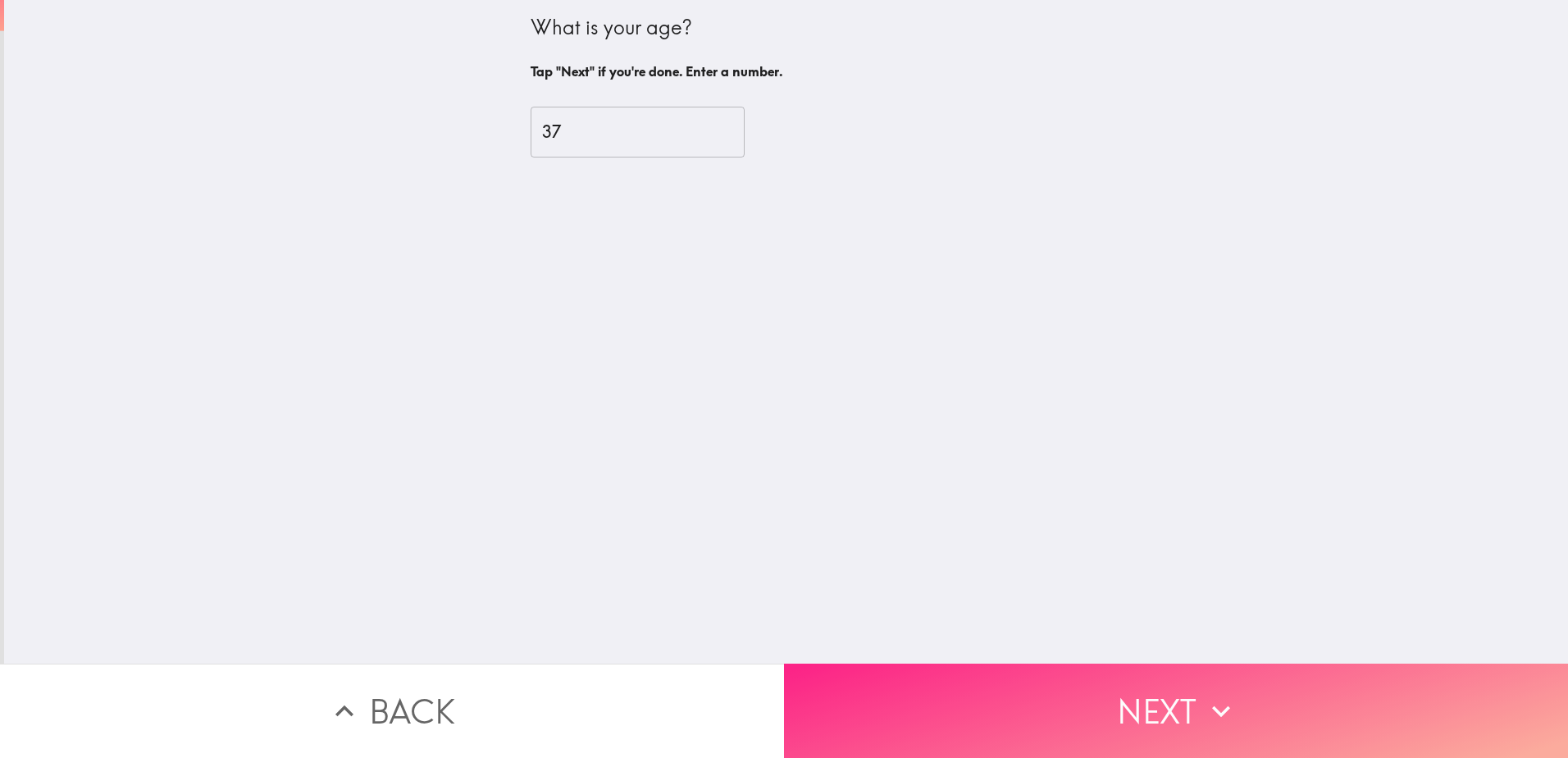 scroll, scrollTop: 0, scrollLeft: 0, axis: both 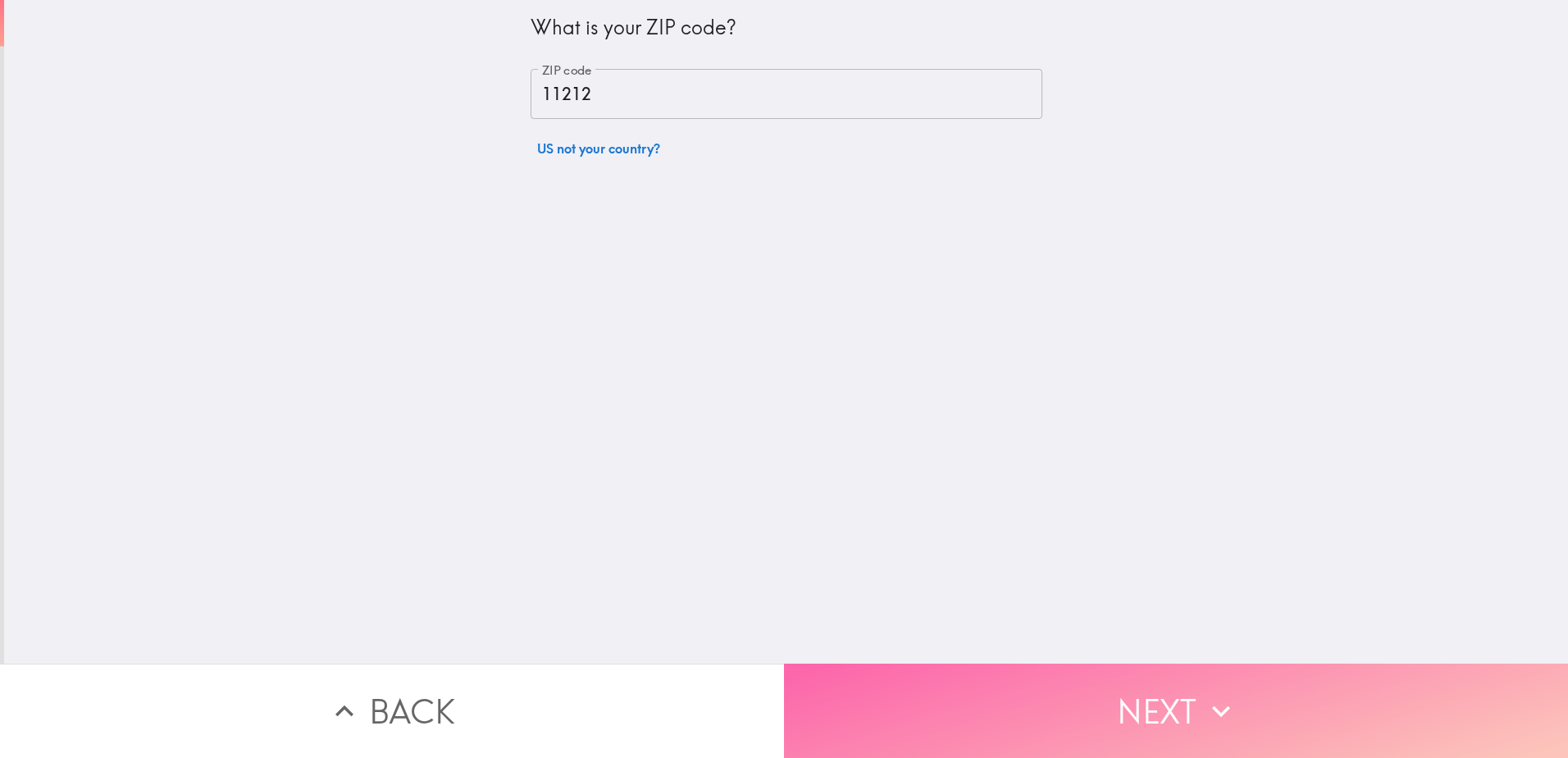 click on "Next" at bounding box center [1176, 710] 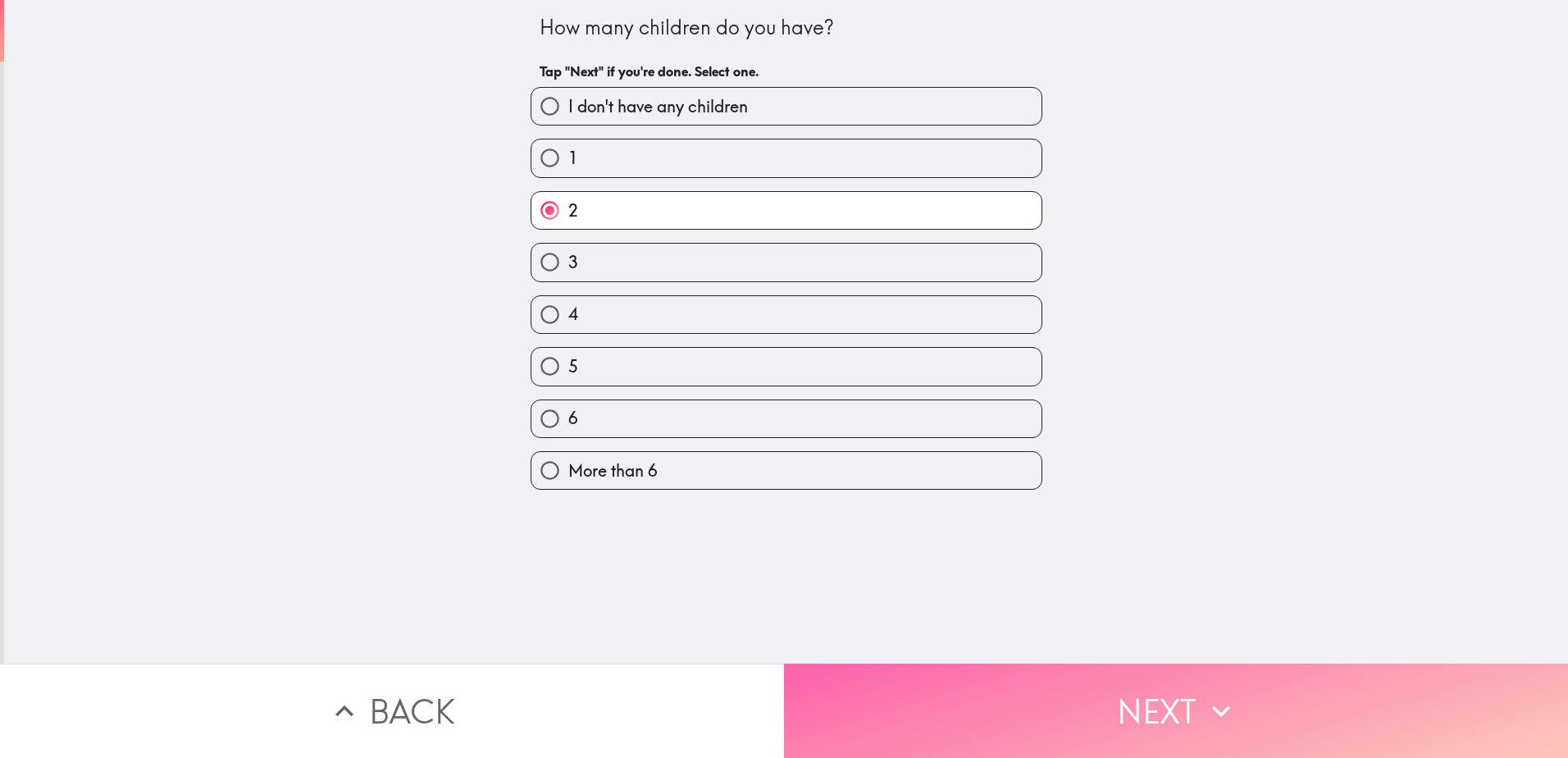 click on "Next" at bounding box center (1176, 710) 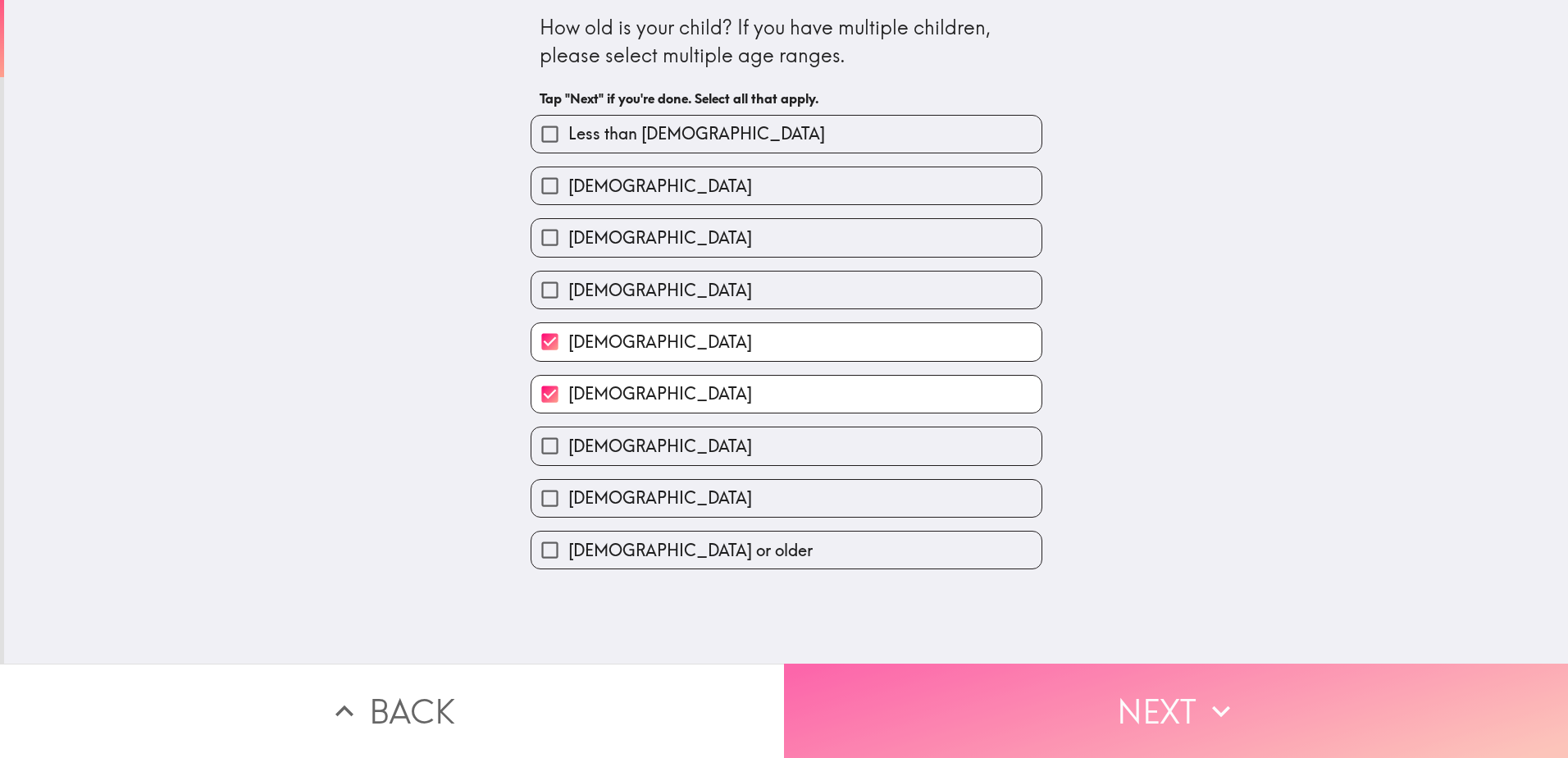 click on "Next" at bounding box center [1176, 710] 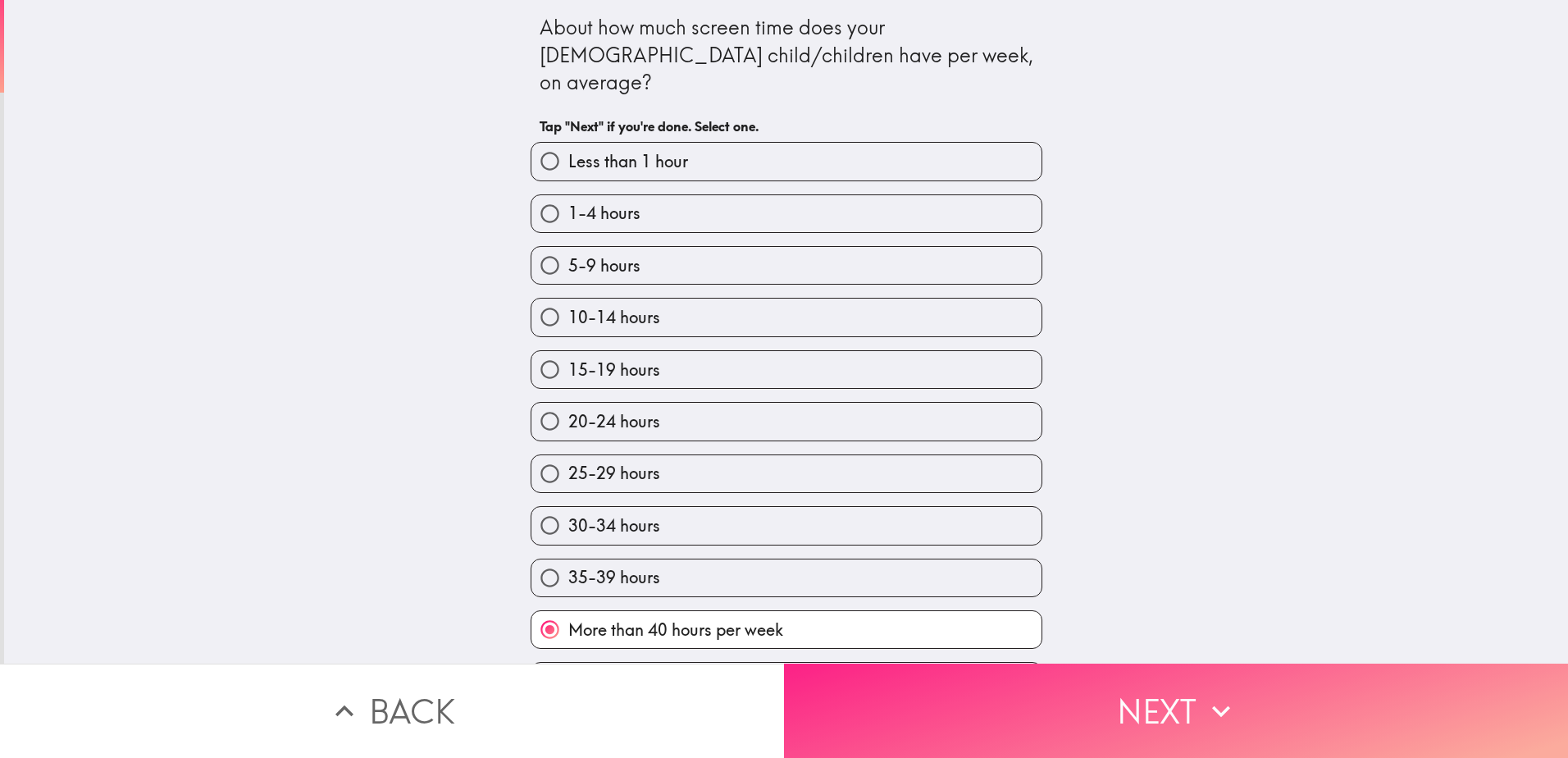 click on "Next" at bounding box center [1176, 710] 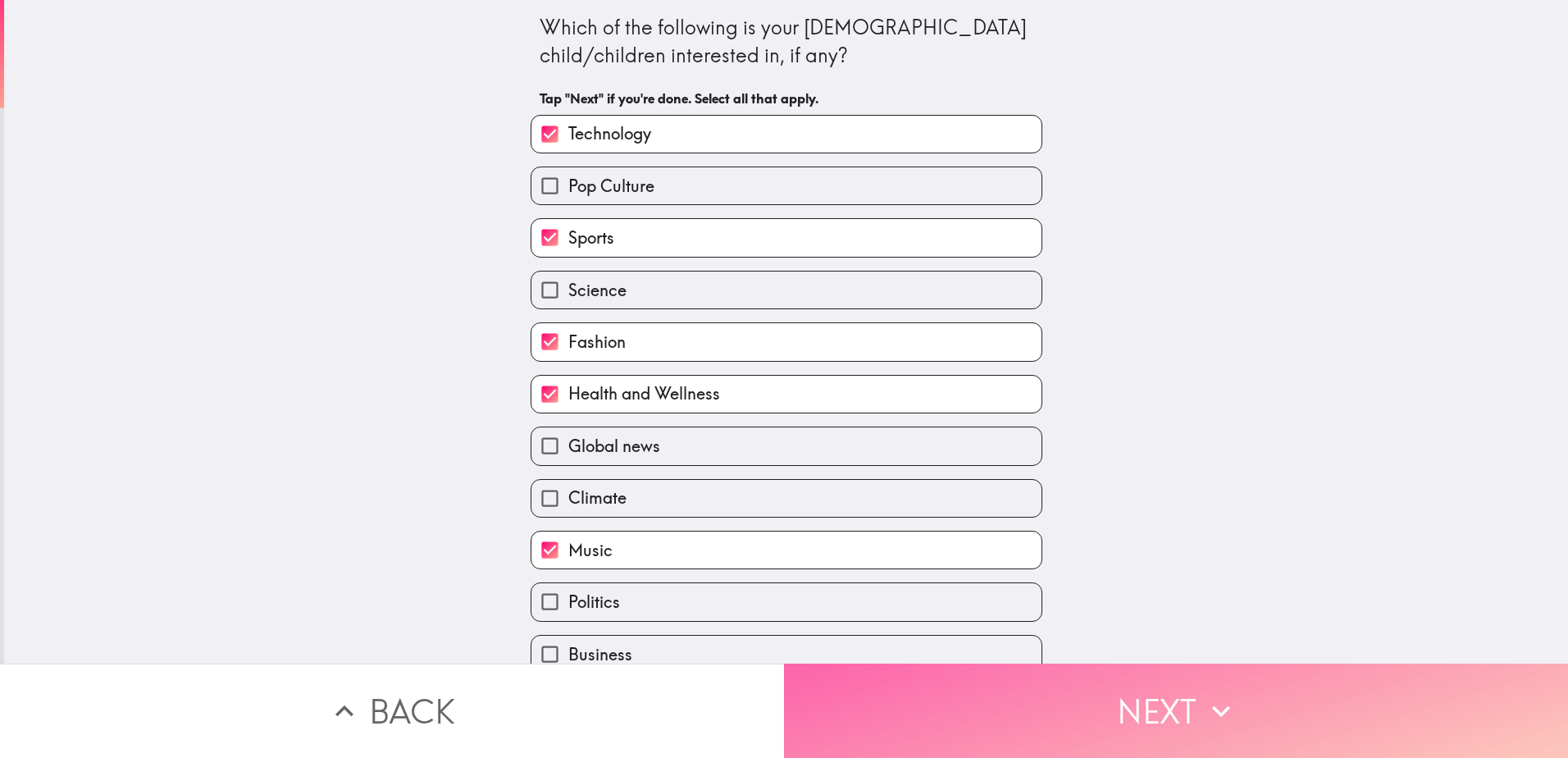 click on "Next" at bounding box center (1176, 710) 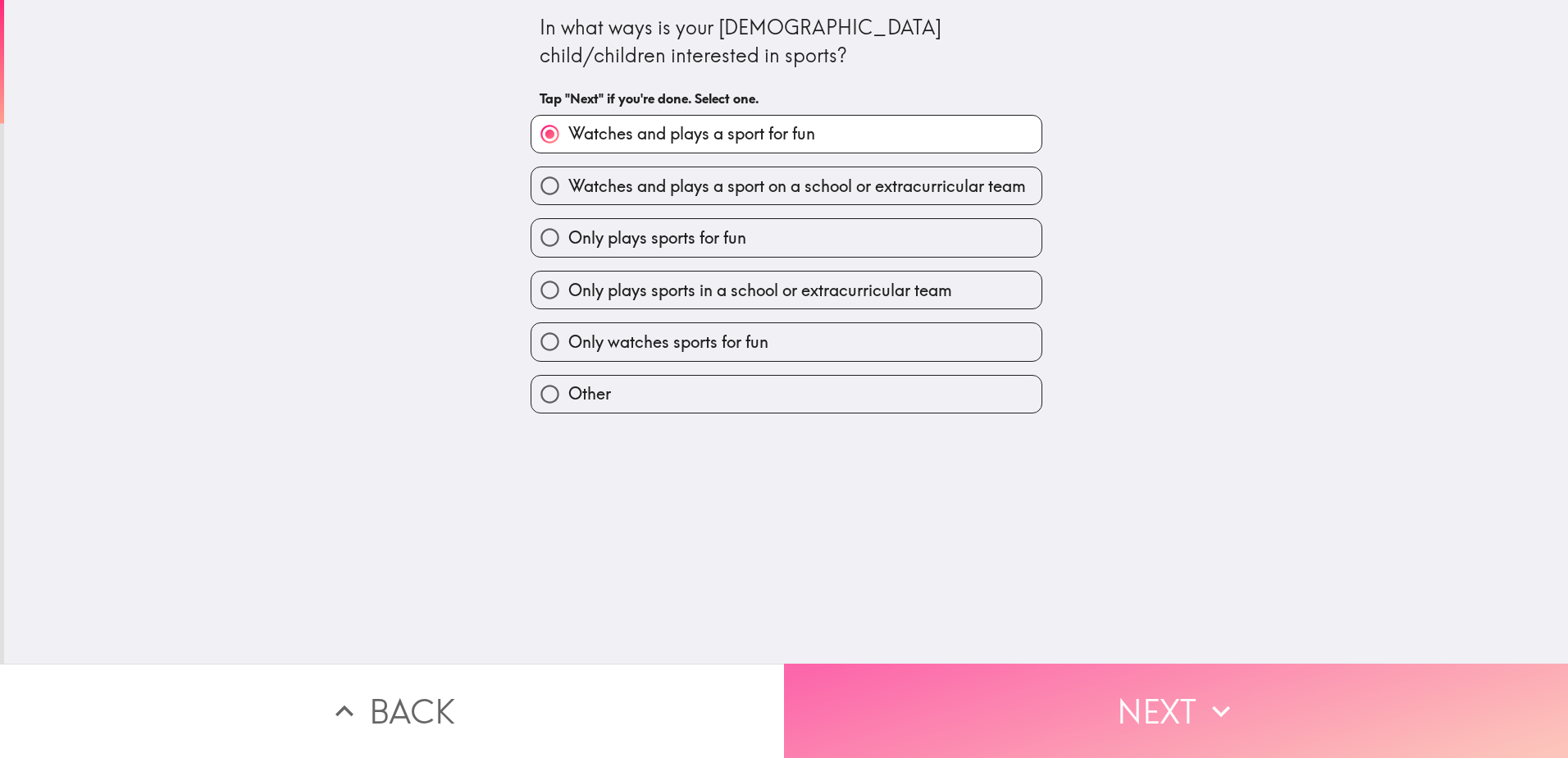 click on "Next" at bounding box center (1176, 710) 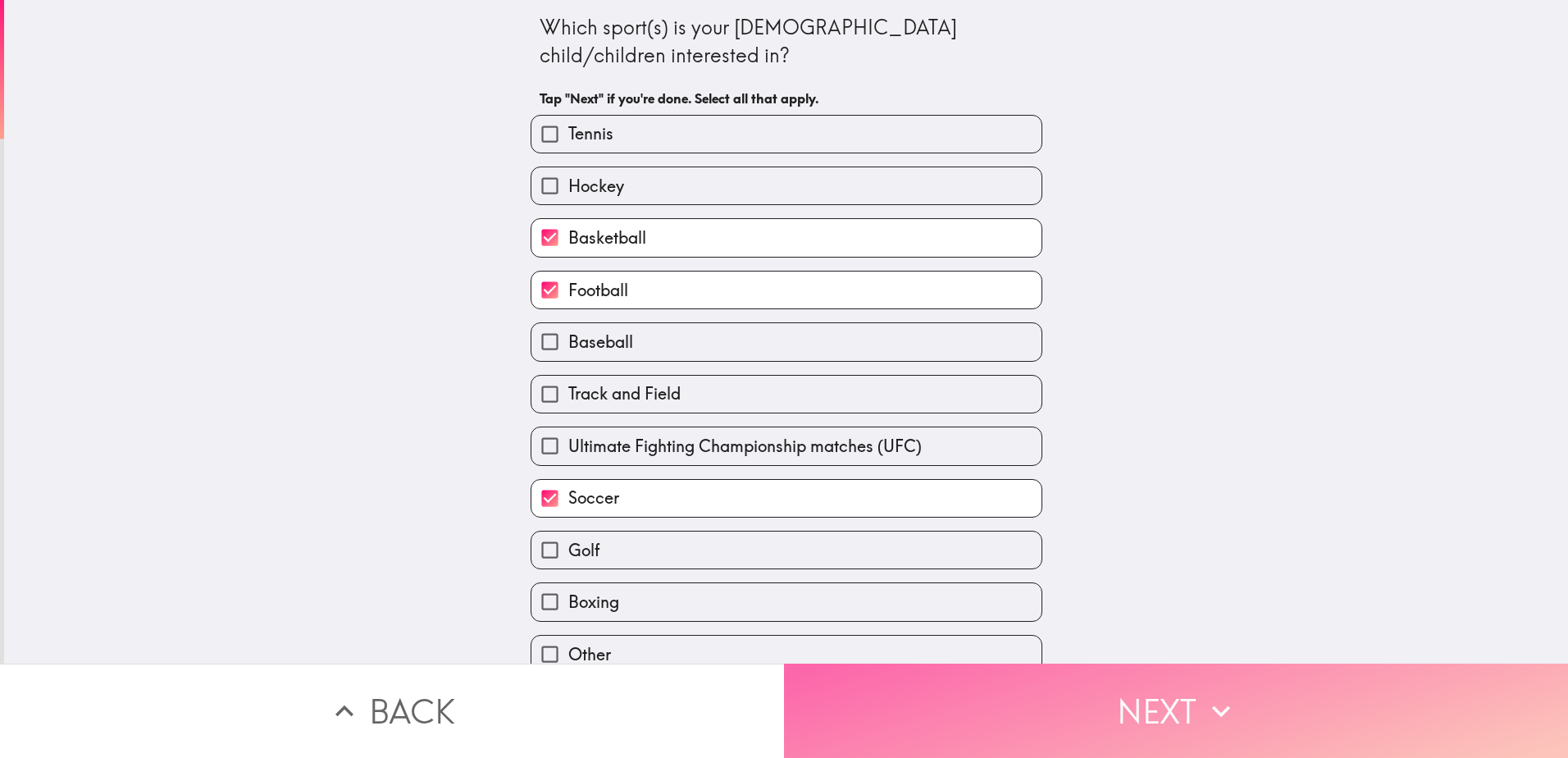 click on "Next" at bounding box center [1176, 710] 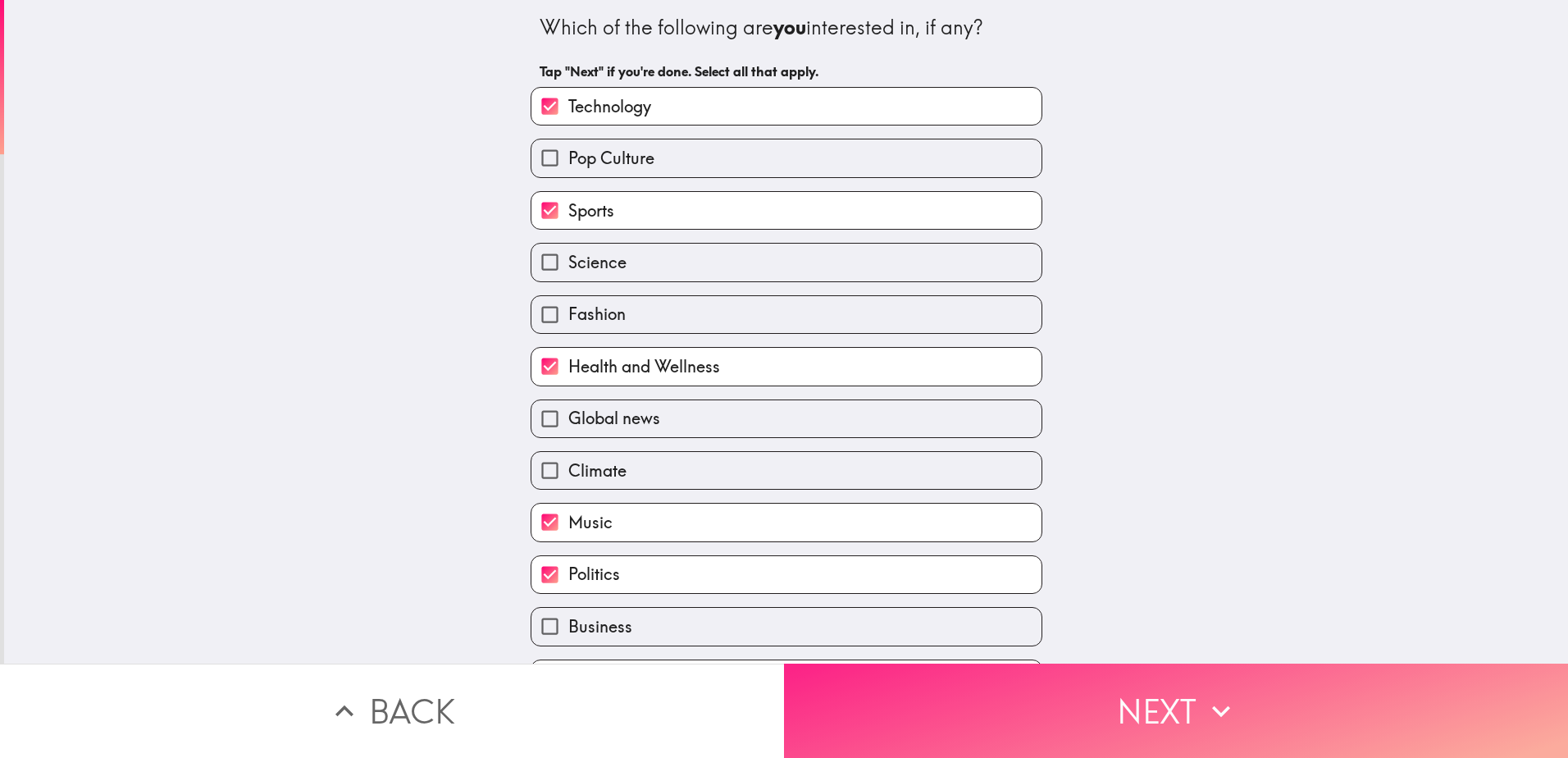 click on "Next" at bounding box center (1176, 710) 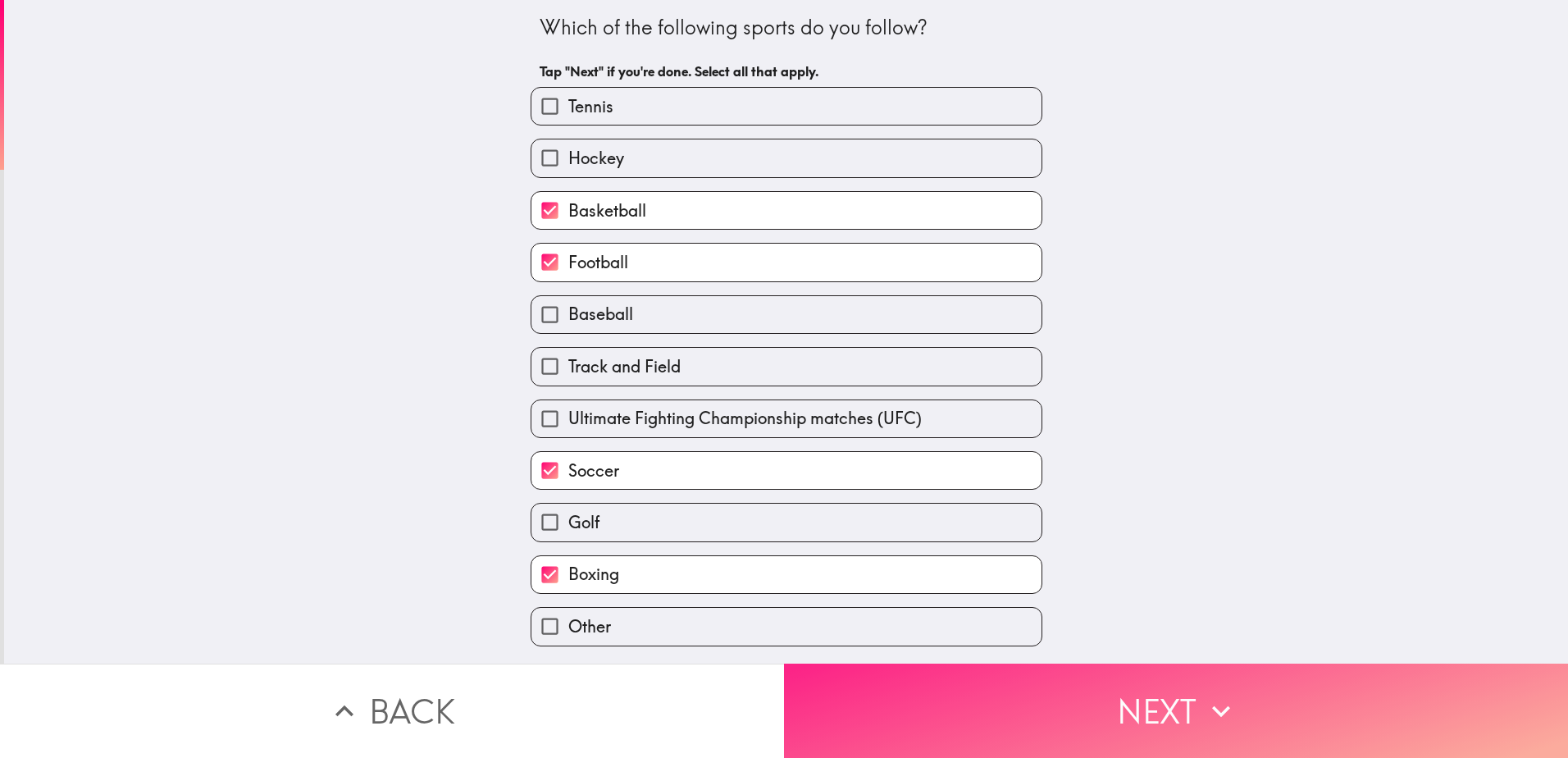 click on "Next" at bounding box center [1176, 710] 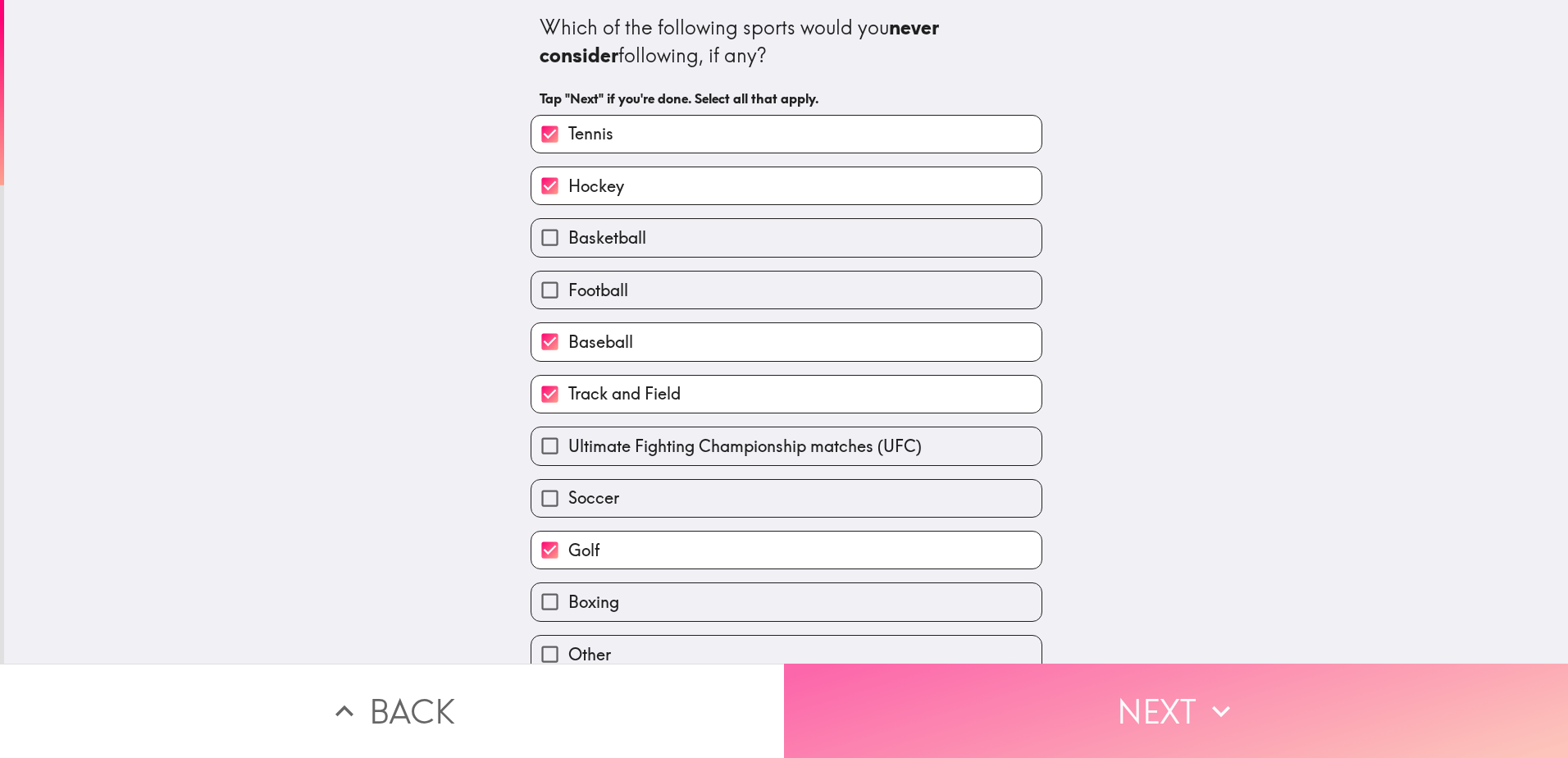 click on "Next" at bounding box center (1176, 710) 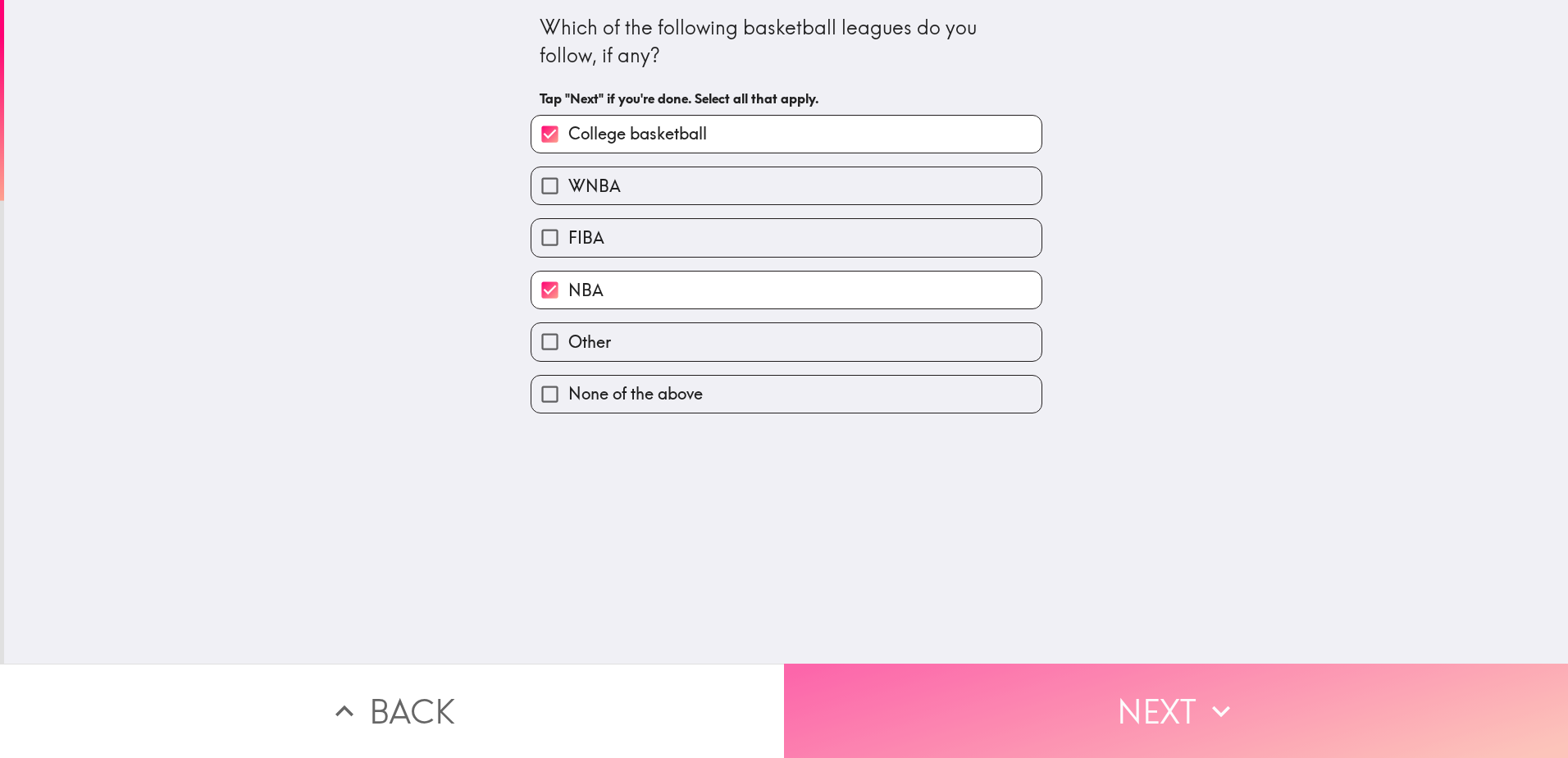 click on "Next" at bounding box center [1176, 710] 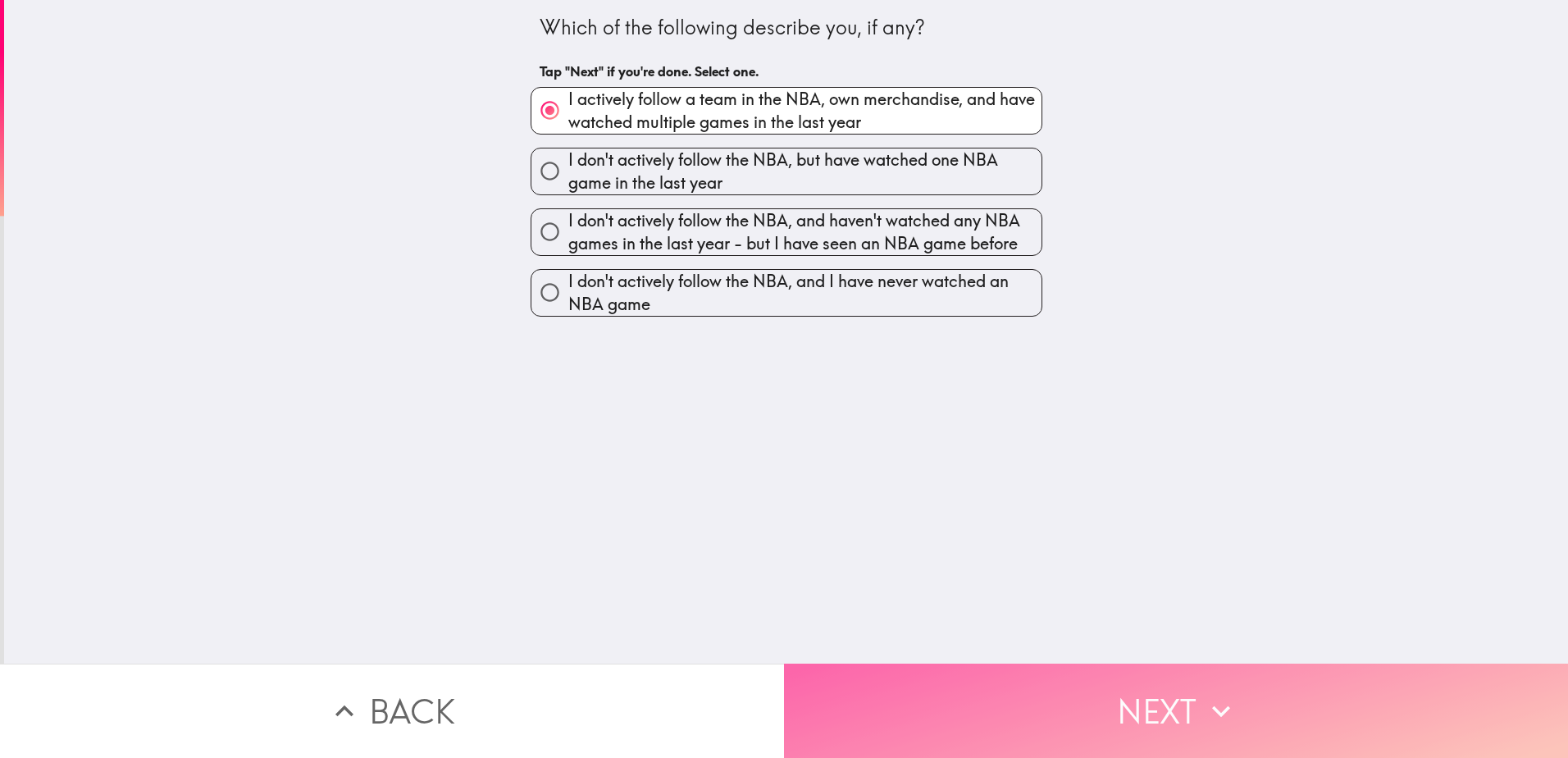 click on "Next" at bounding box center (1176, 710) 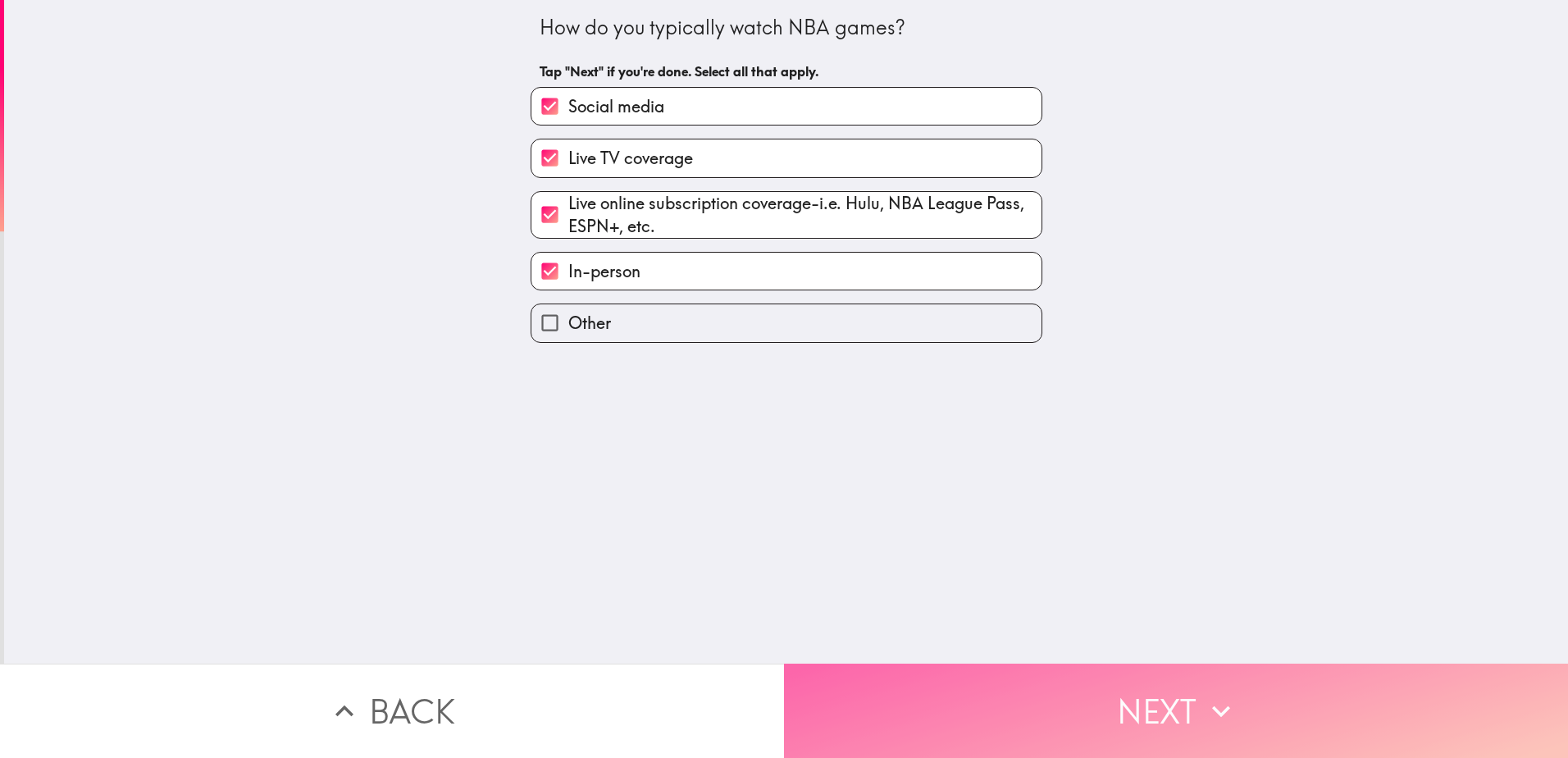 click on "Next" at bounding box center [1176, 710] 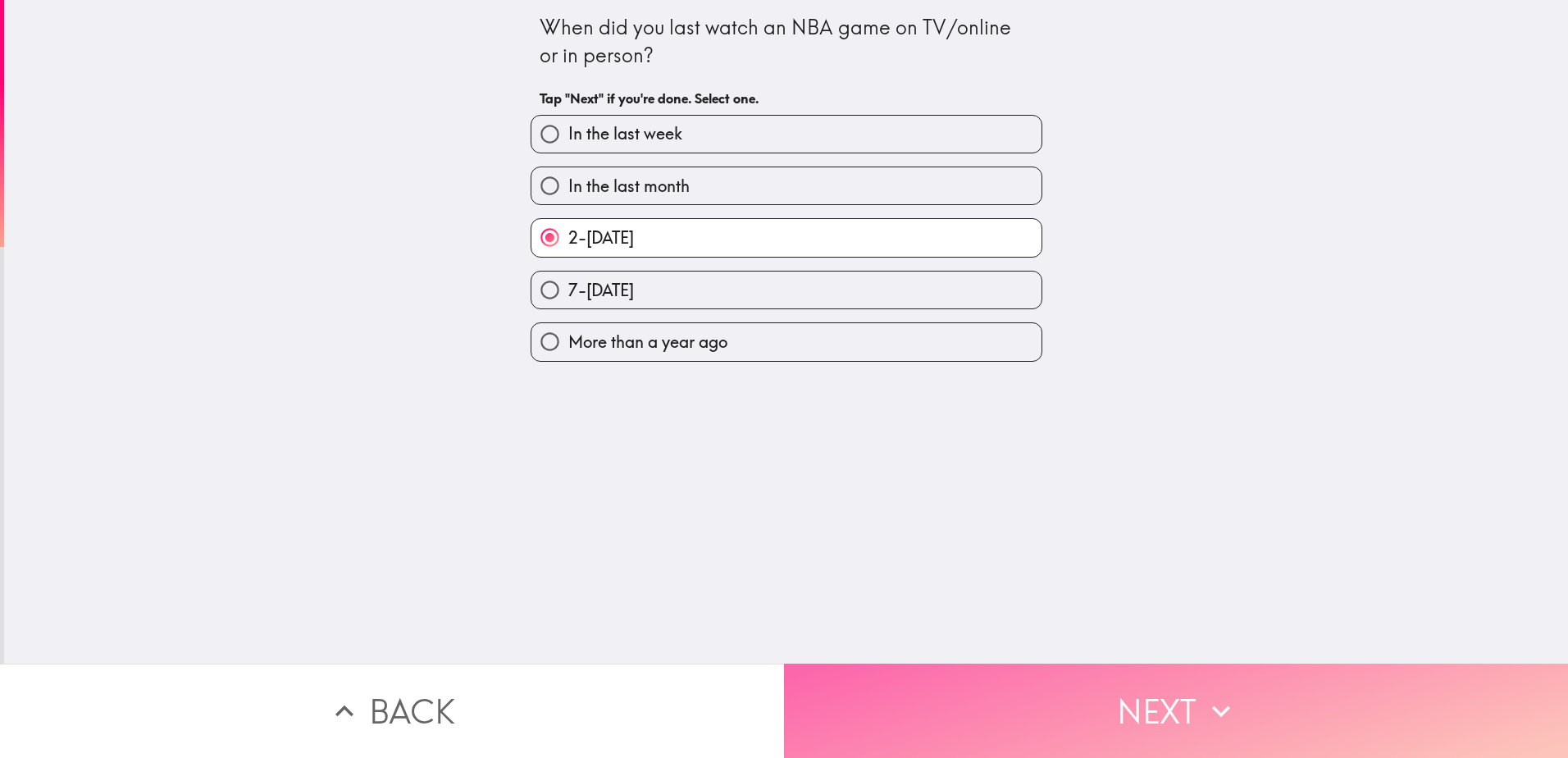 click on "Next" at bounding box center [1176, 710] 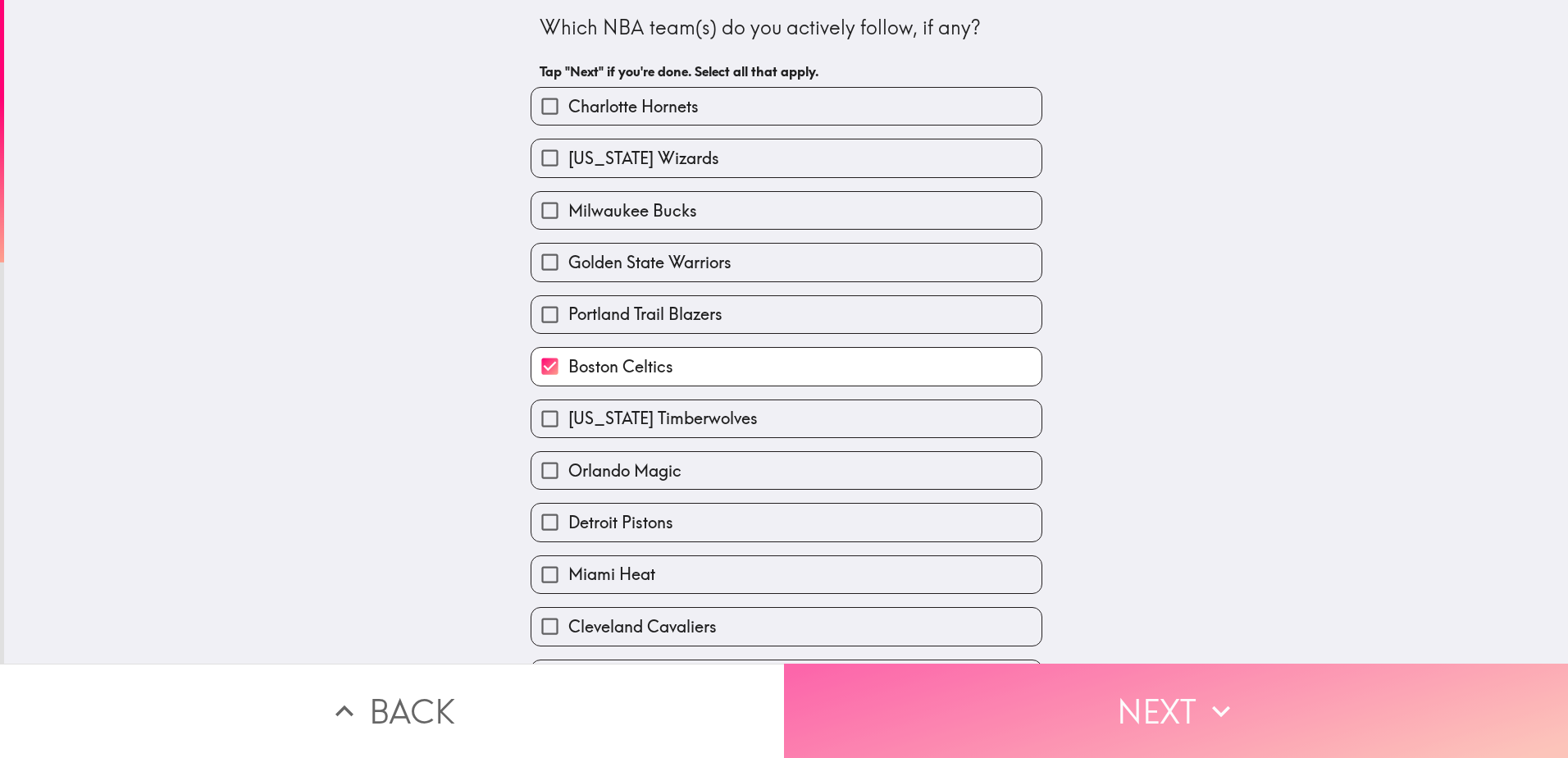 click on "Next" at bounding box center [1176, 710] 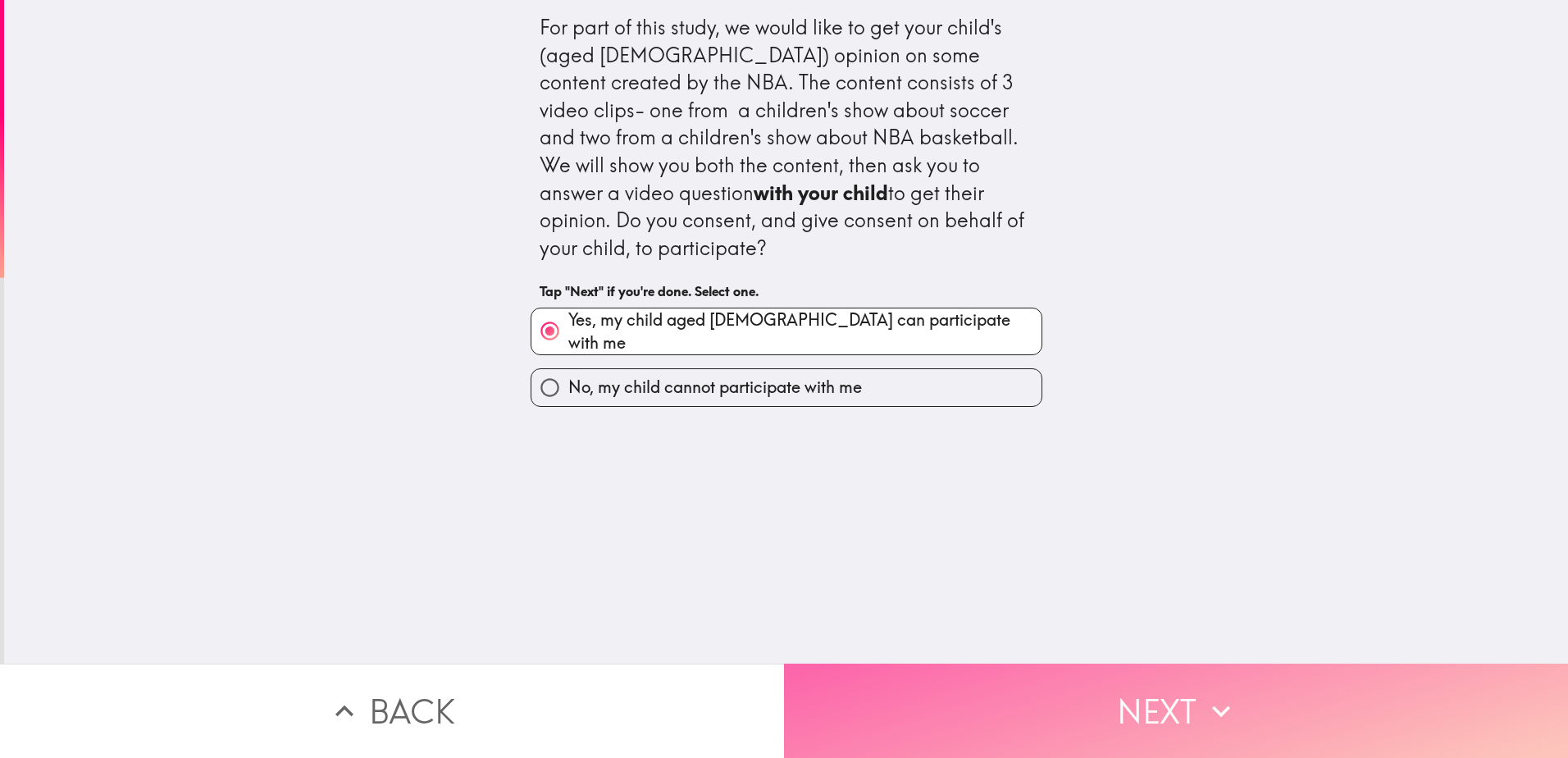 click on "Next" at bounding box center (1176, 710) 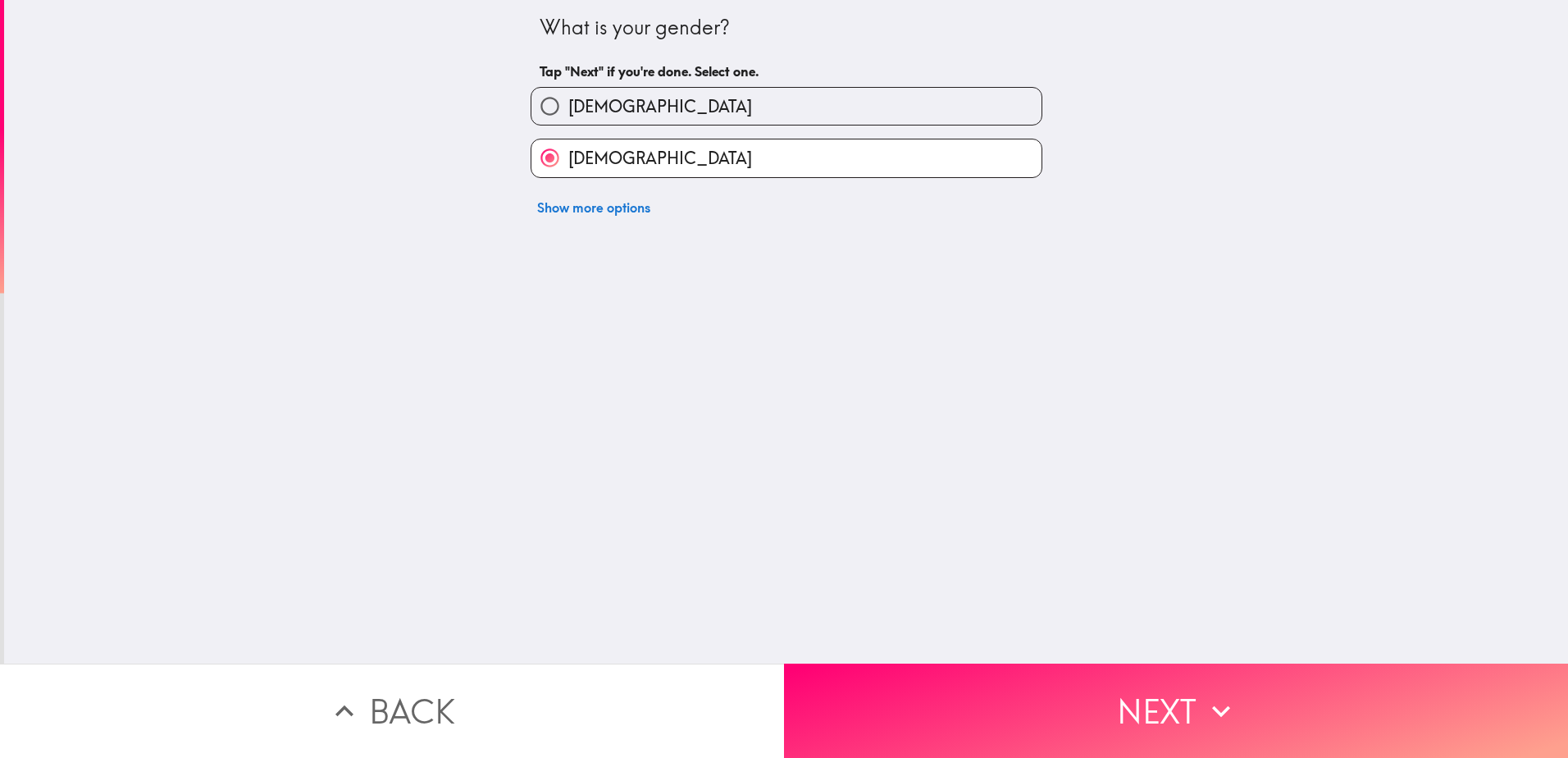 click on "Back" at bounding box center (392, 710) 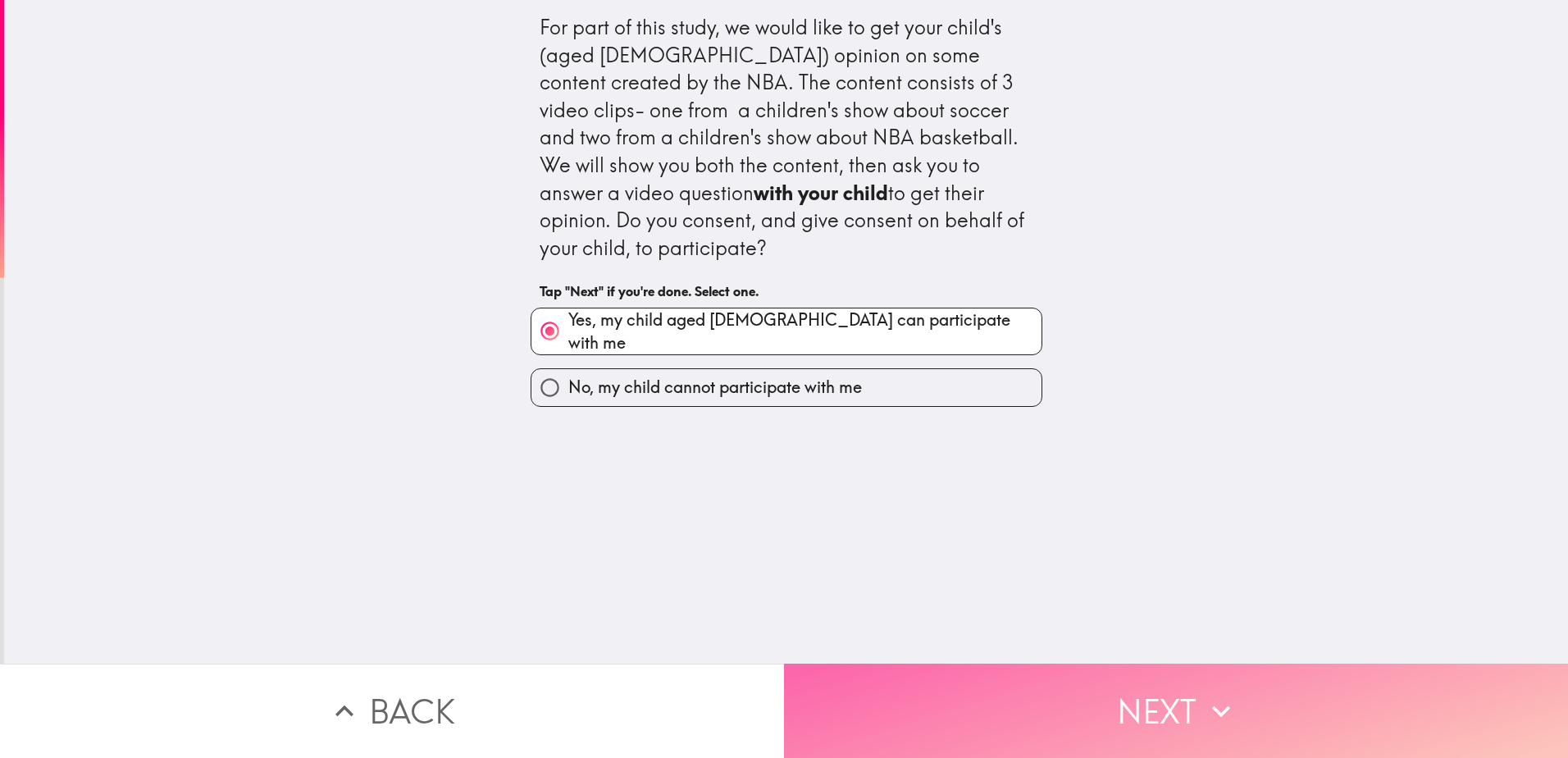 click on "Next" at bounding box center (1176, 710) 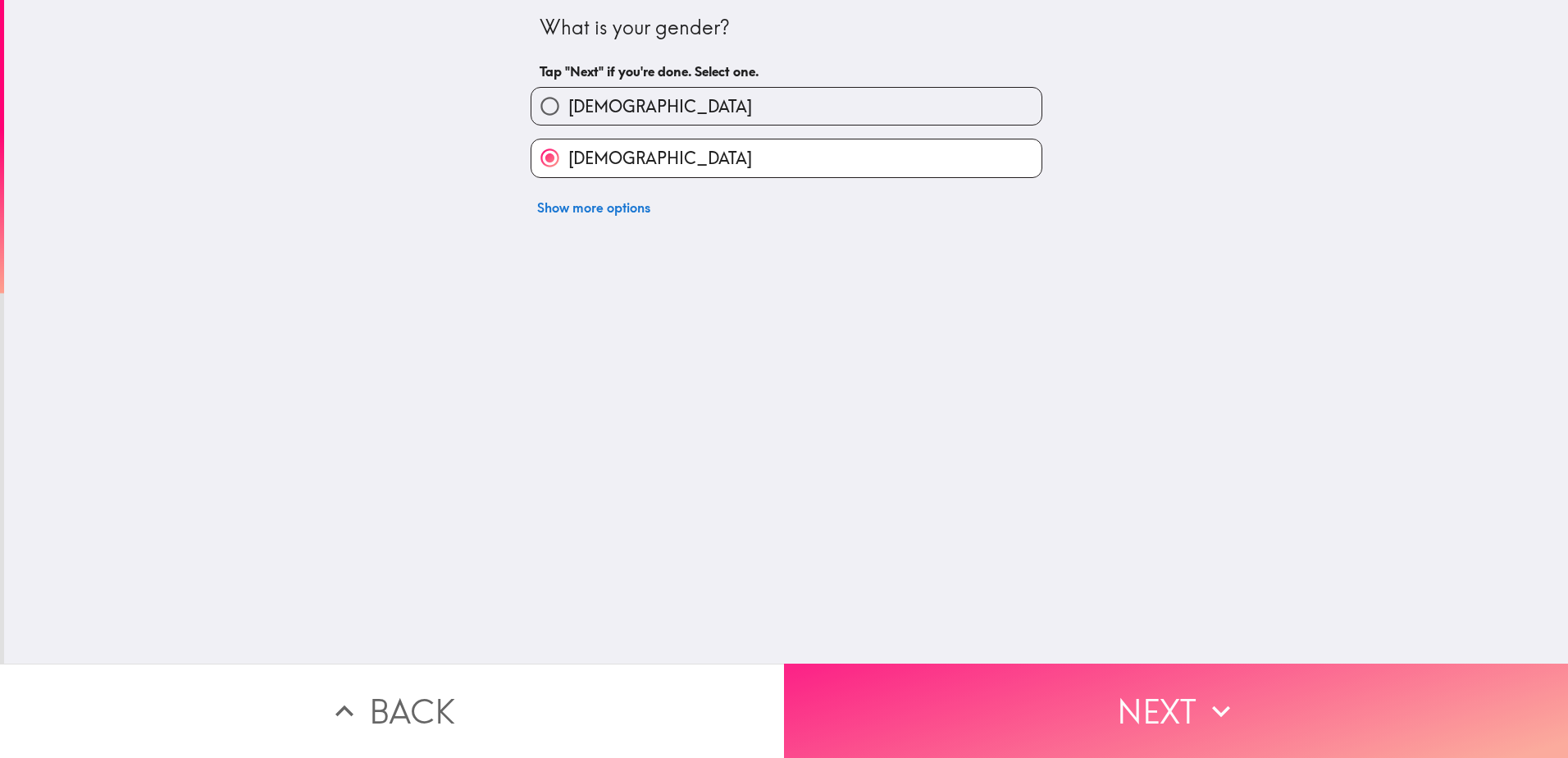 click 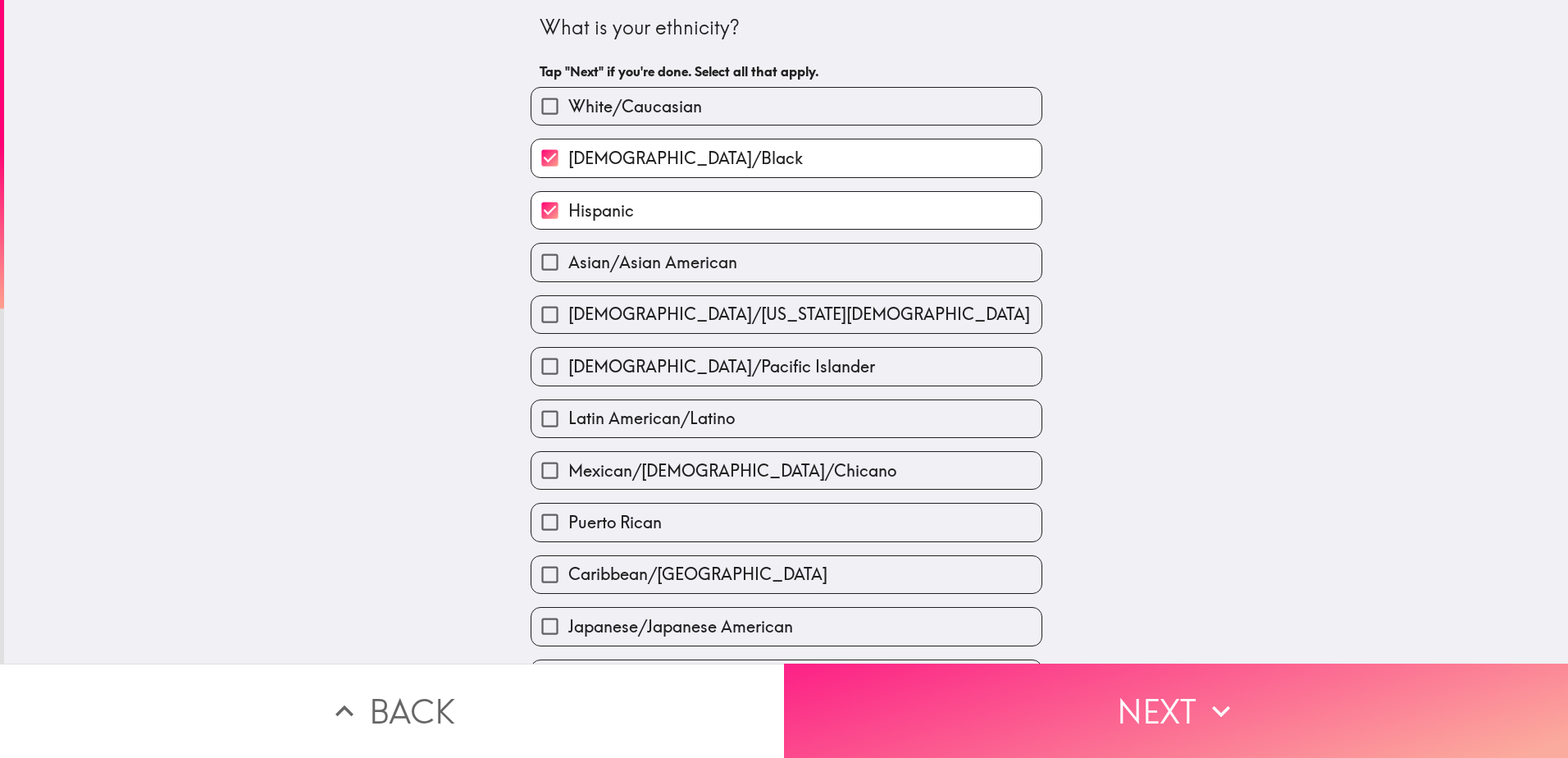 click 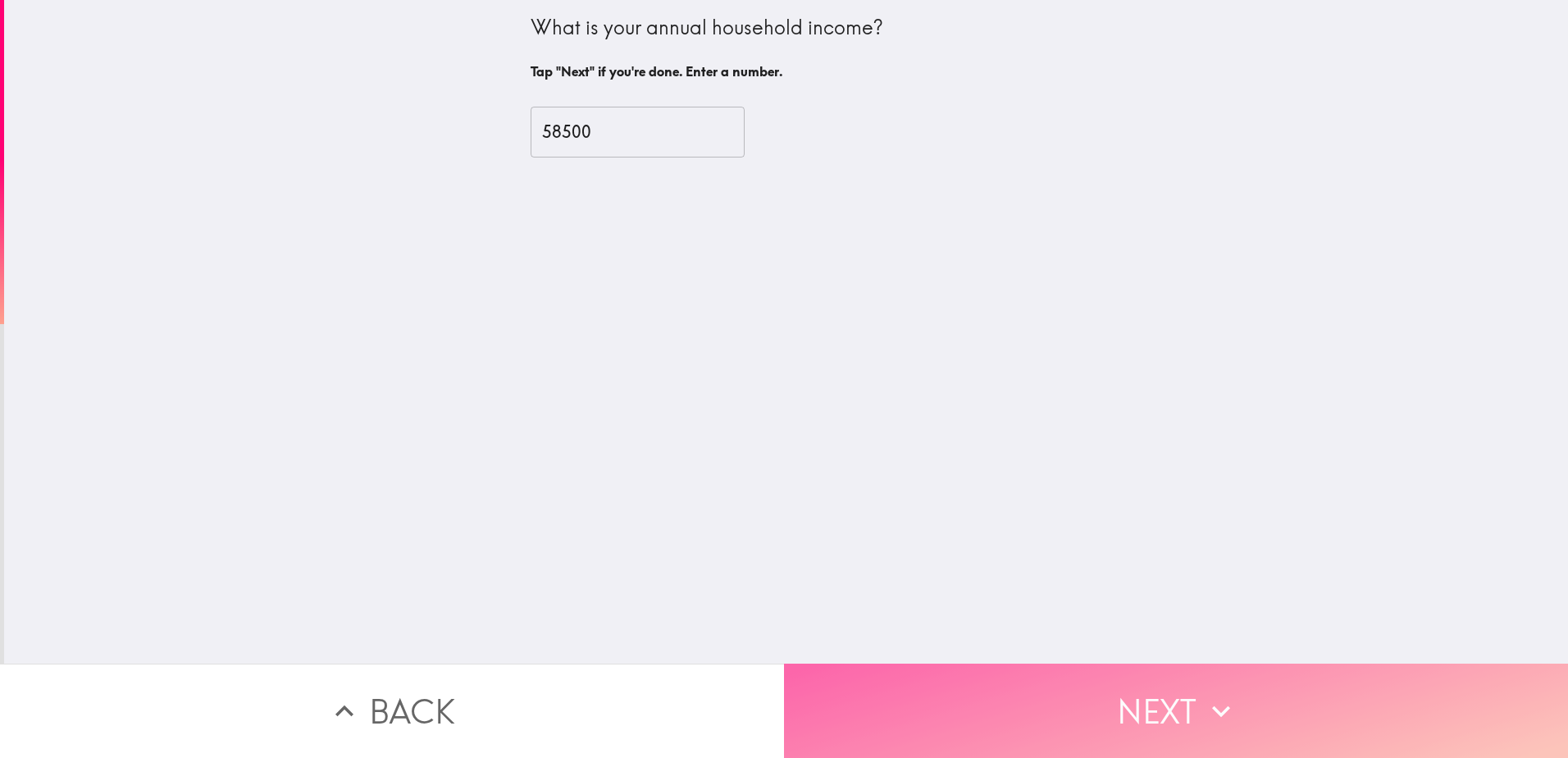 click 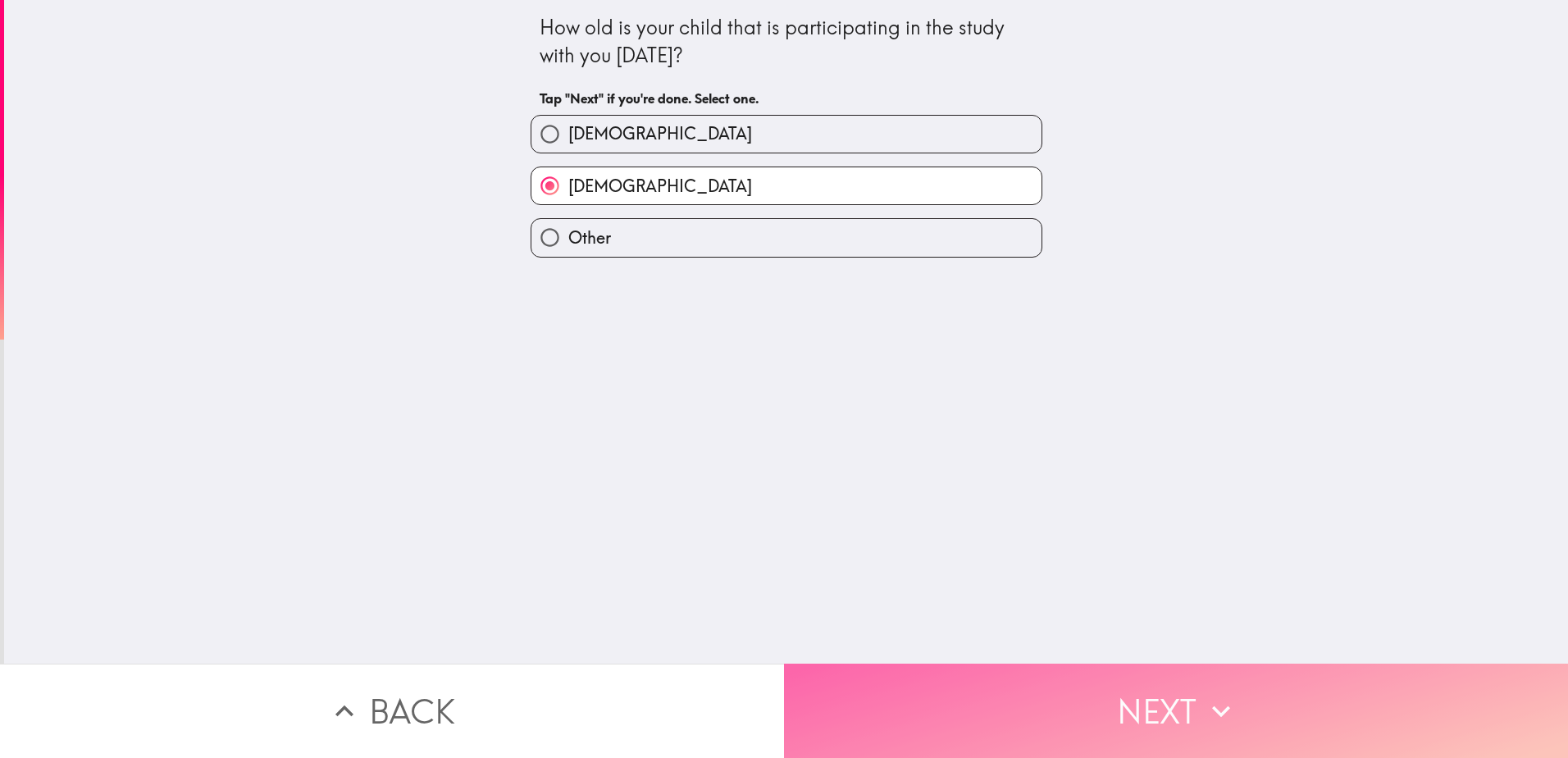 click 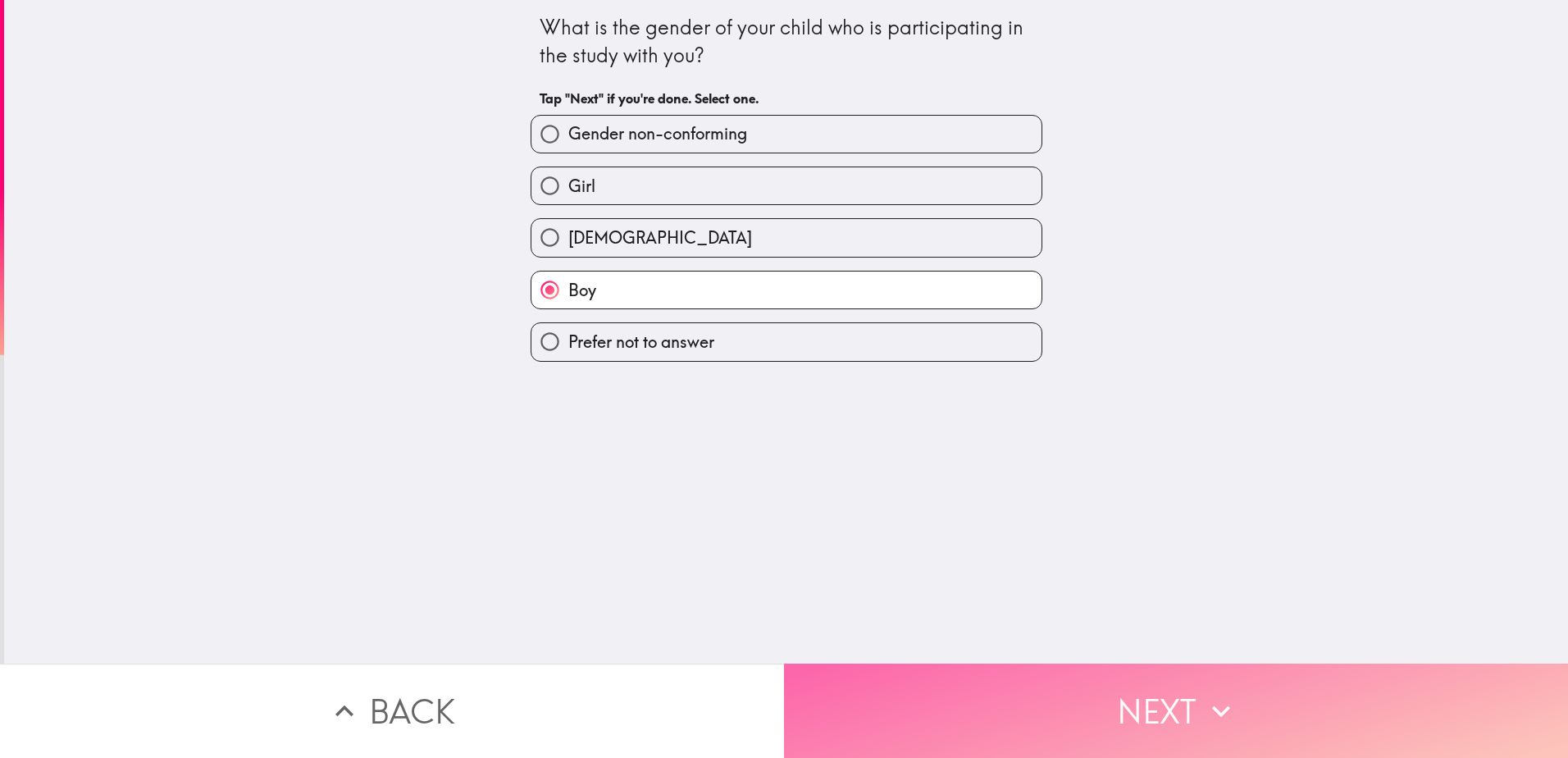 click 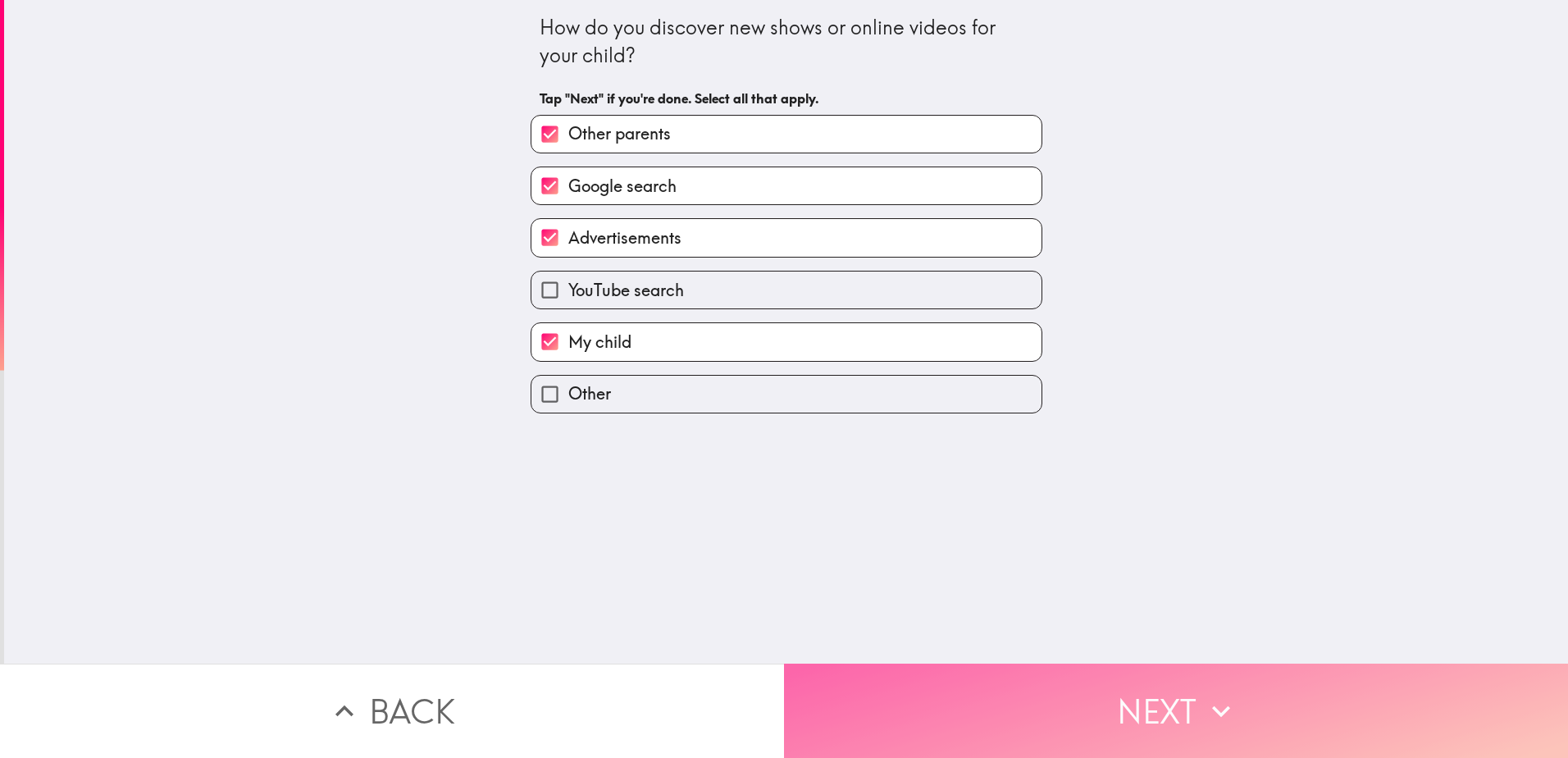 click 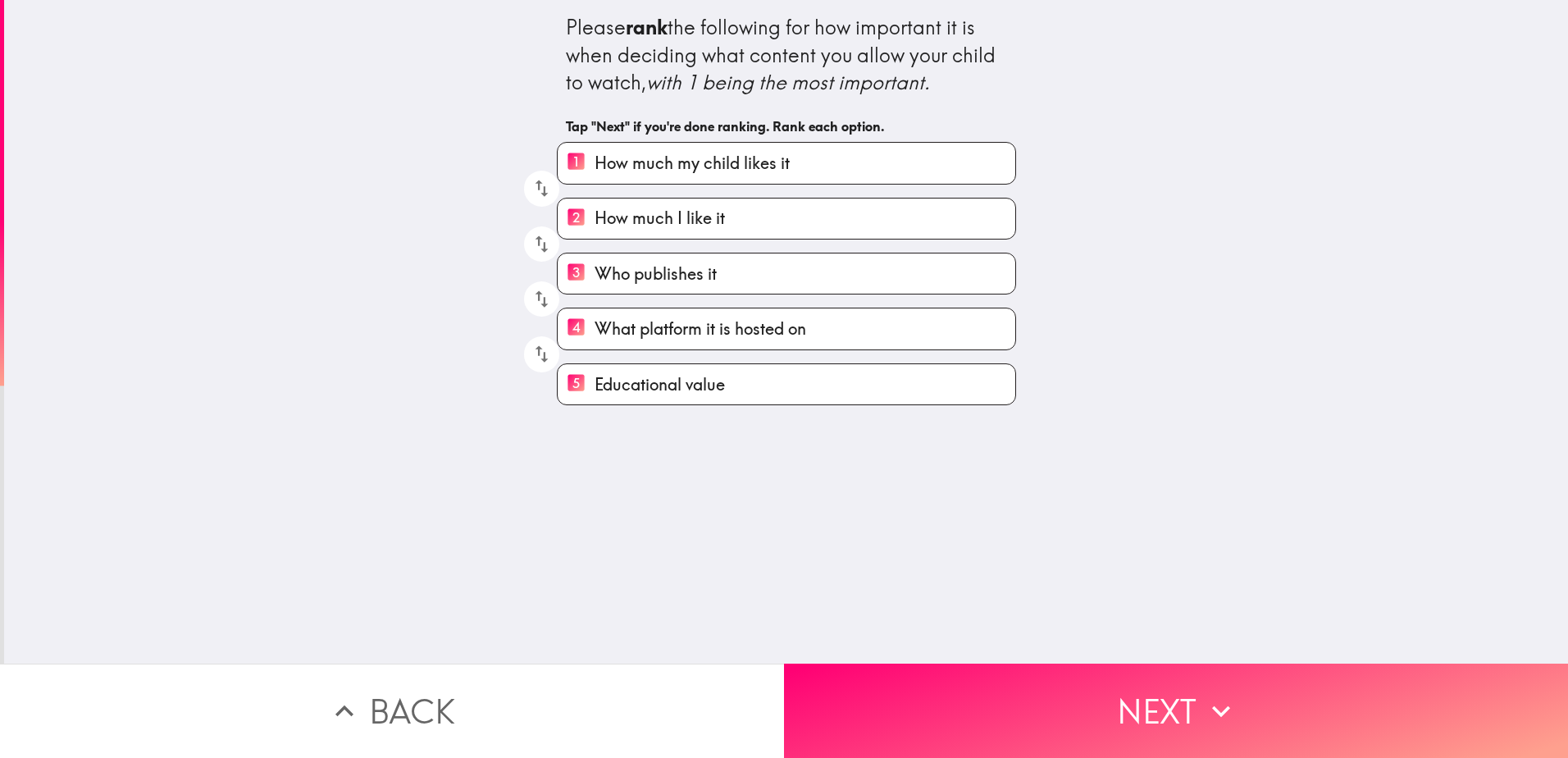 drag, startPoint x: 1198, startPoint y: 713, endPoint x: 1198, endPoint y: 546, distance: 167 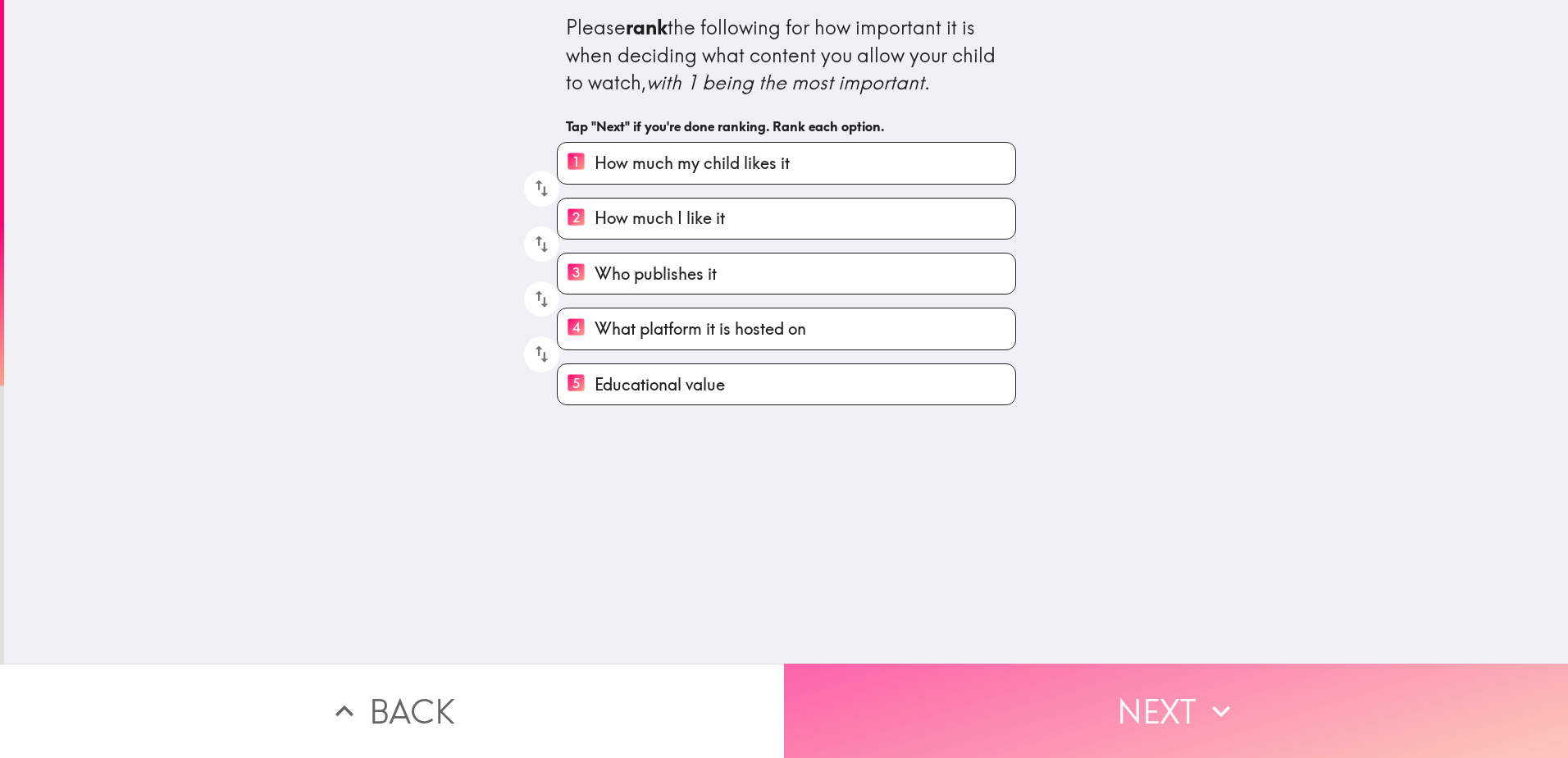 click on "Next" at bounding box center [1176, 710] 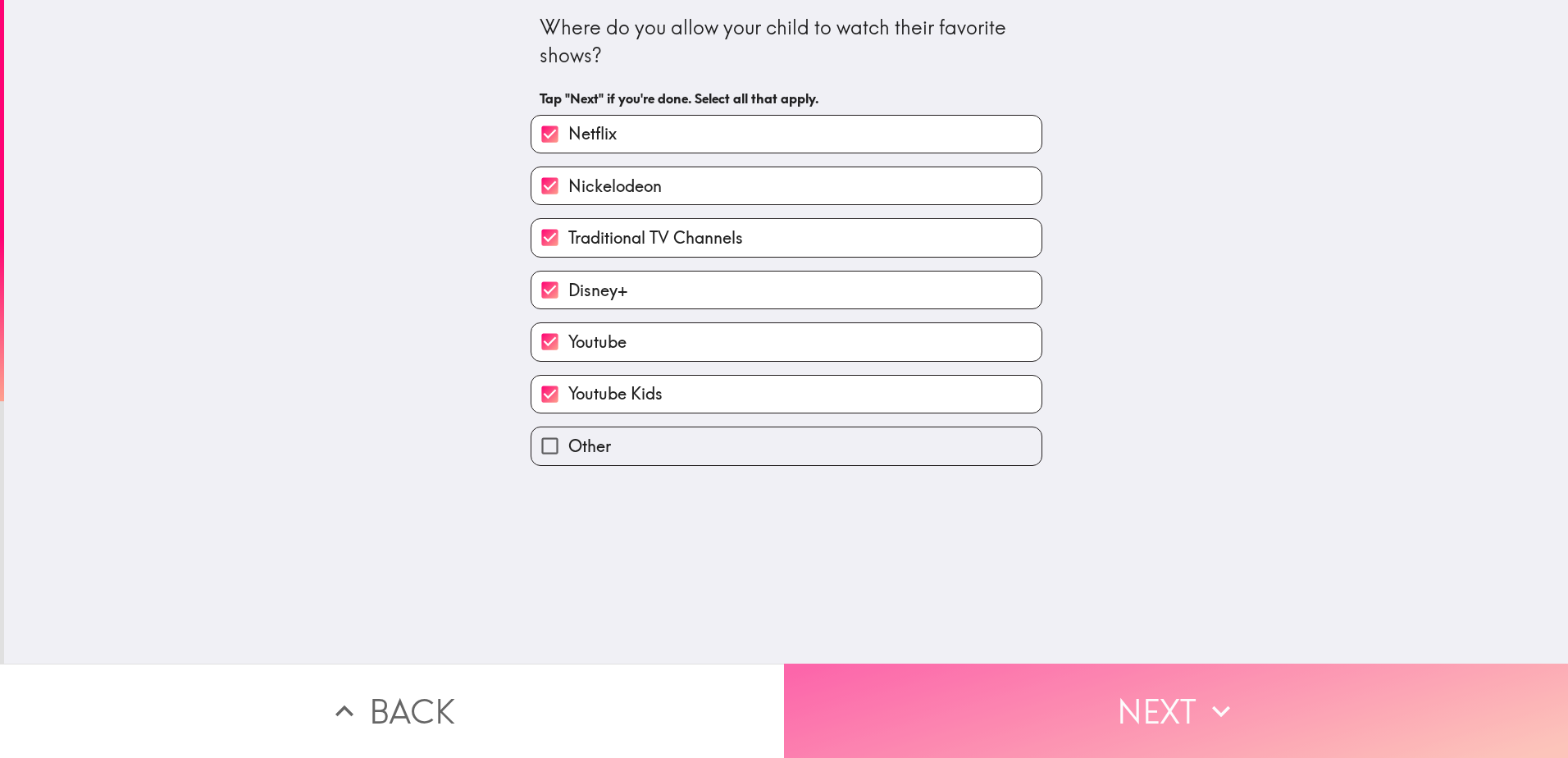 click on "Next" at bounding box center (1176, 710) 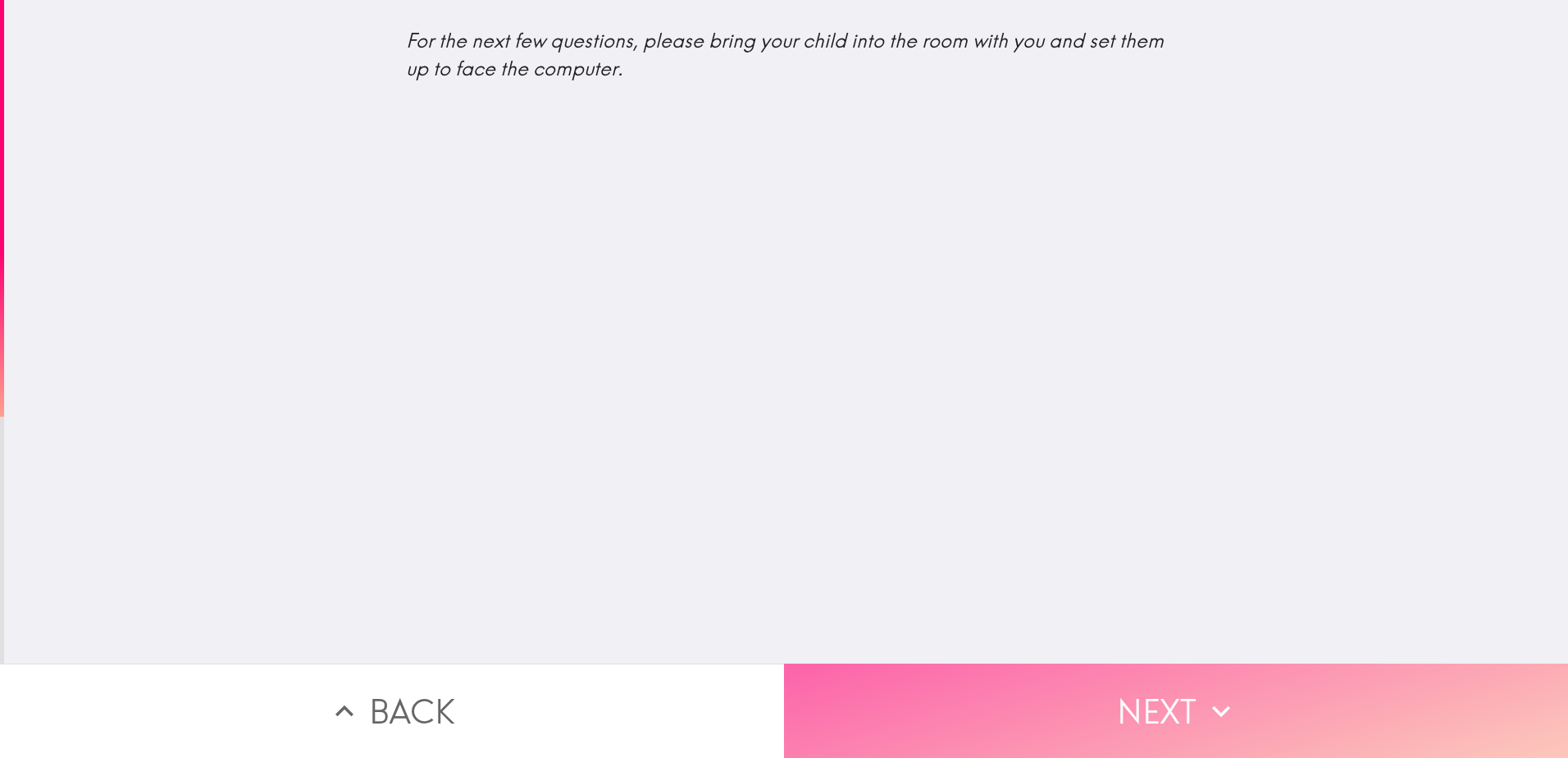 click on "Next" at bounding box center (1176, 710) 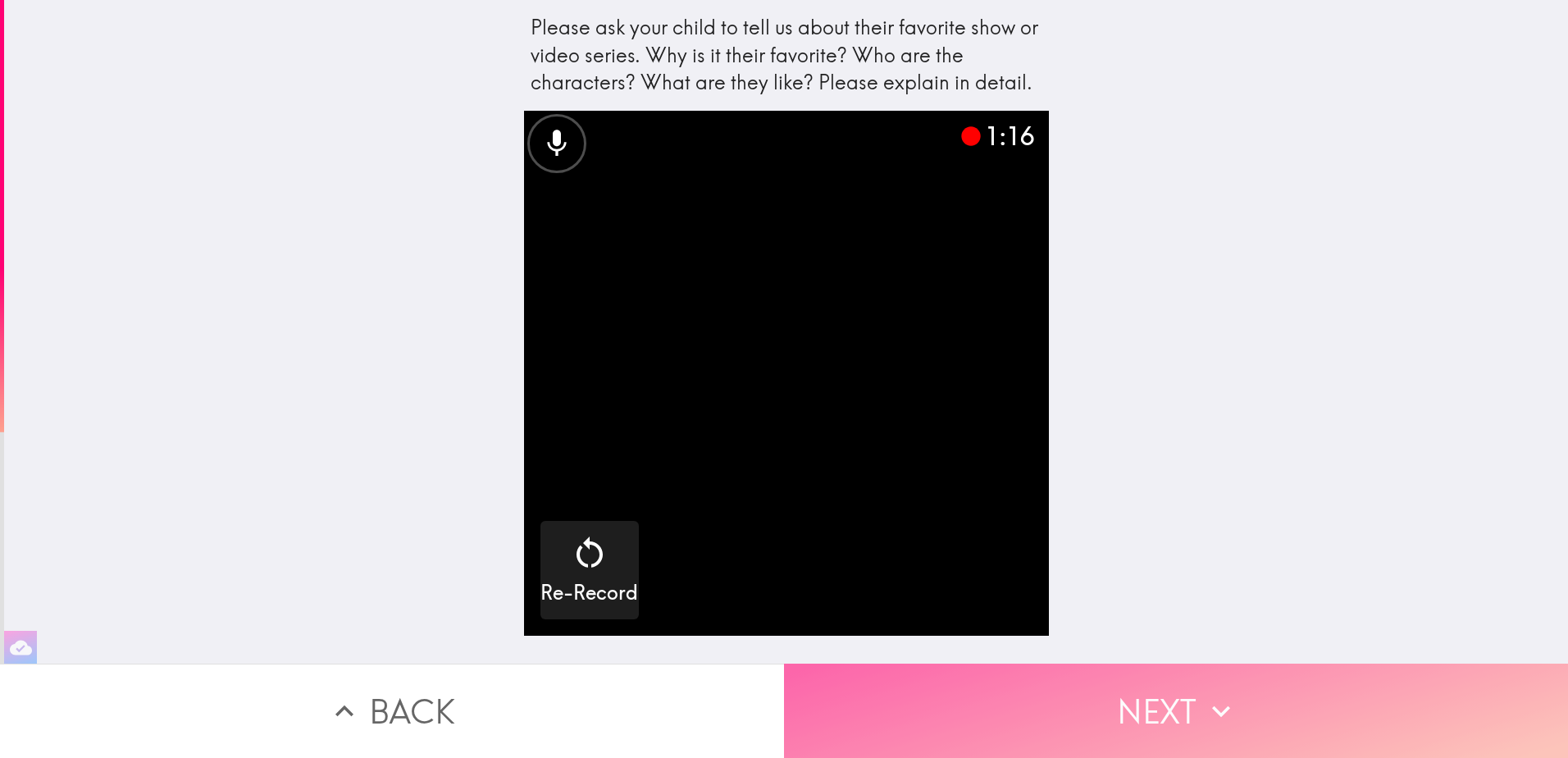 click on "Next" at bounding box center [1176, 710] 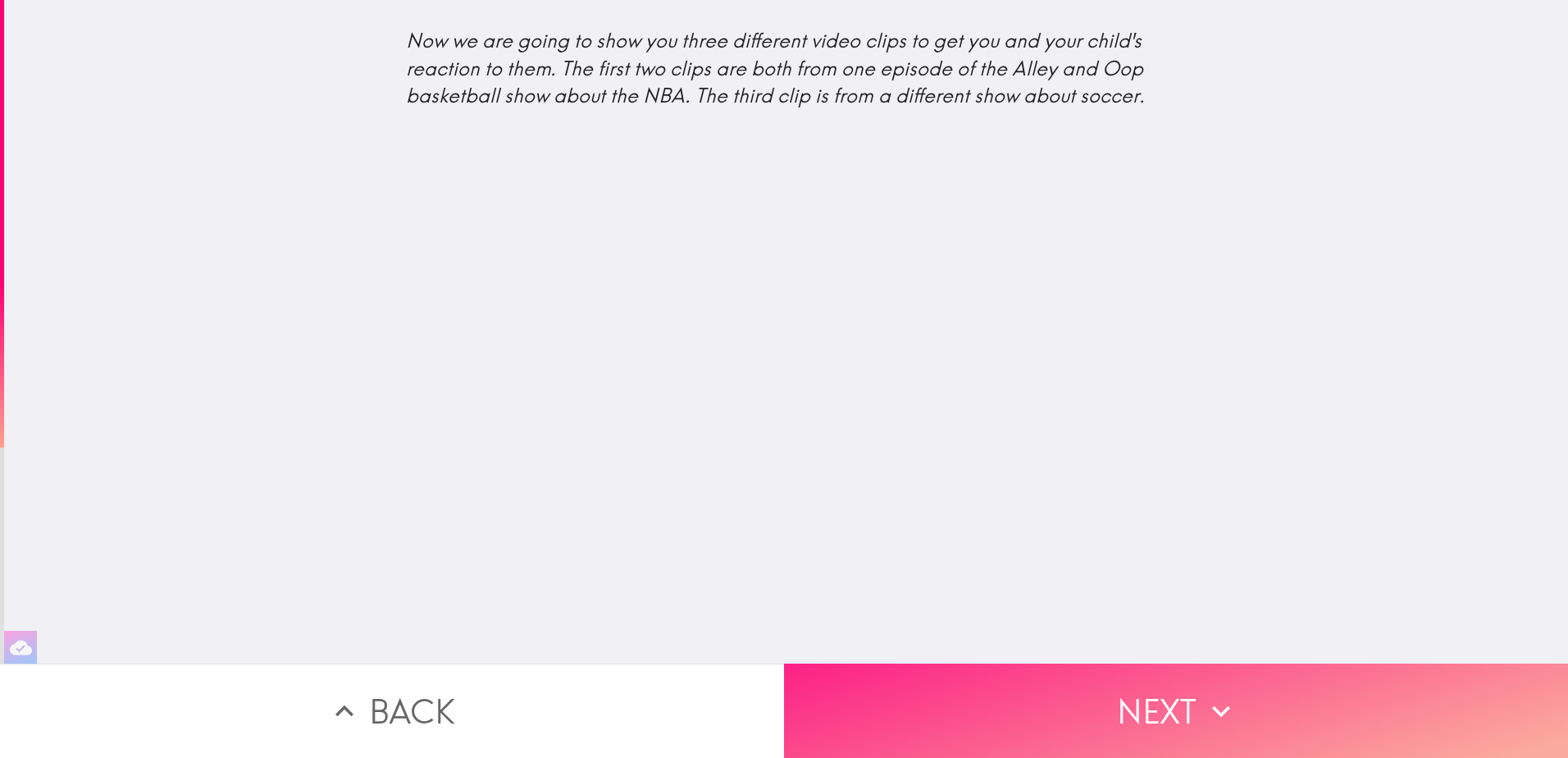 click on "Next" at bounding box center [1176, 710] 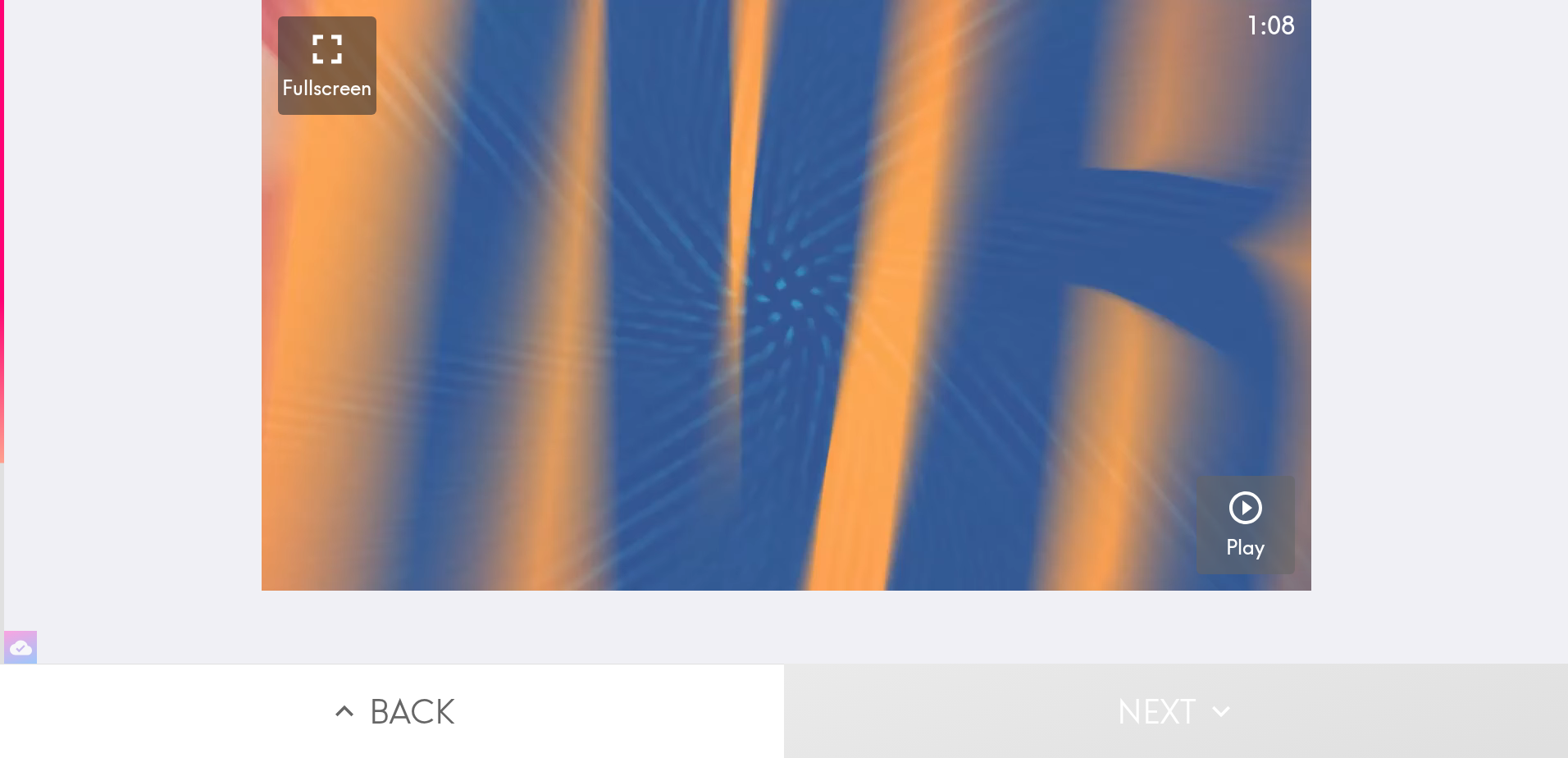 click at bounding box center (1246, 511) 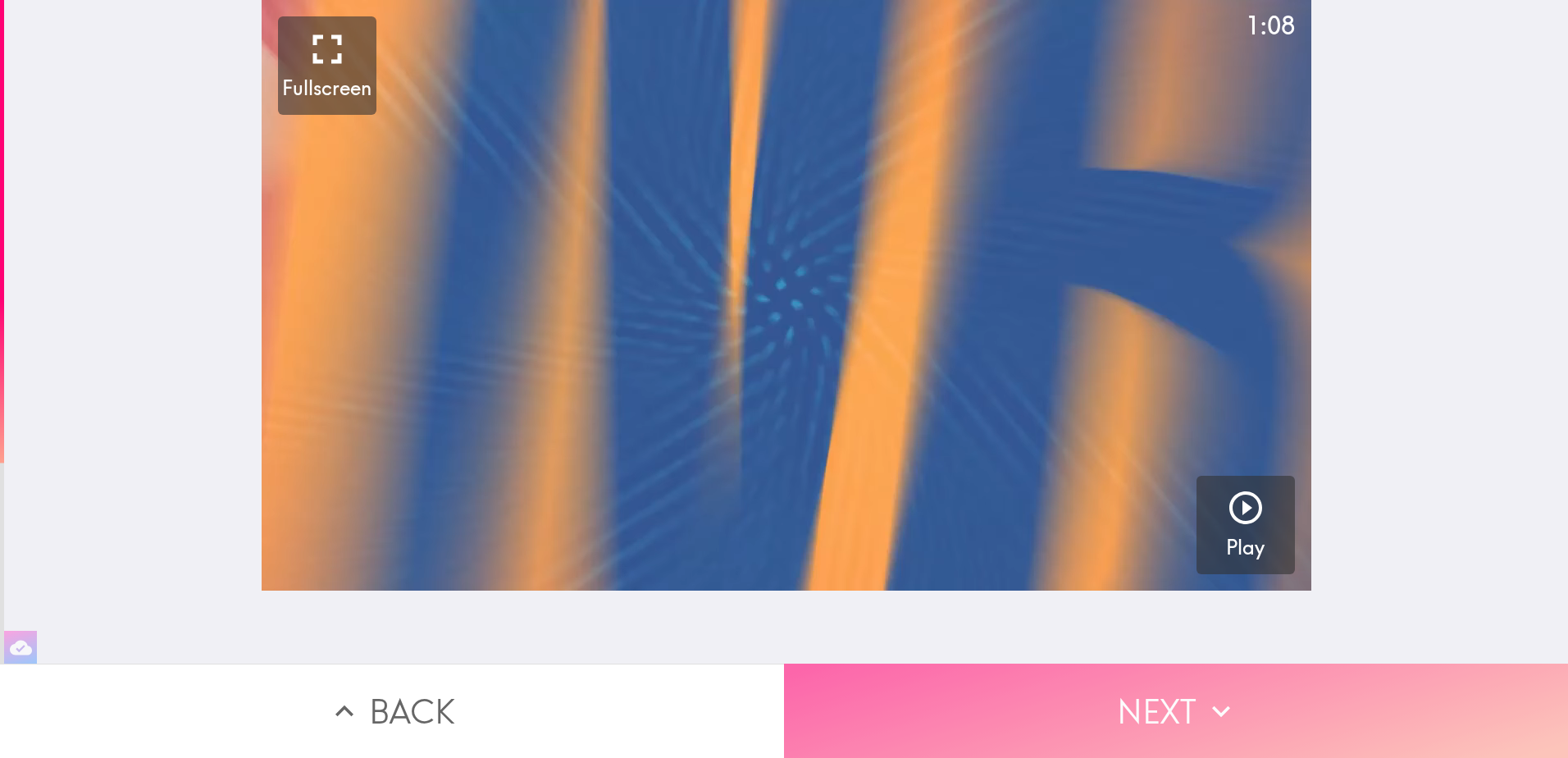 click on "Next" at bounding box center [1176, 710] 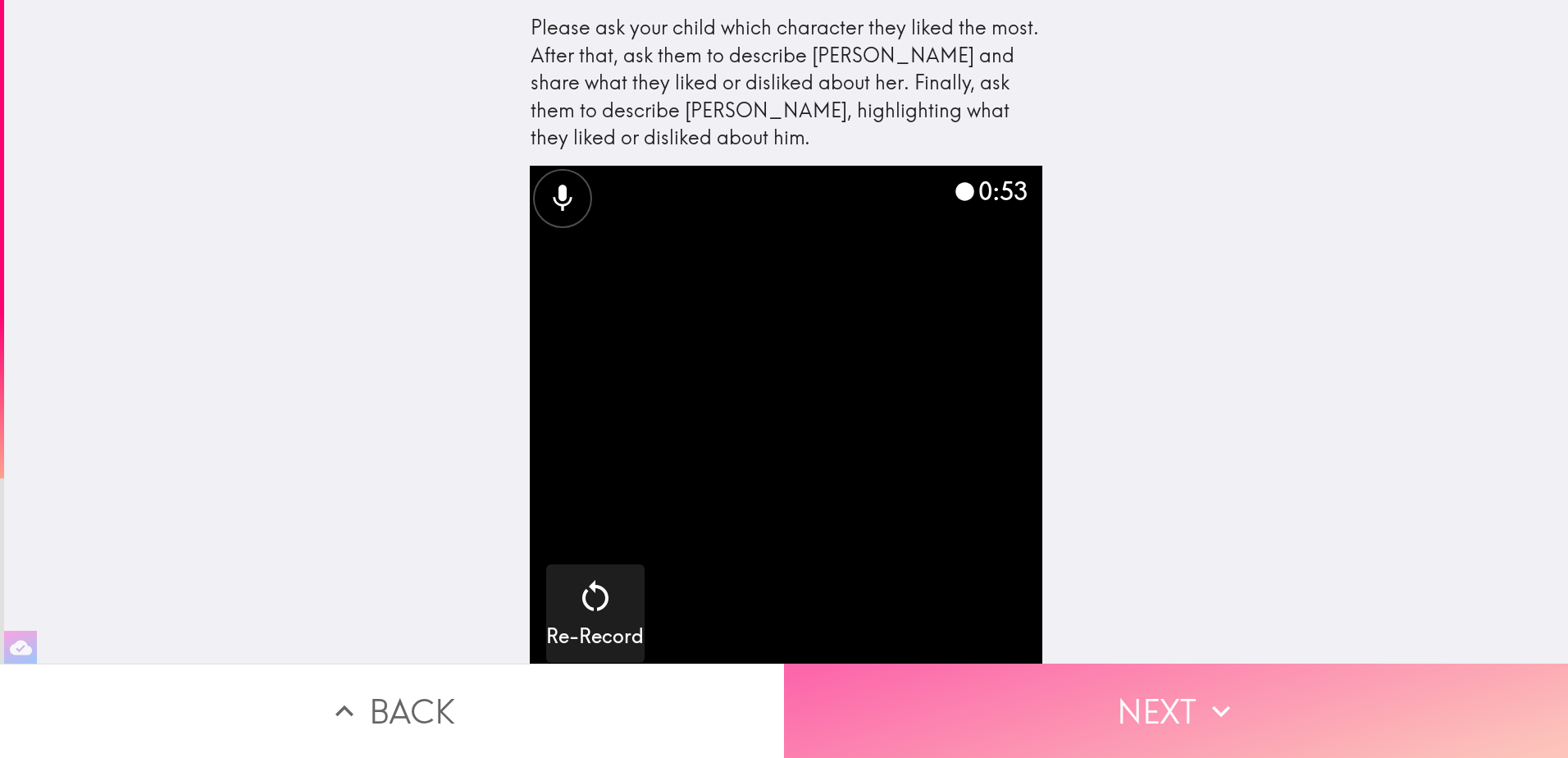 click 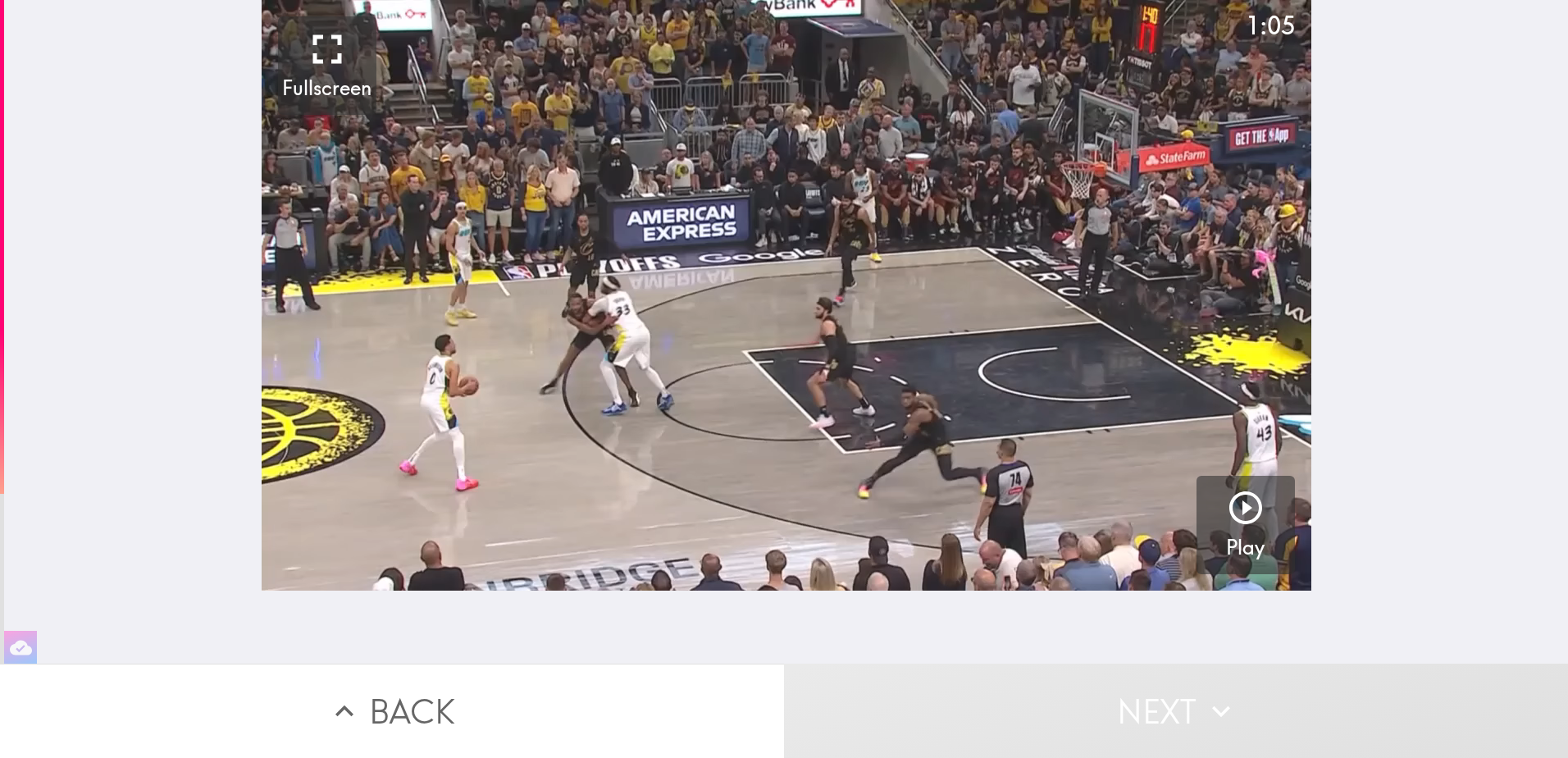 click at bounding box center (786, 295) 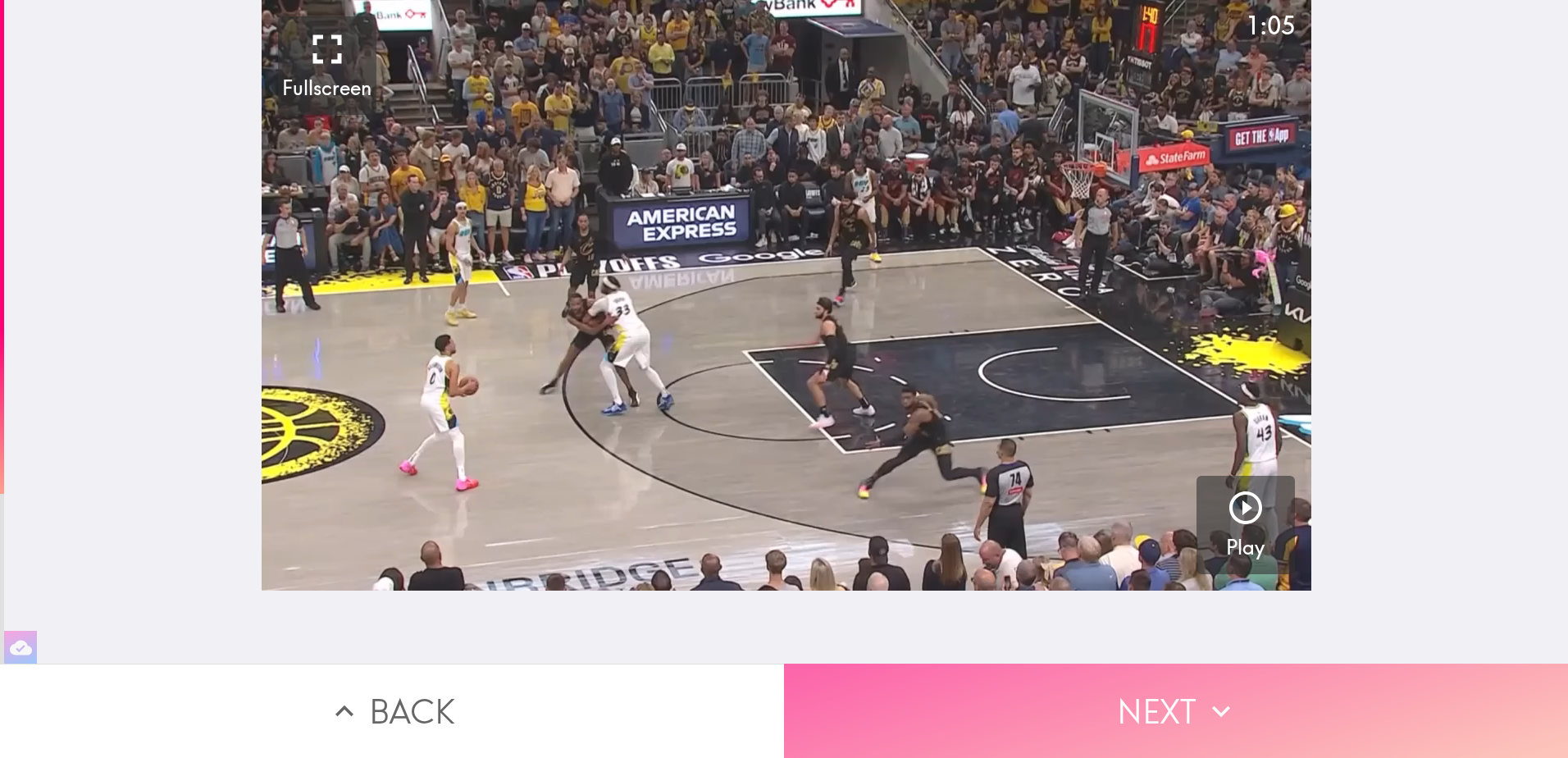 click on "Next" at bounding box center [1176, 710] 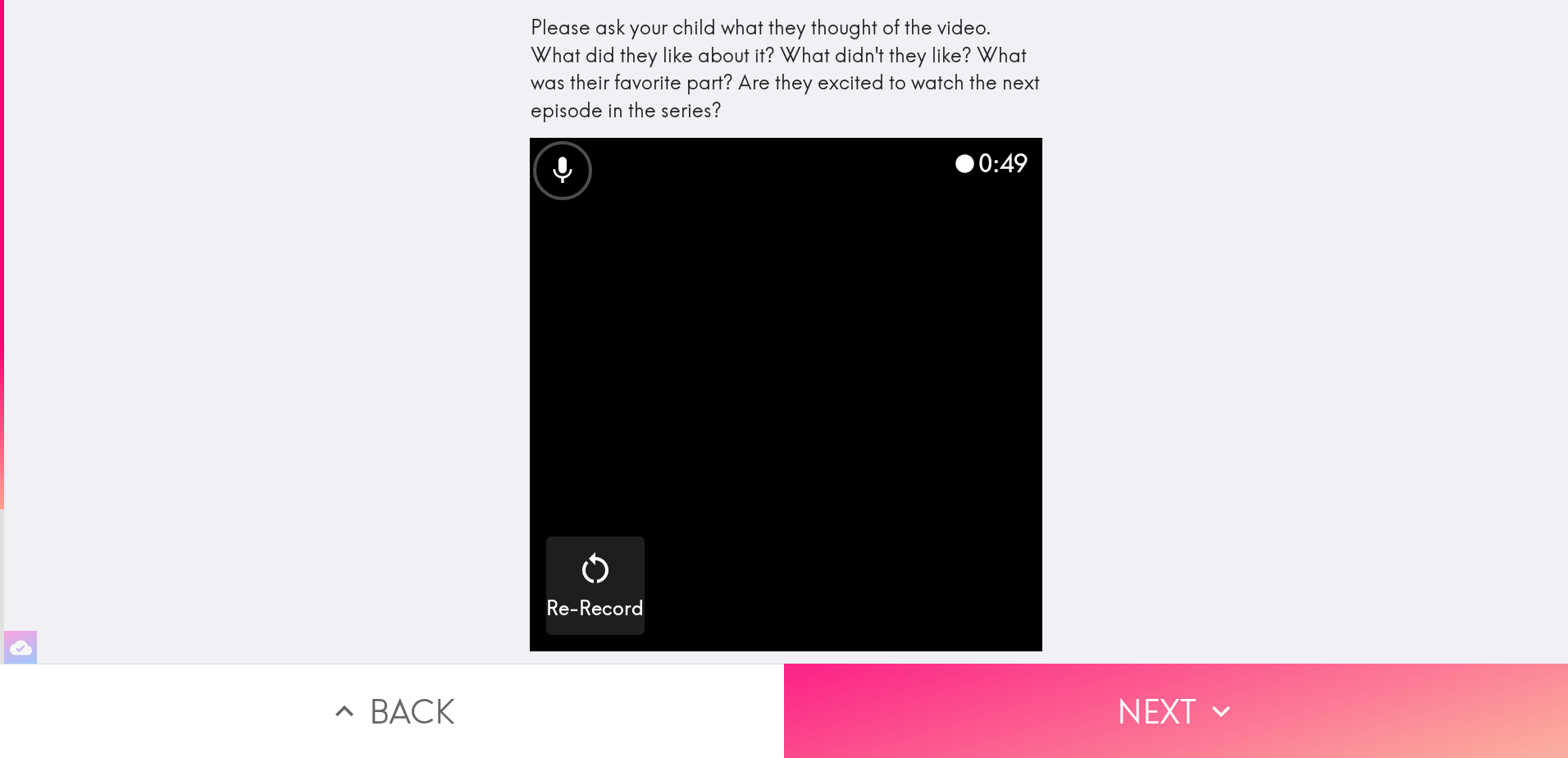click on "Next" at bounding box center [1176, 710] 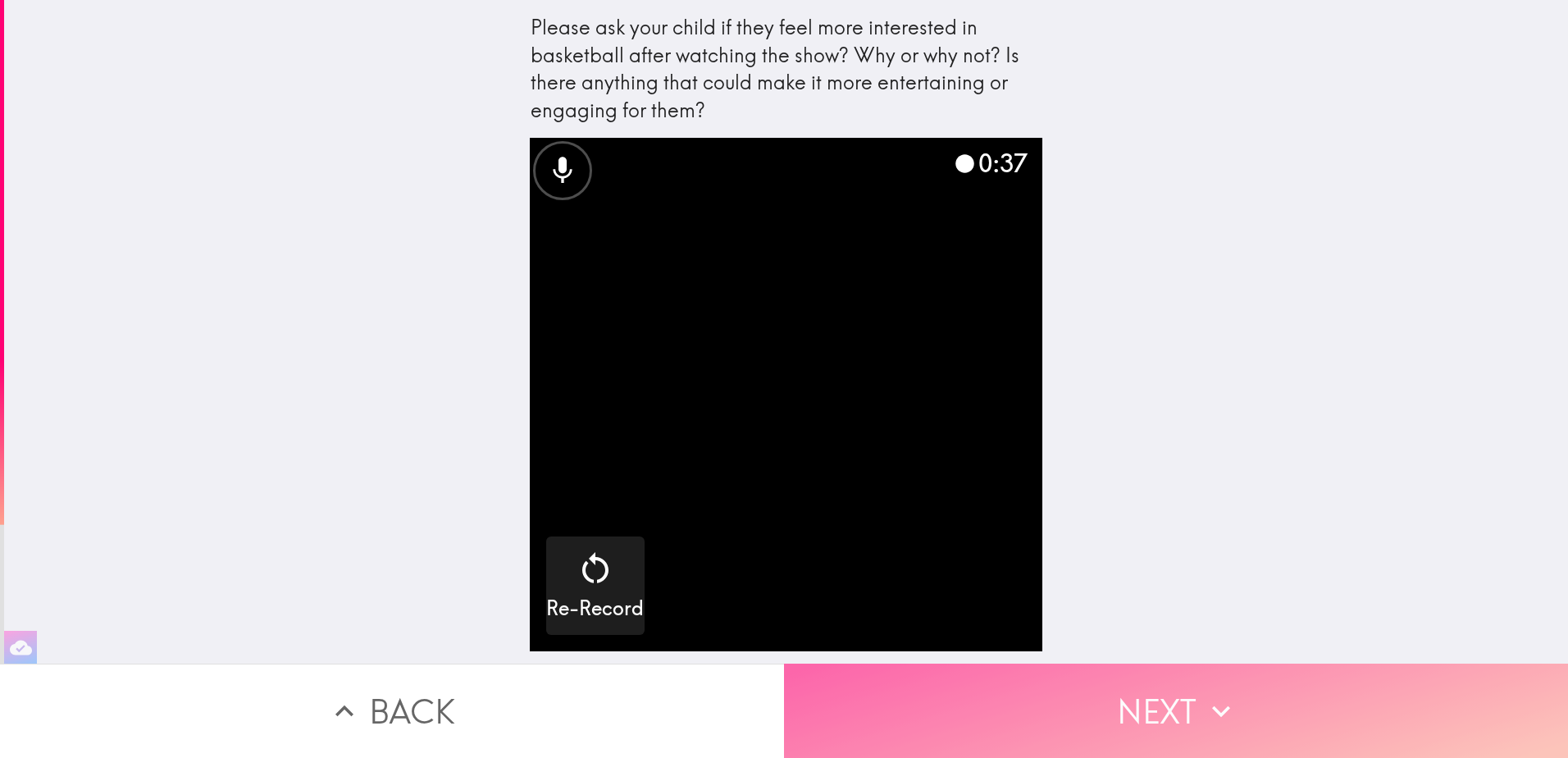 click 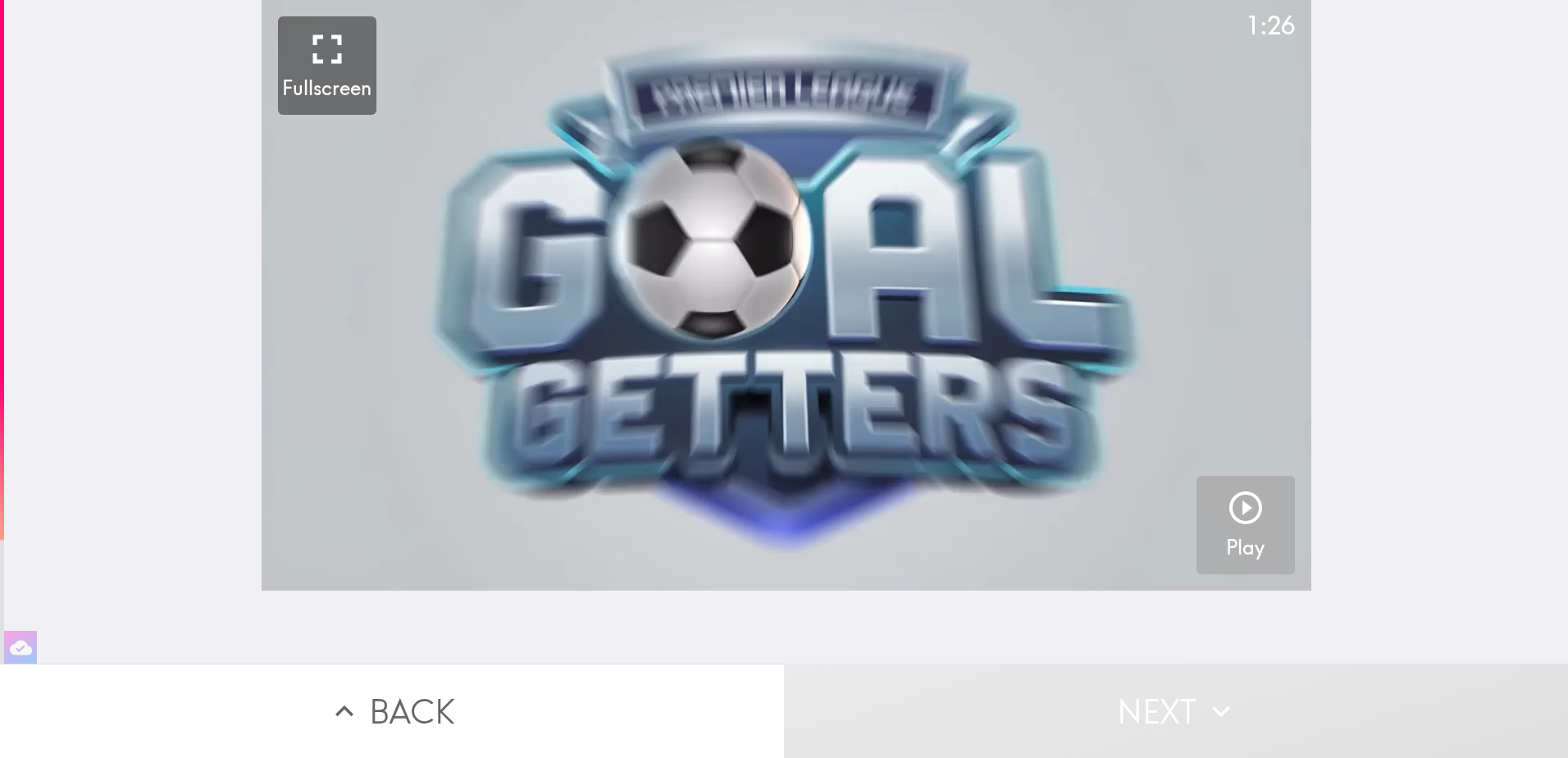 click on "Play" at bounding box center [1245, 548] 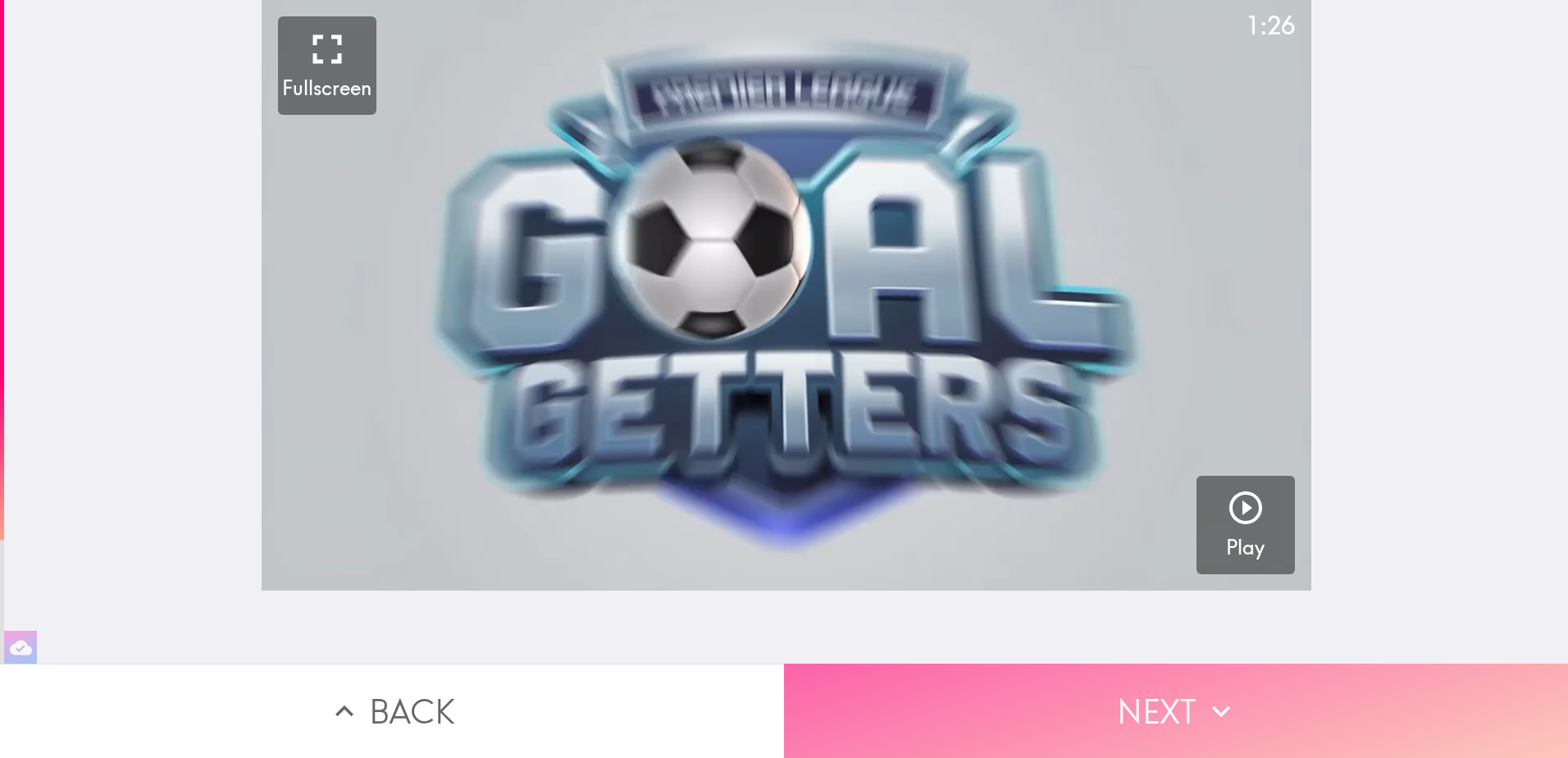 click 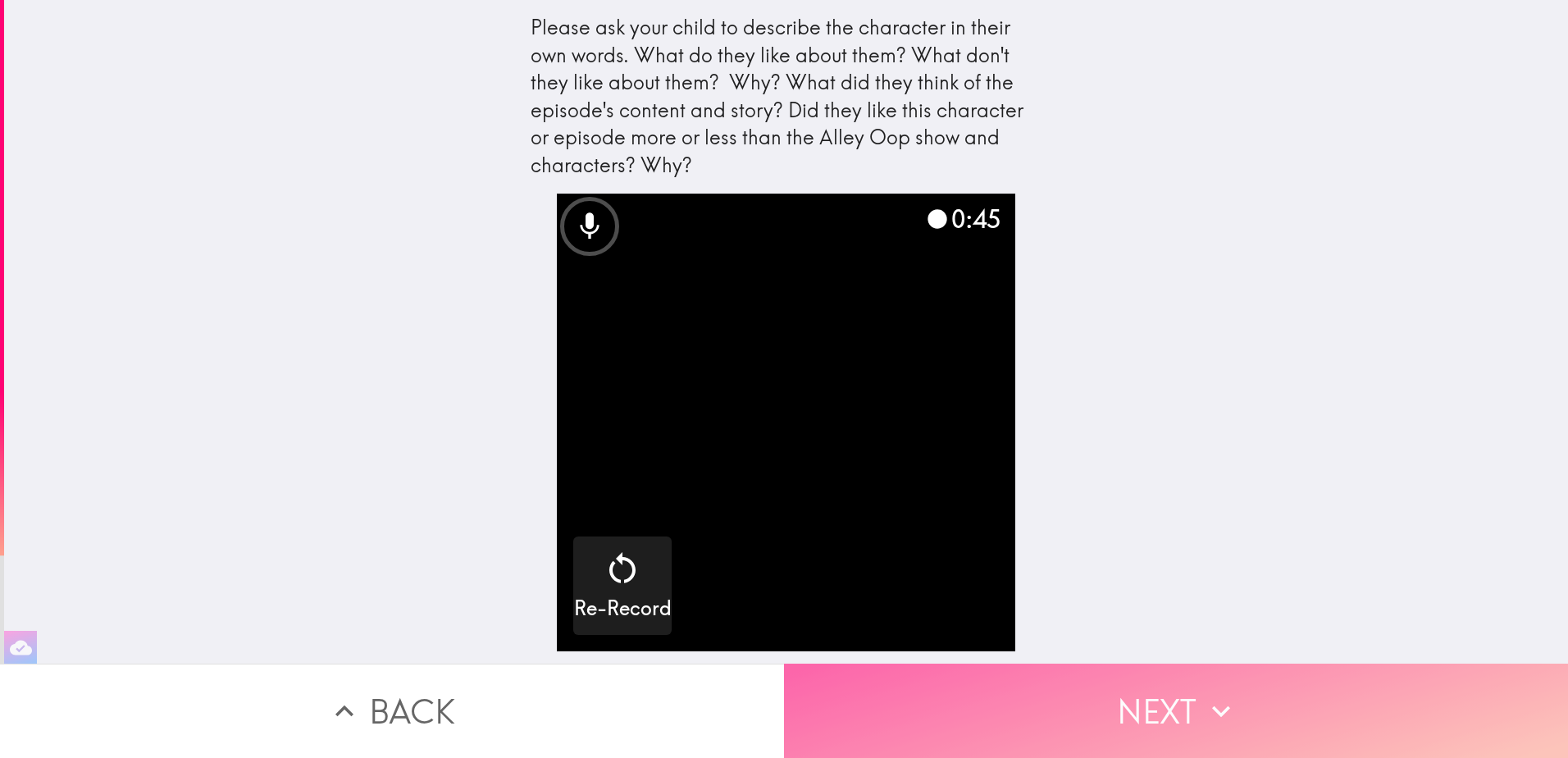 click on "Next" at bounding box center [1176, 710] 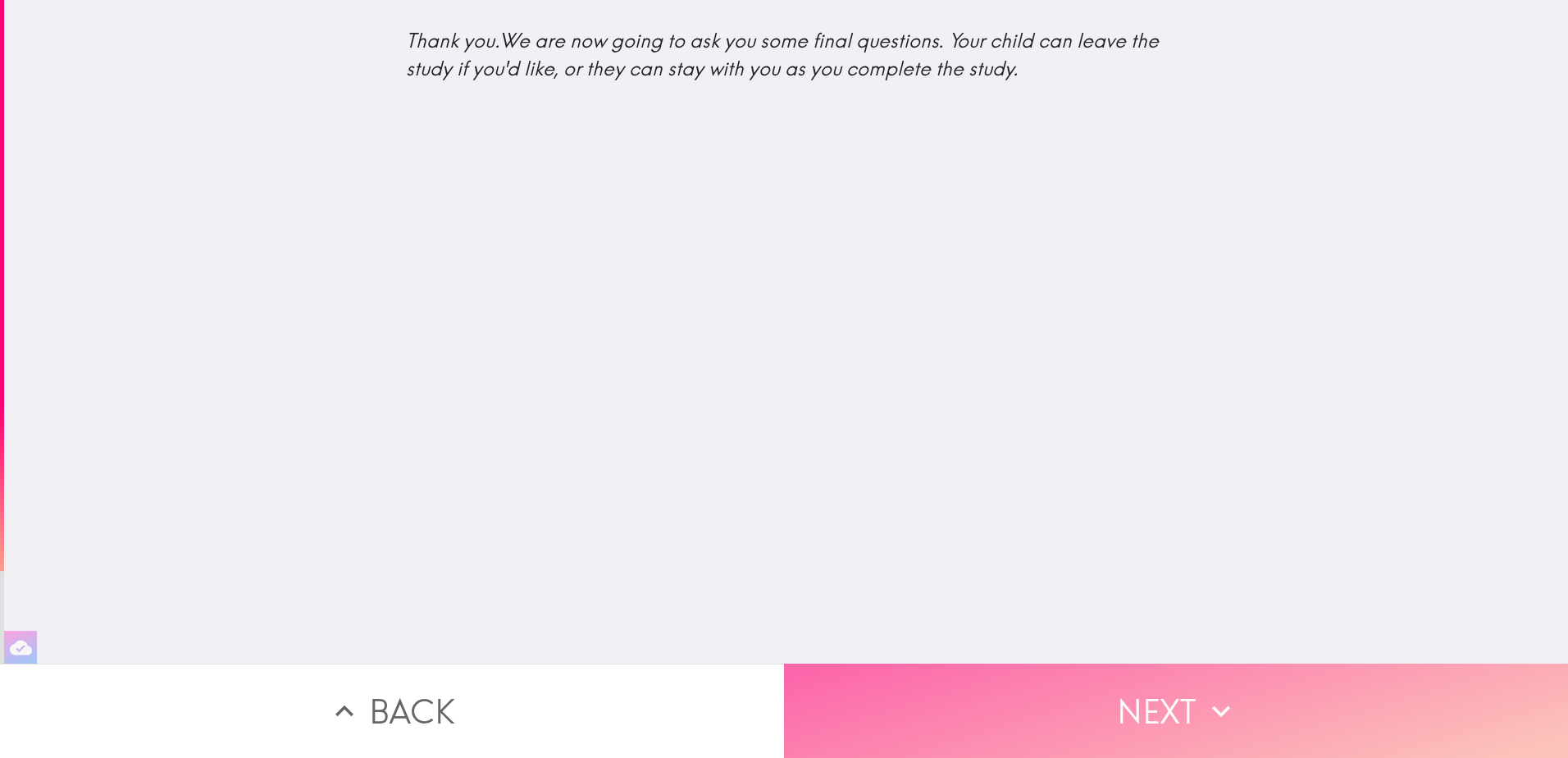 click on "Next" at bounding box center (1176, 710) 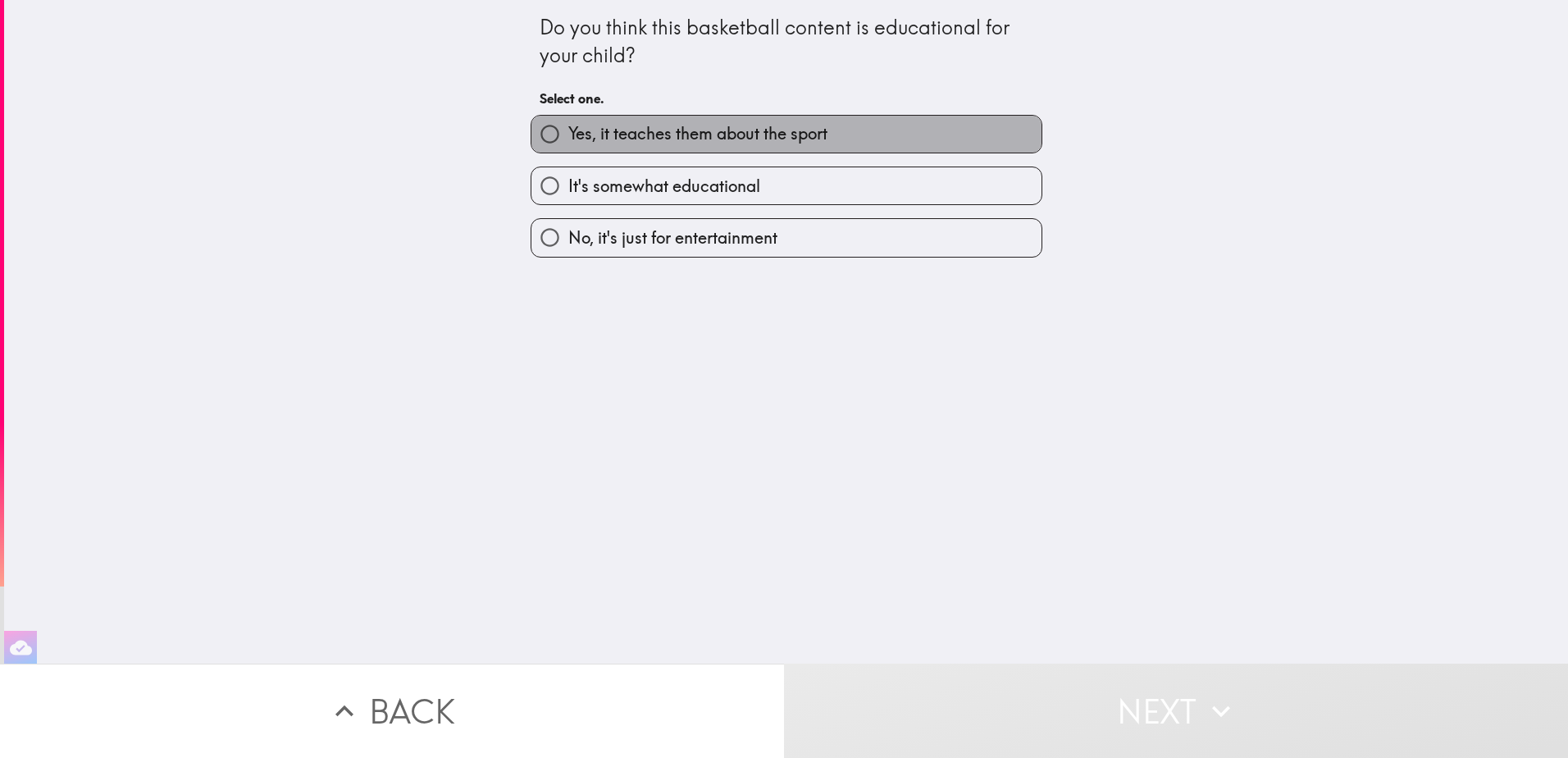 click on "Yes, it teaches them about the sport" at bounding box center [698, 134] 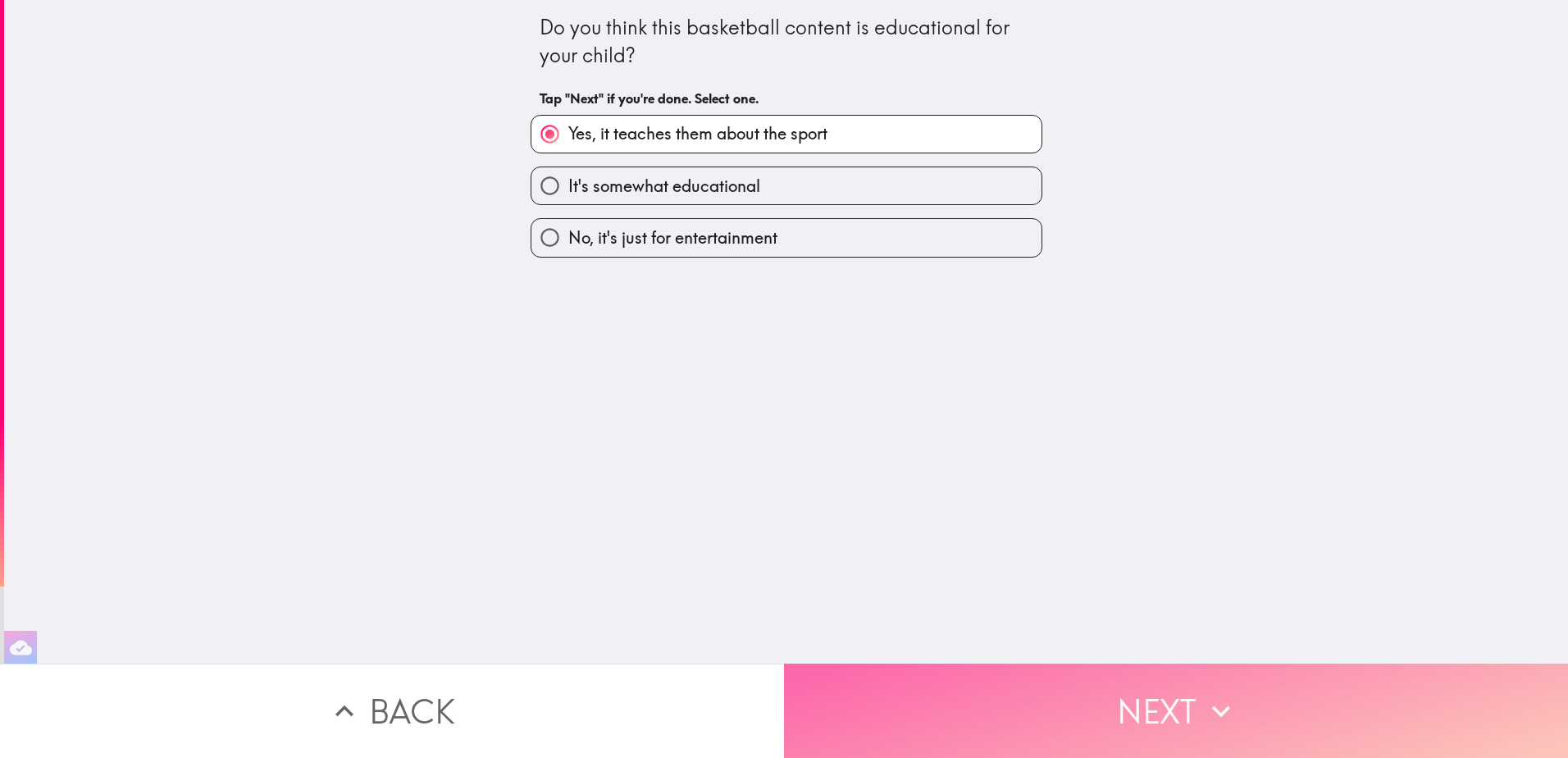 click on "Next" at bounding box center [1176, 710] 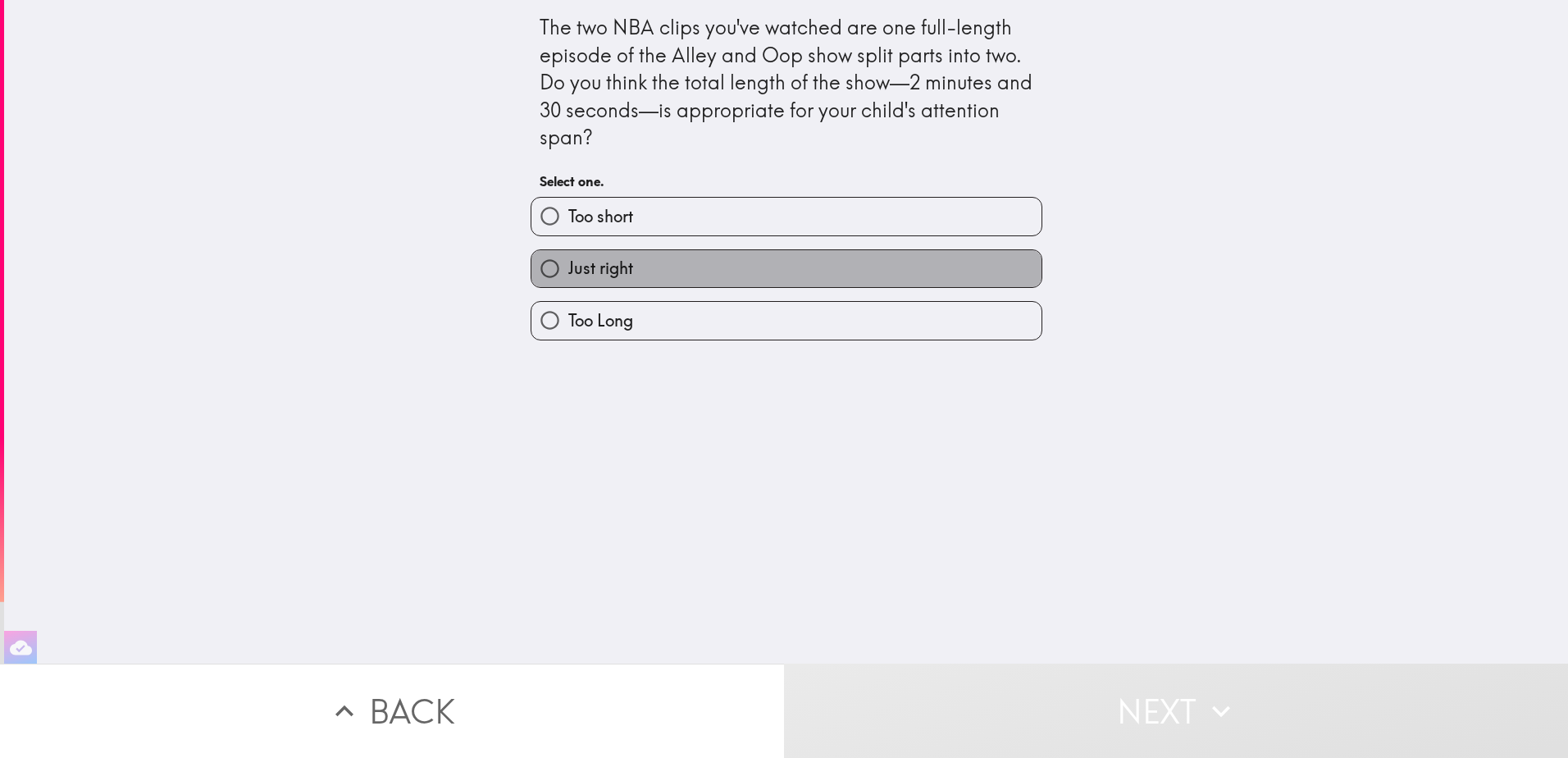 click on "Just right" at bounding box center [786, 268] 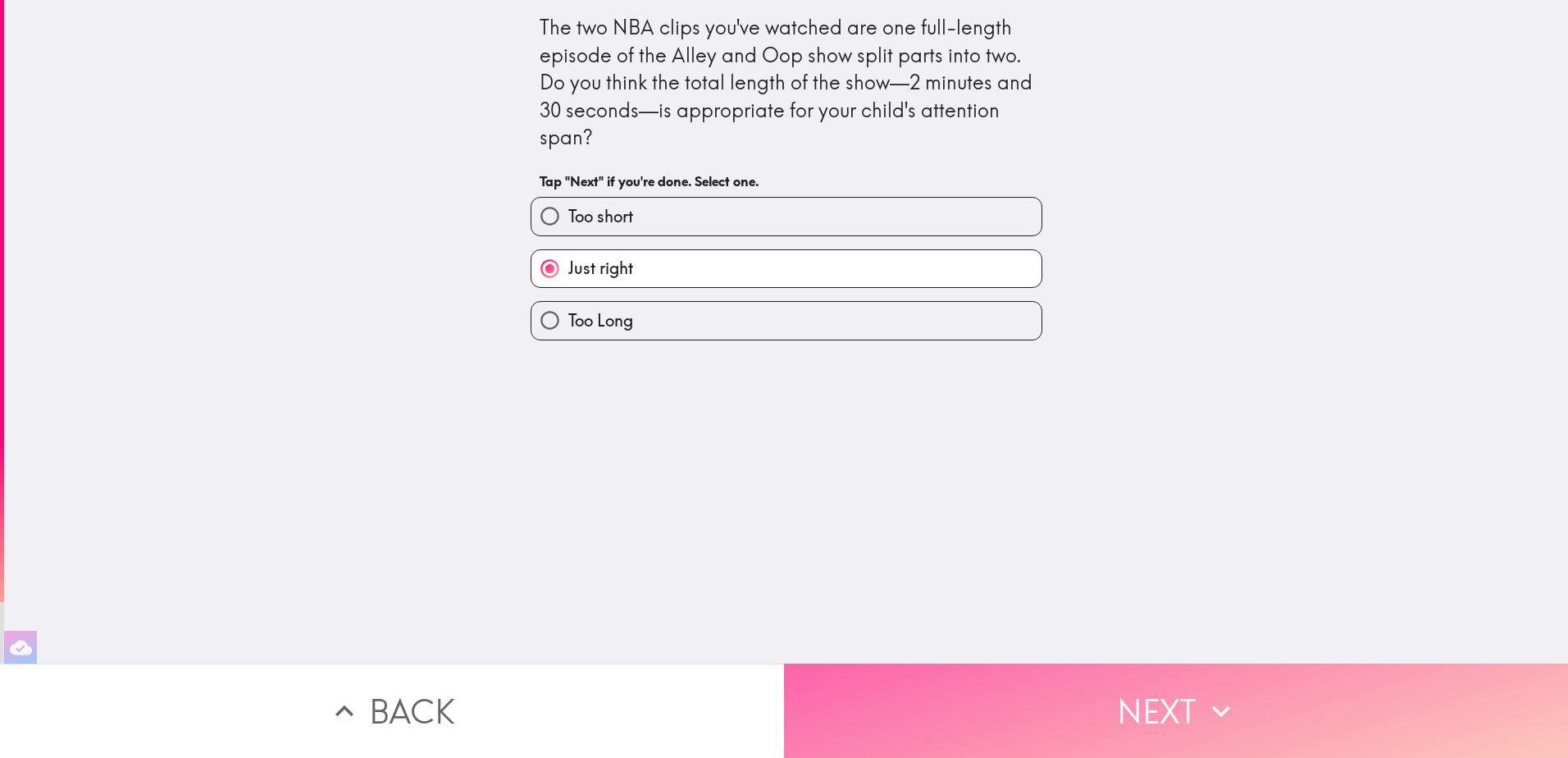 click on "Next" at bounding box center (1176, 710) 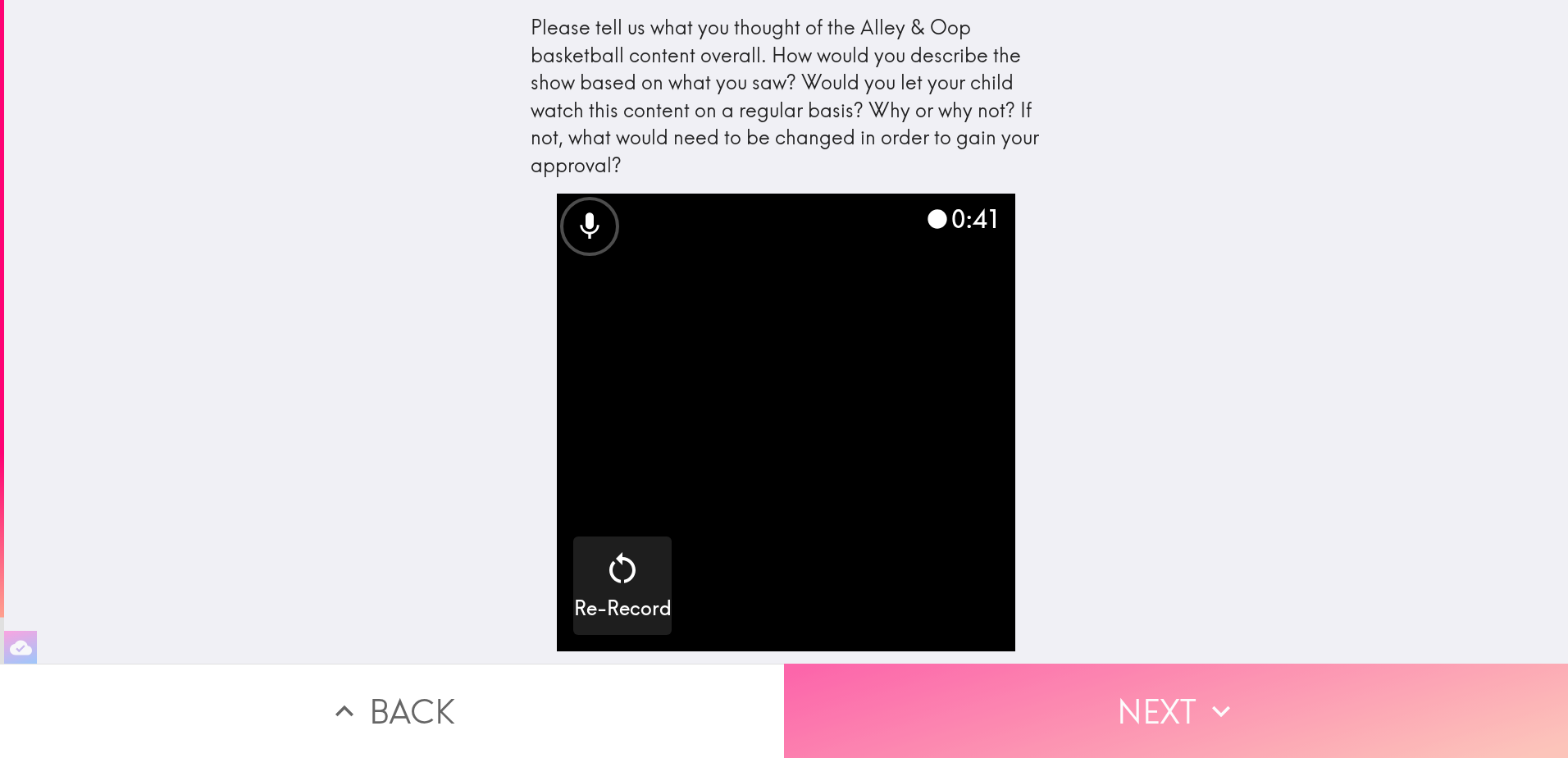 click on "Next" at bounding box center (1176, 710) 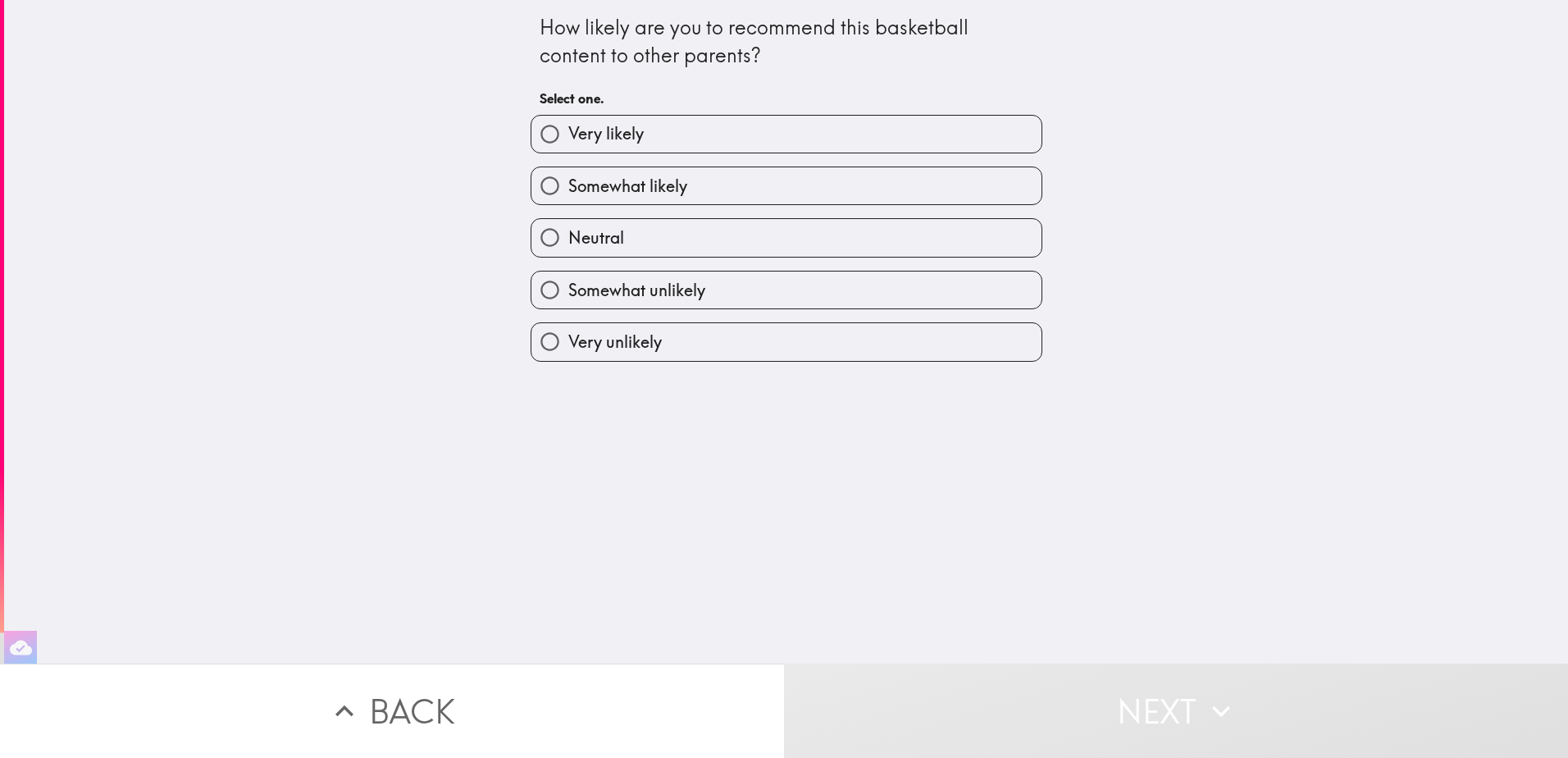 click on "Very likely" at bounding box center (786, 134) 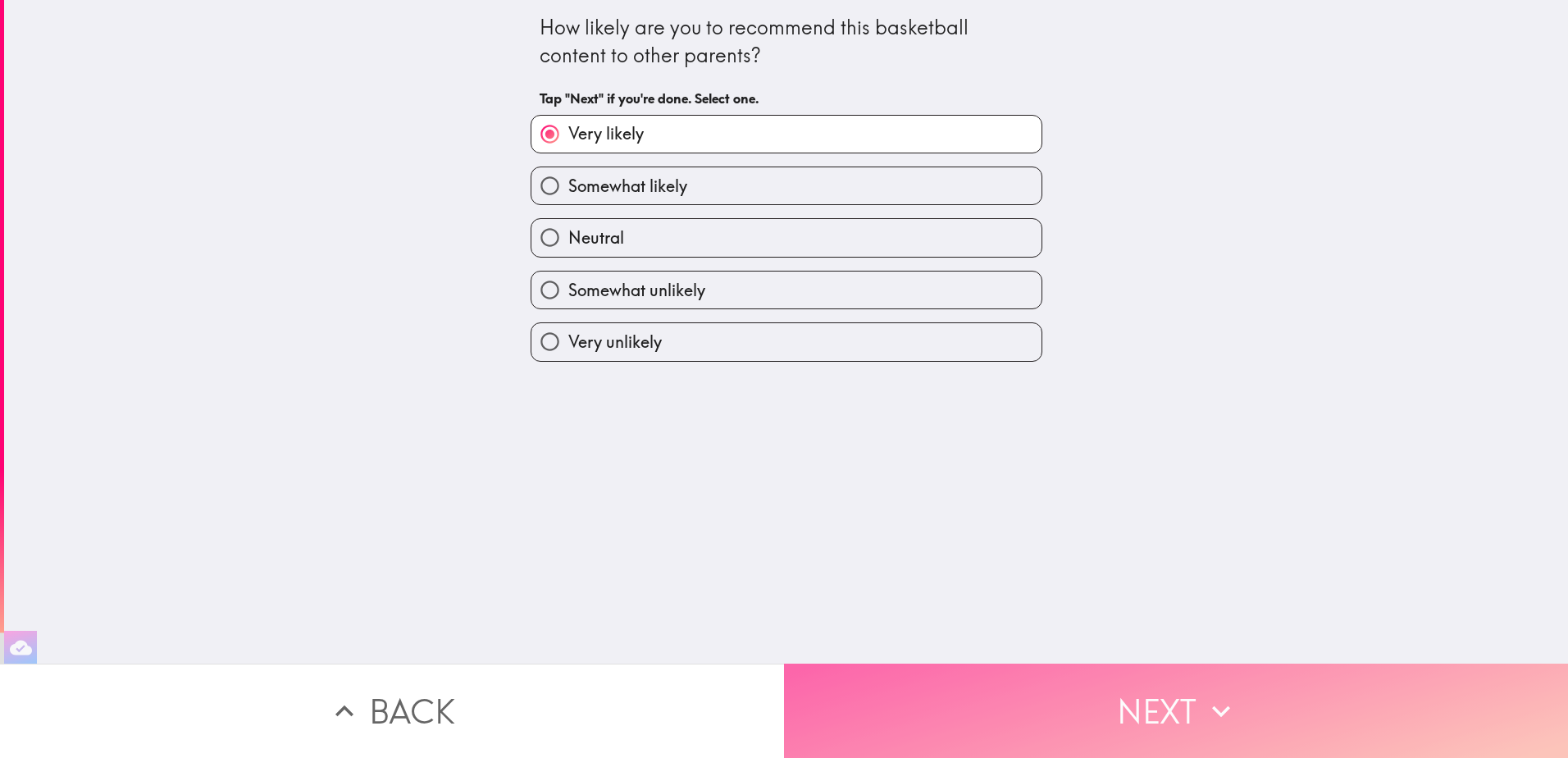 click on "Next" at bounding box center [1176, 710] 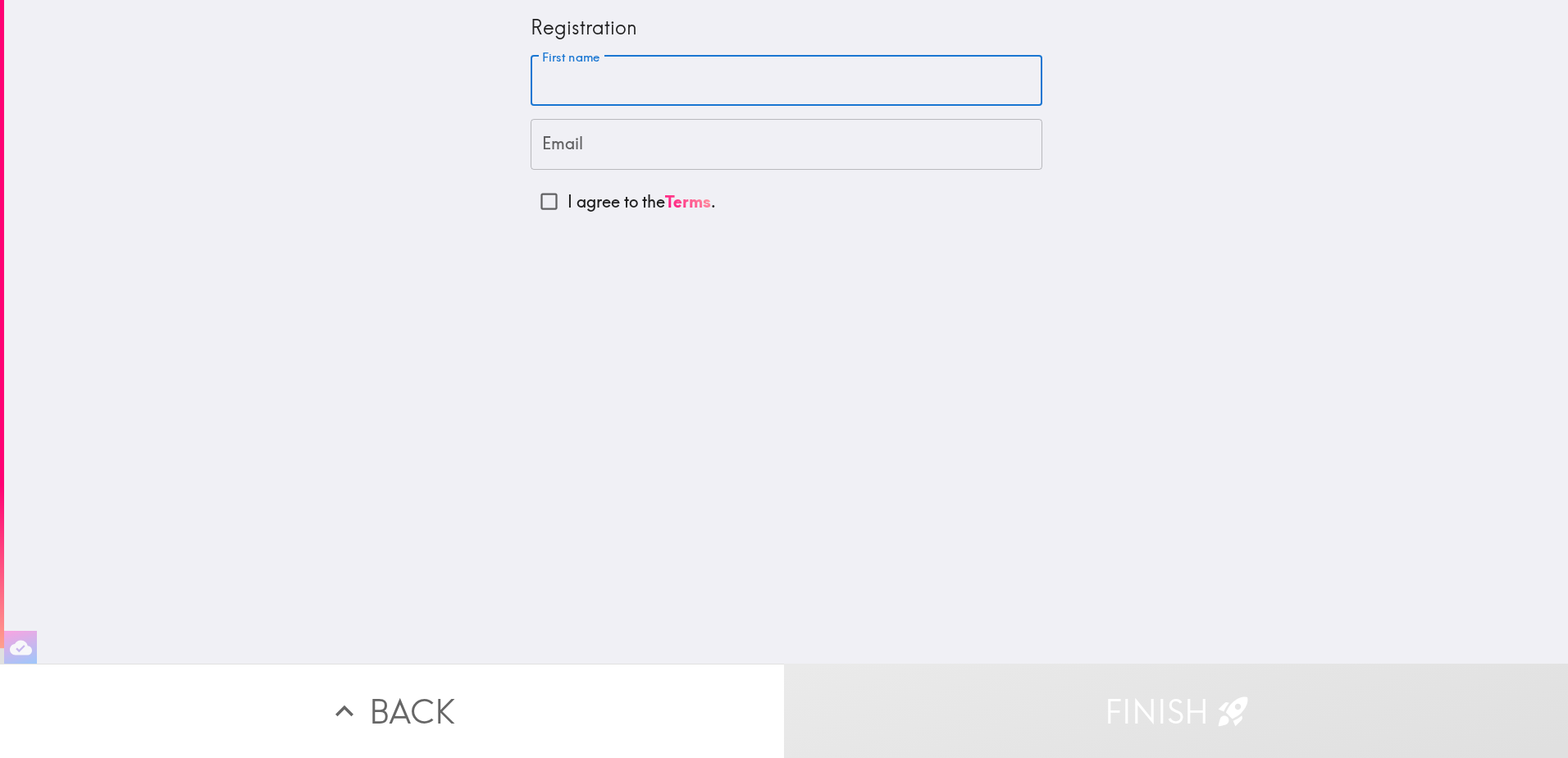 click on "First name" at bounding box center [786, 81] 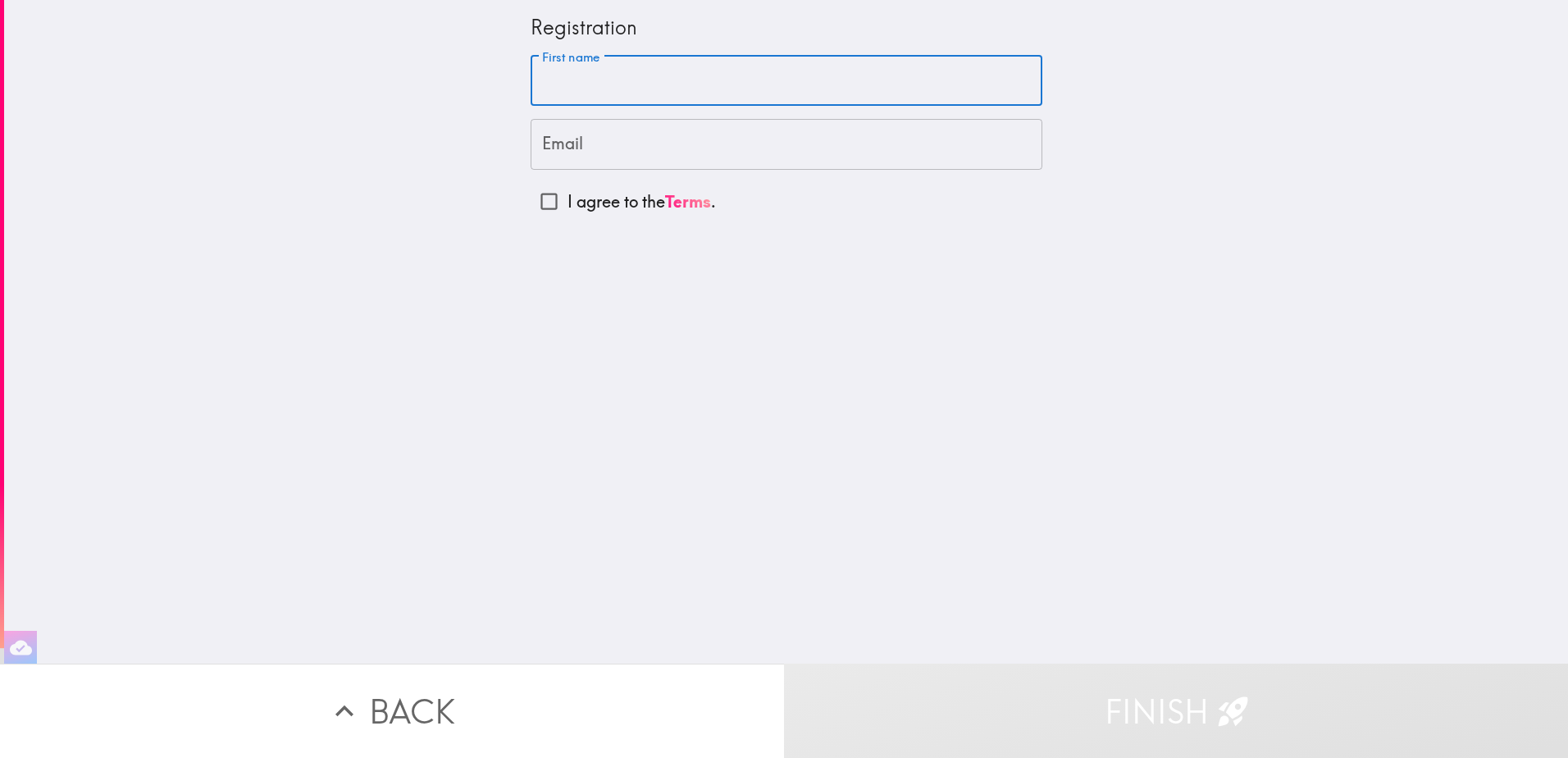 type on "[PERSON_NAME]" 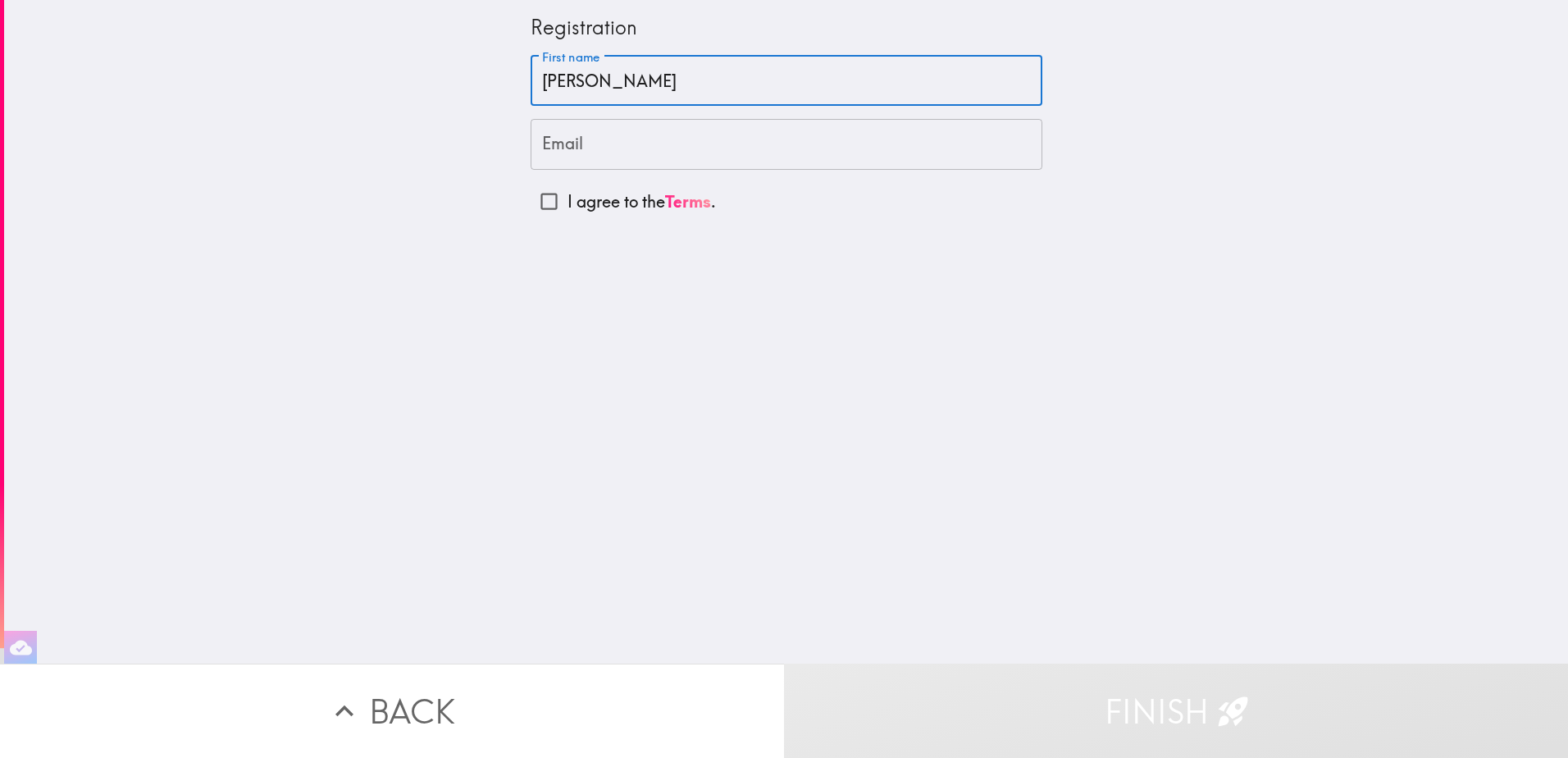 type on "[EMAIL_ADDRESS][DOMAIN_NAME]" 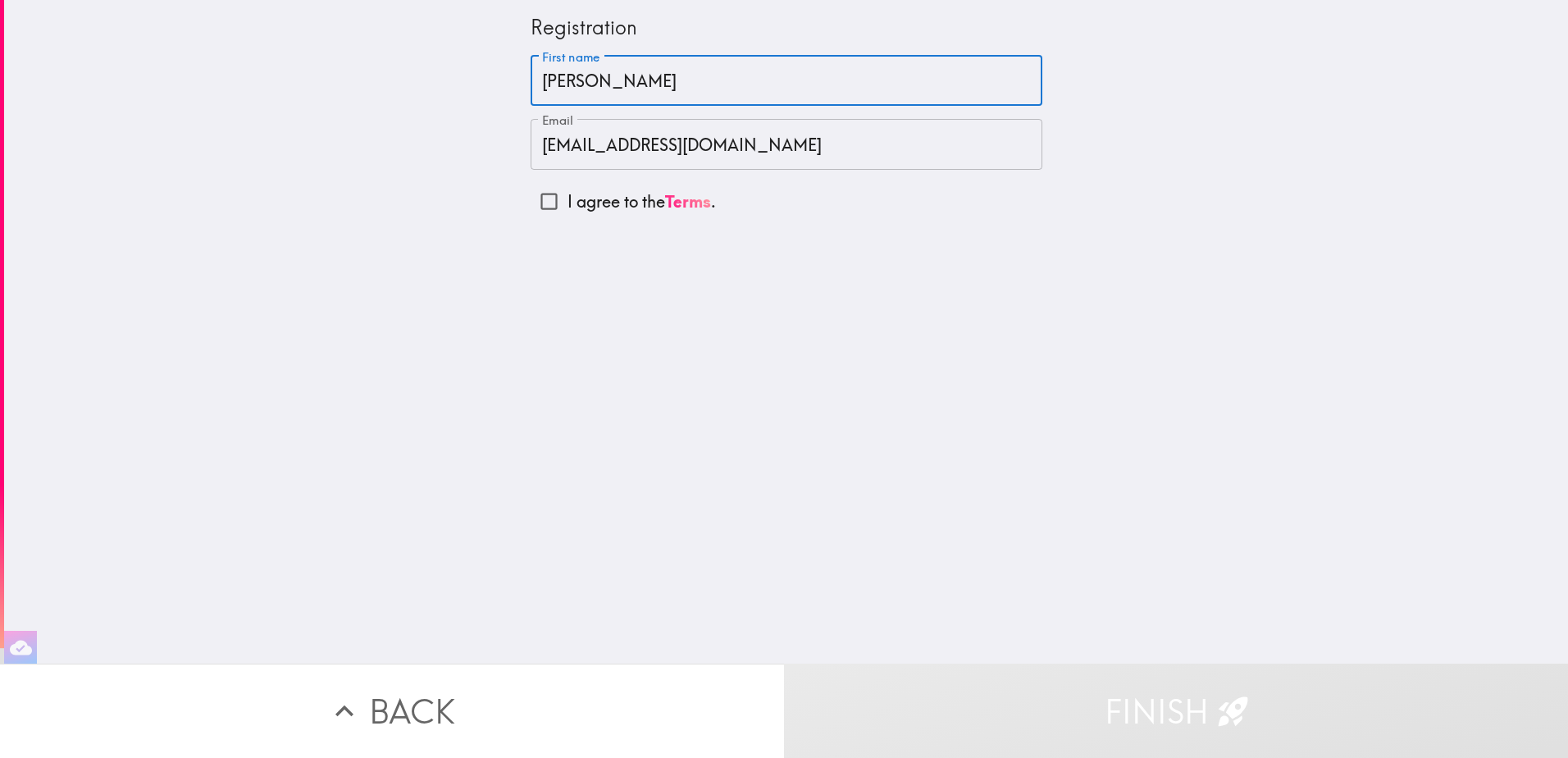 click on "I agree to the  Terms ." at bounding box center (549, 201) 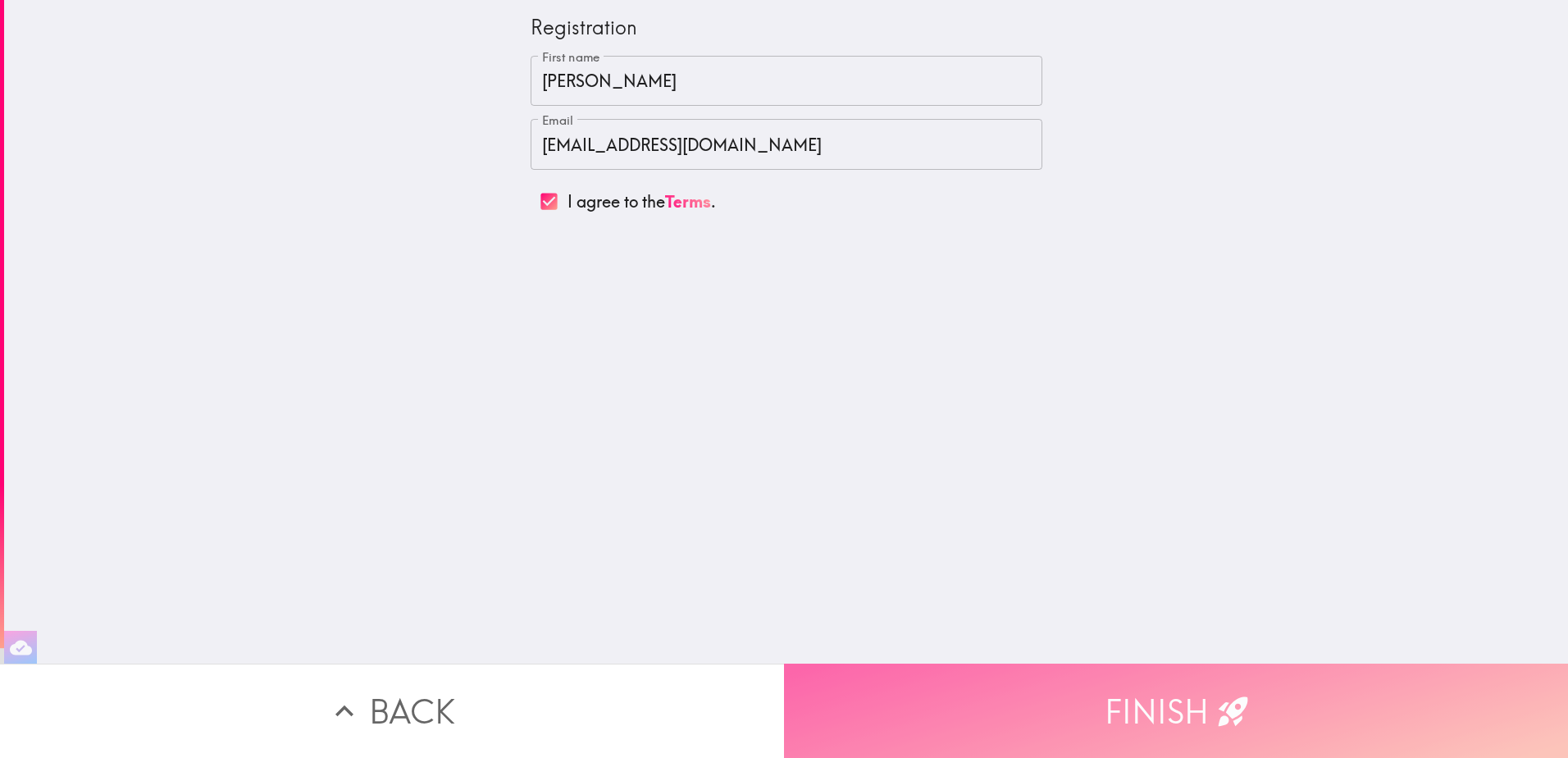 click on "Finish" at bounding box center [1176, 710] 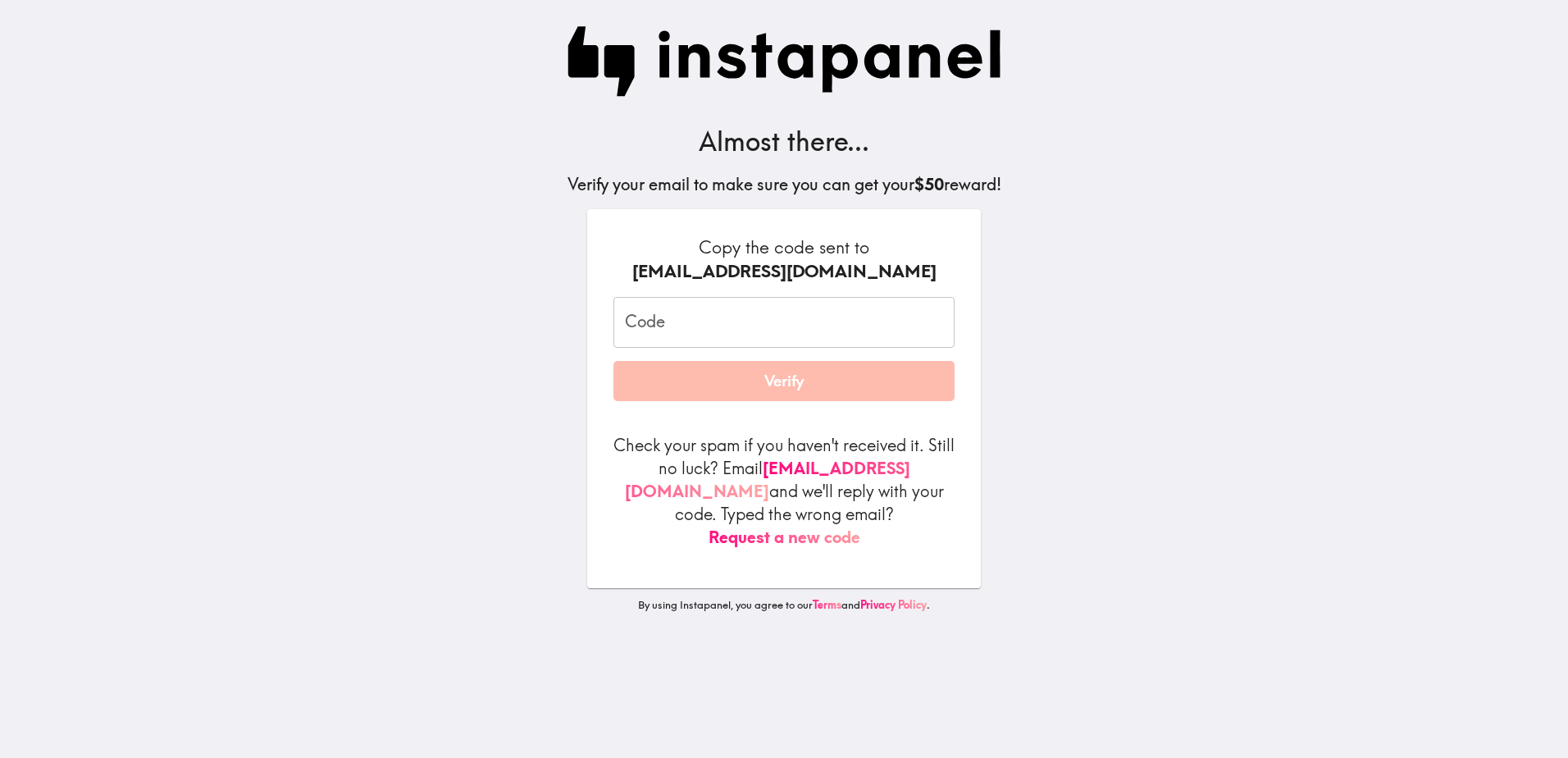 click on "Code Code" at bounding box center [784, 322] 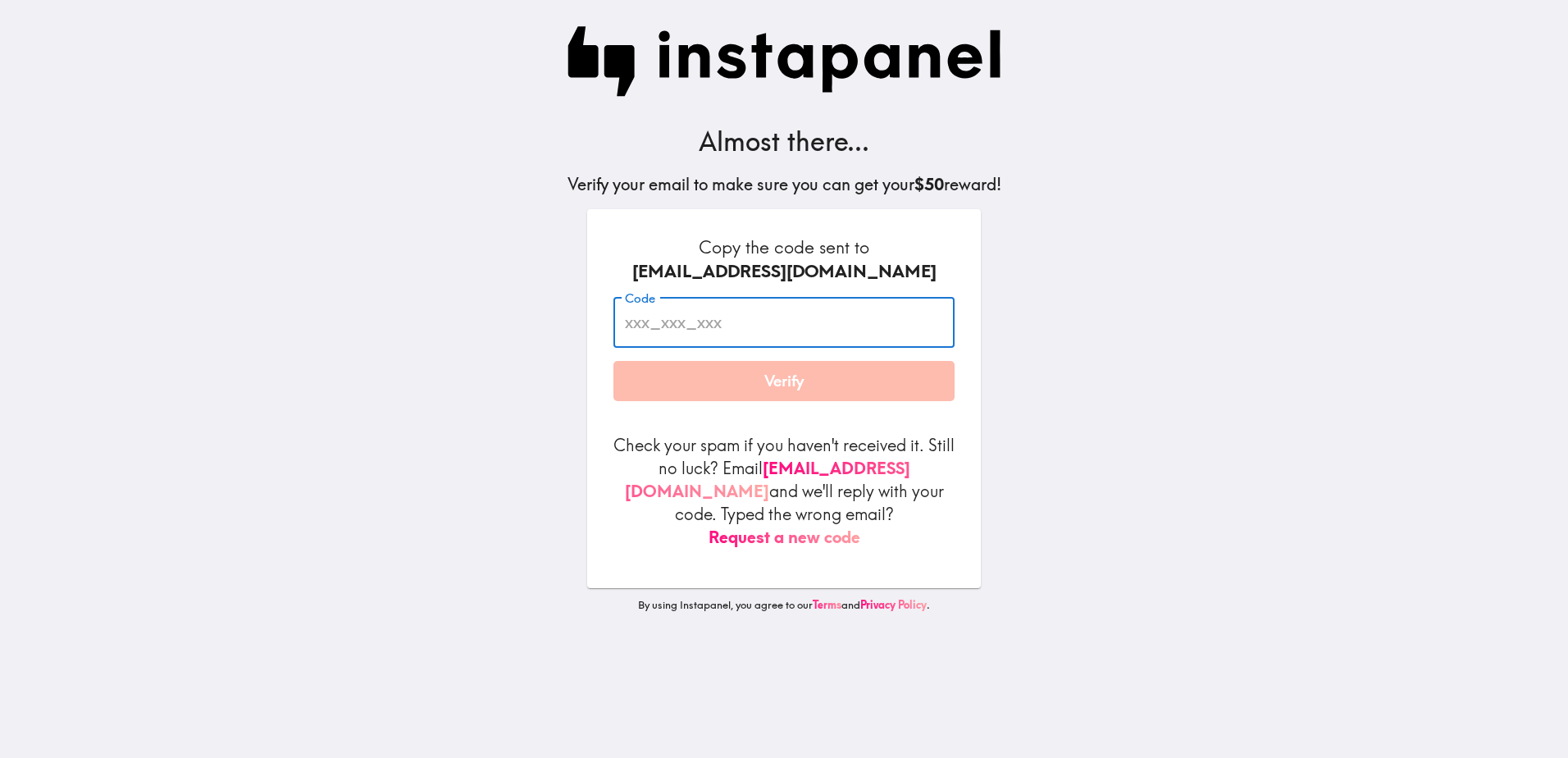 paste on "NkK_mMY_k5j" 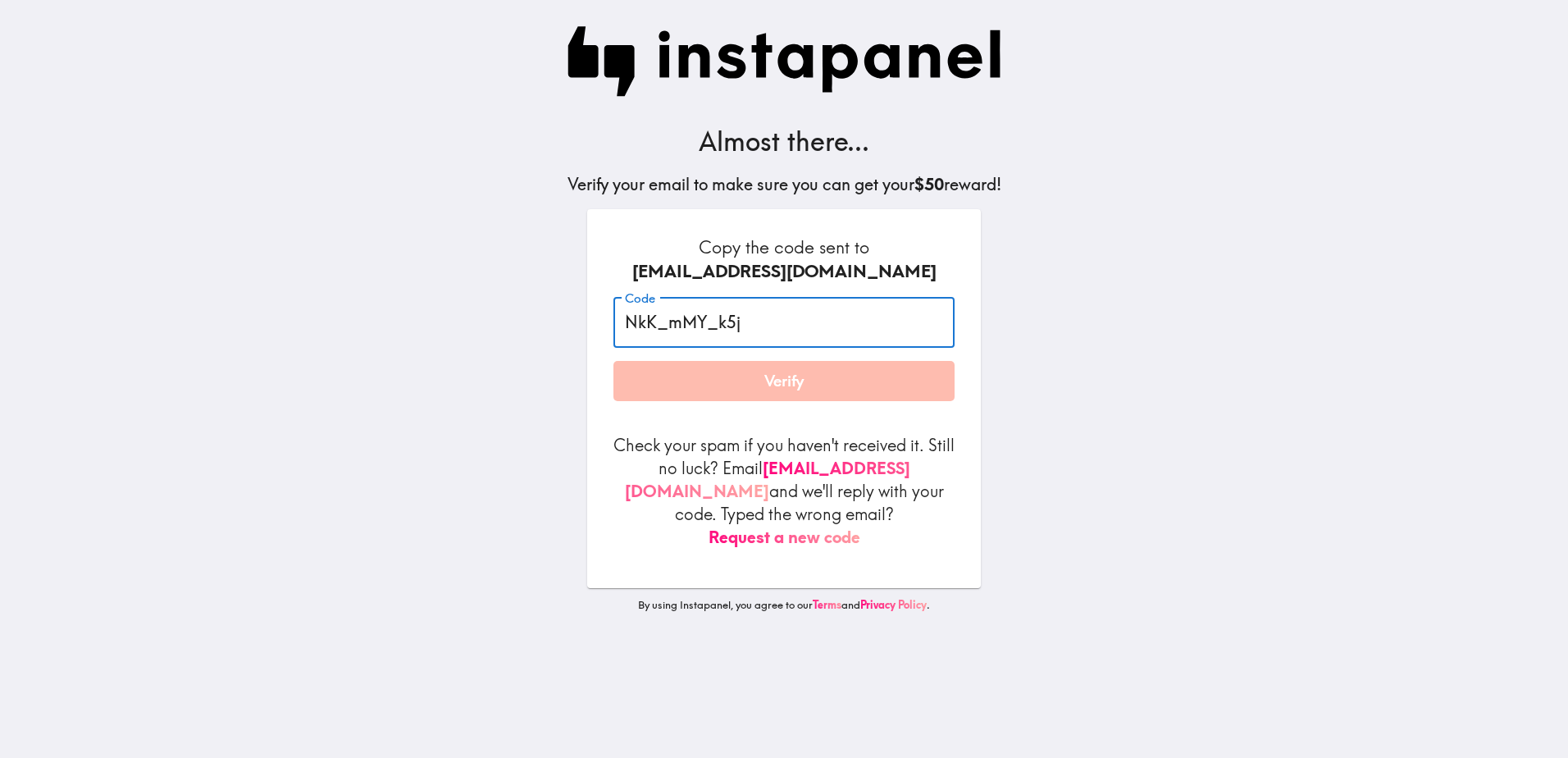 click on "NkK_mMY_k5j" at bounding box center [784, 322] 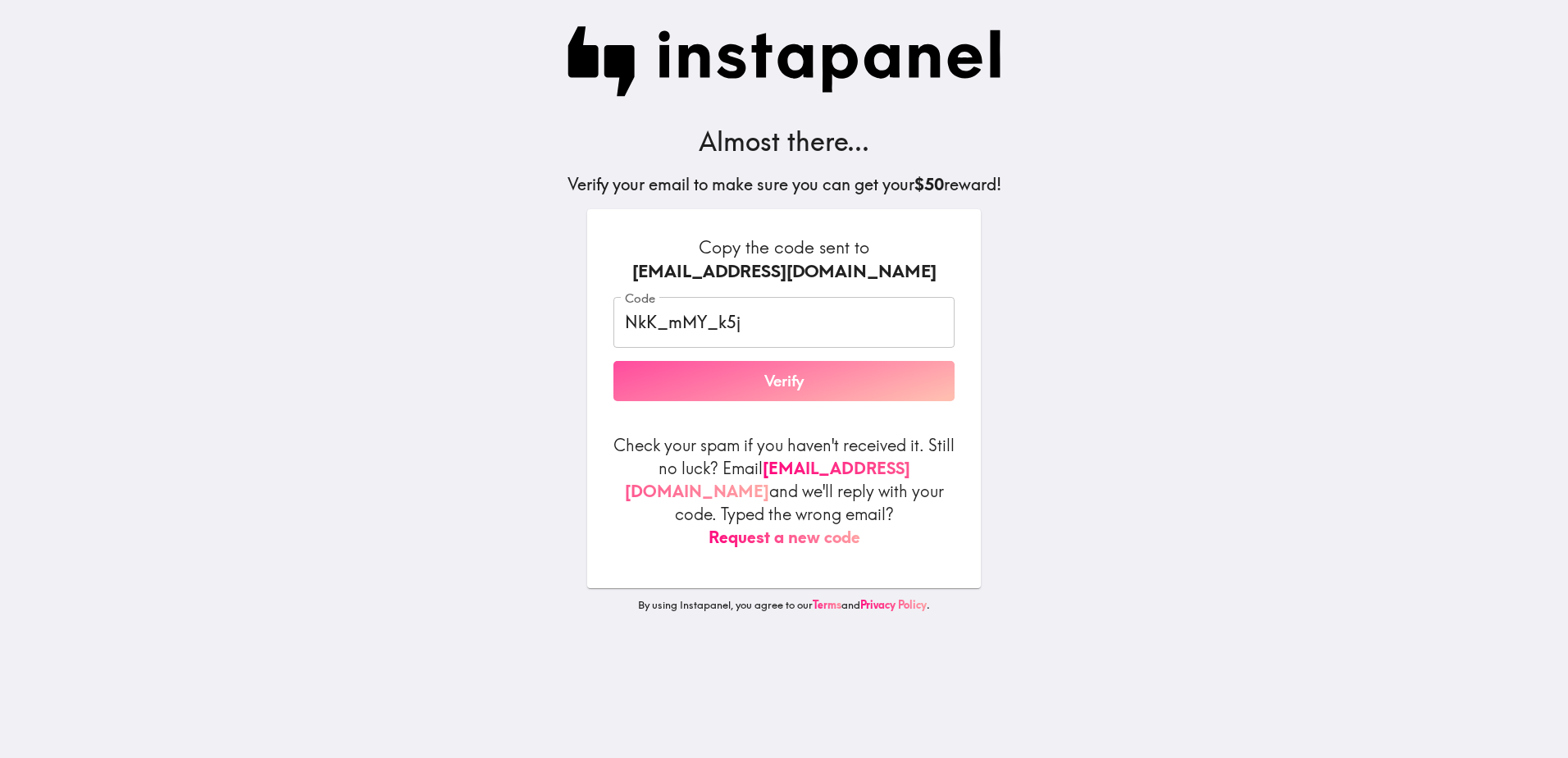 click on "Verify" at bounding box center [784, 381] 